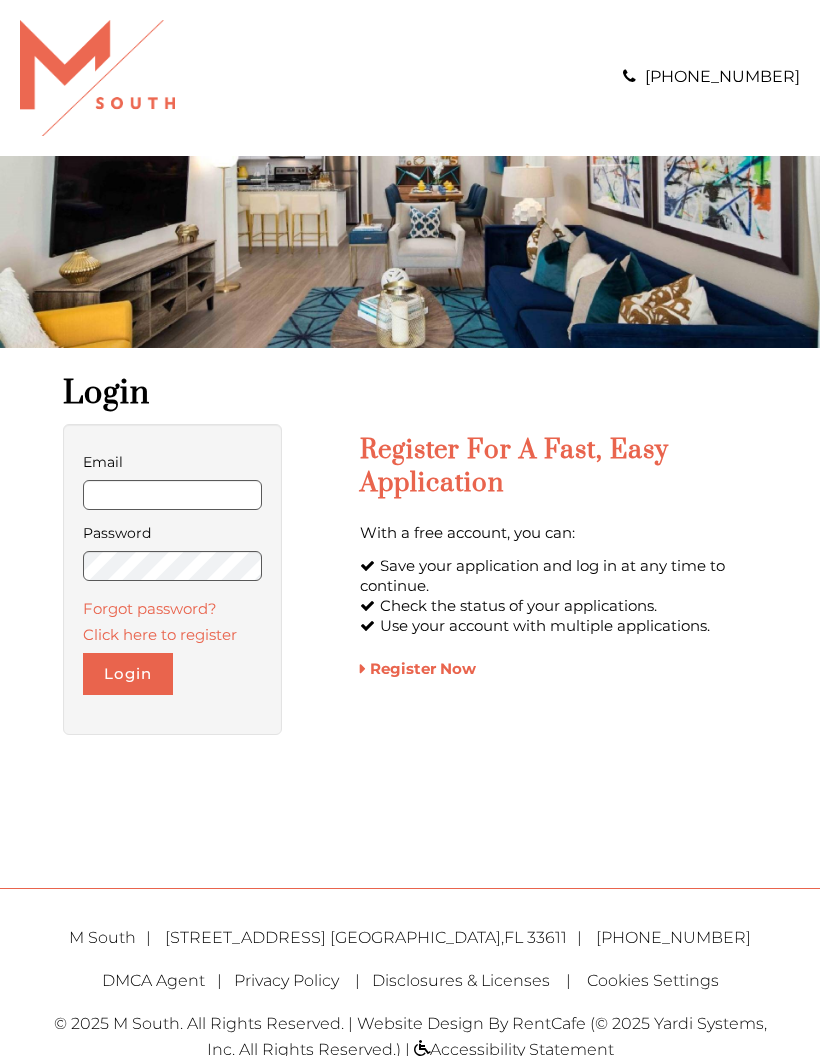 scroll, scrollTop: 0, scrollLeft: 0, axis: both 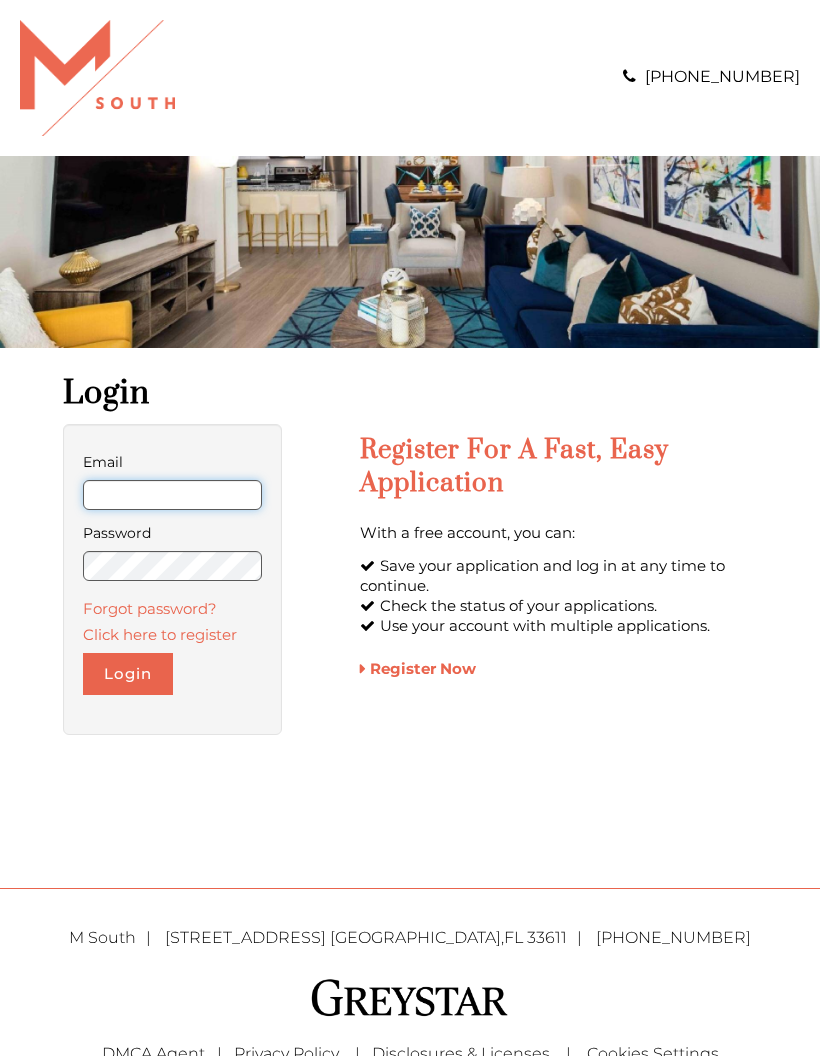 click on "Email" at bounding box center [172, 495] 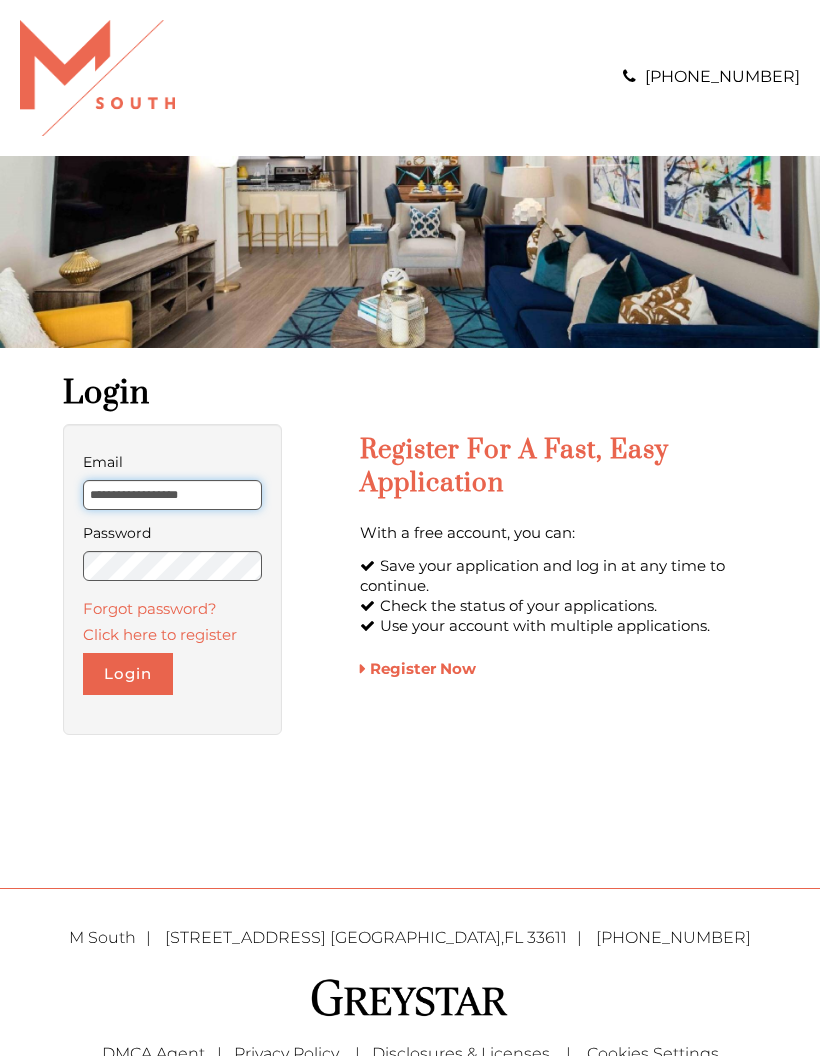 type on "**********" 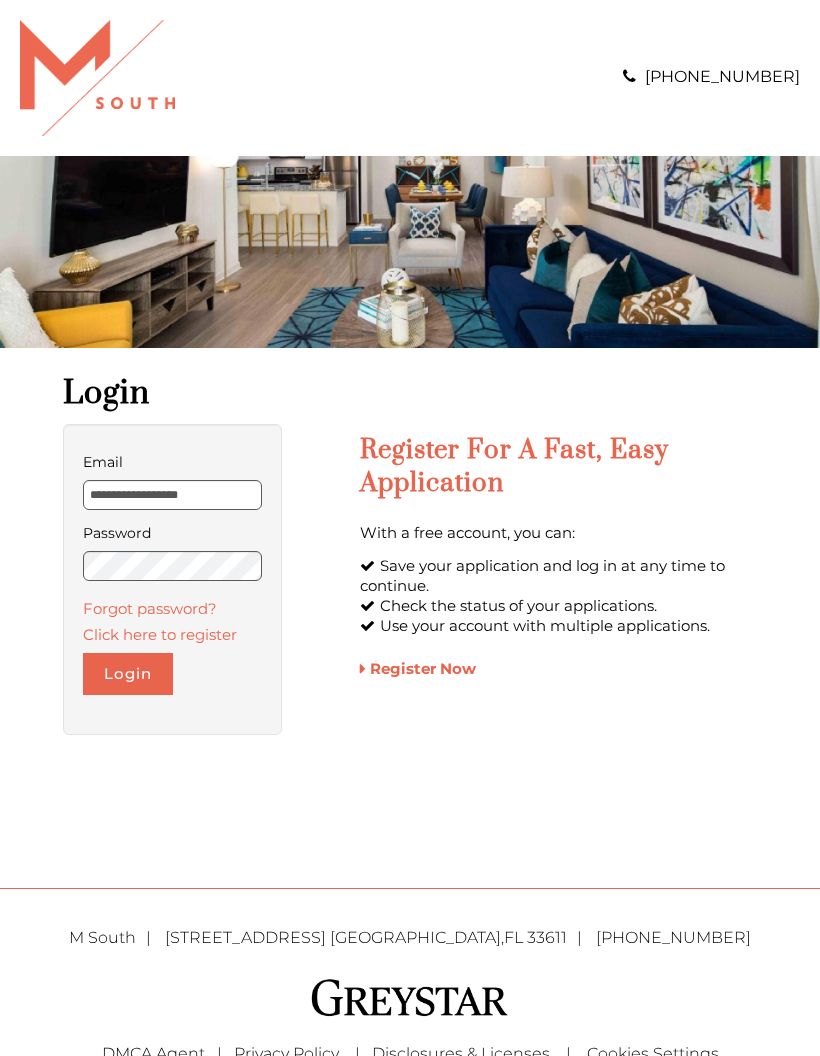 click on "Login" at bounding box center (128, 674) 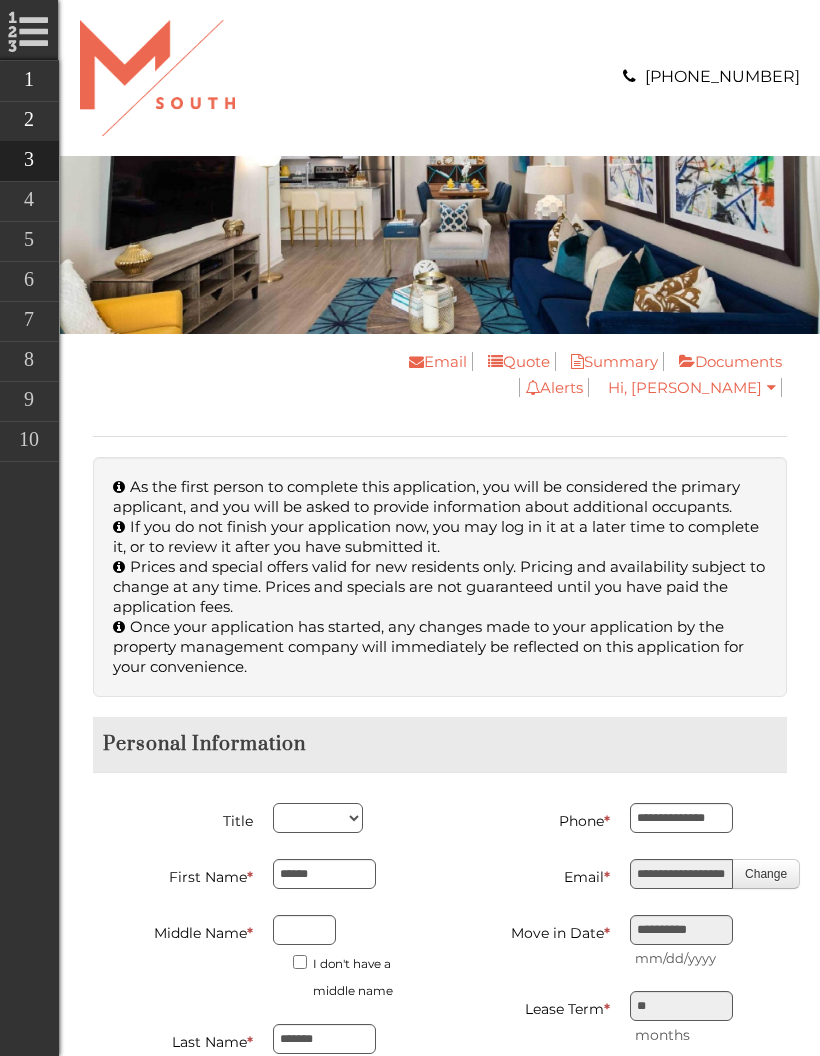 scroll, scrollTop: 0, scrollLeft: 0, axis: both 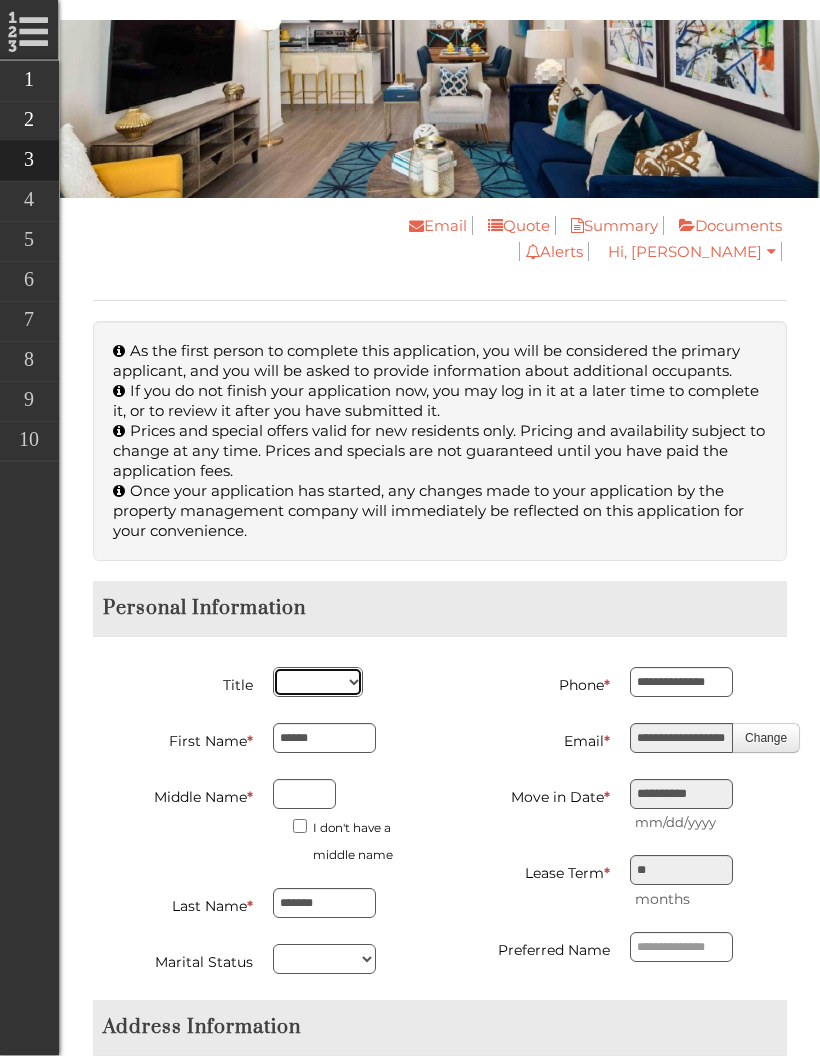click on "***
***
****
***" at bounding box center (318, 683) 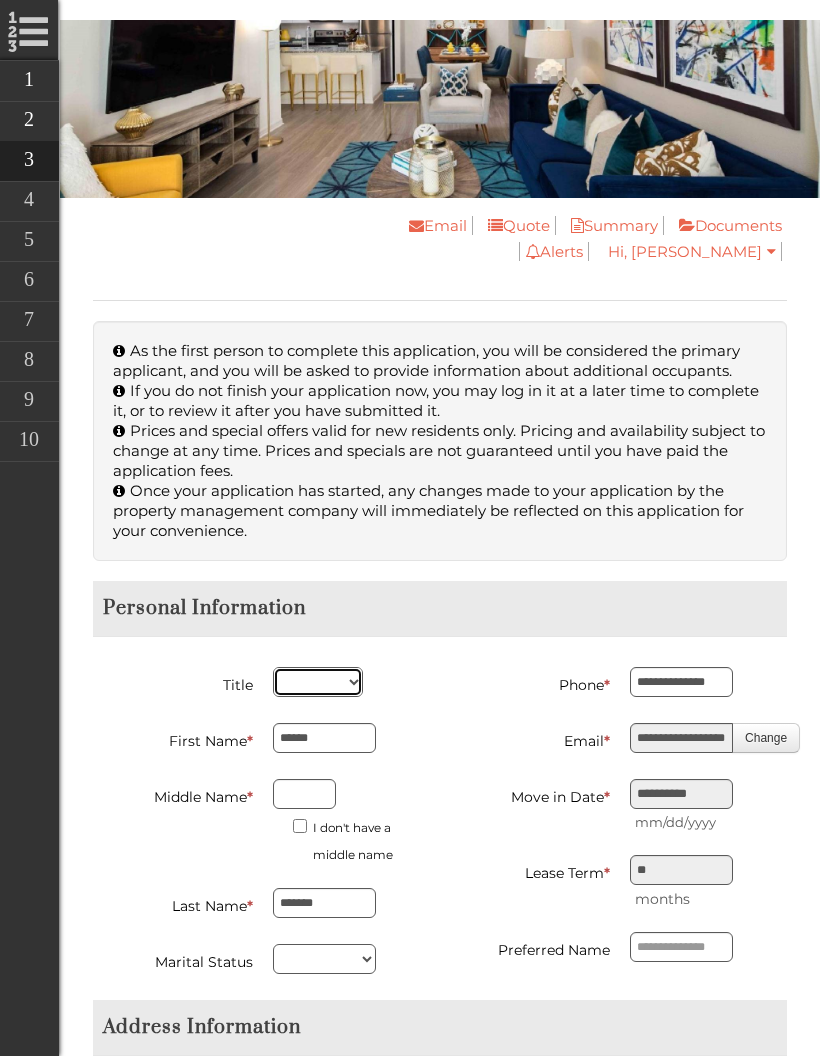 select on "****" 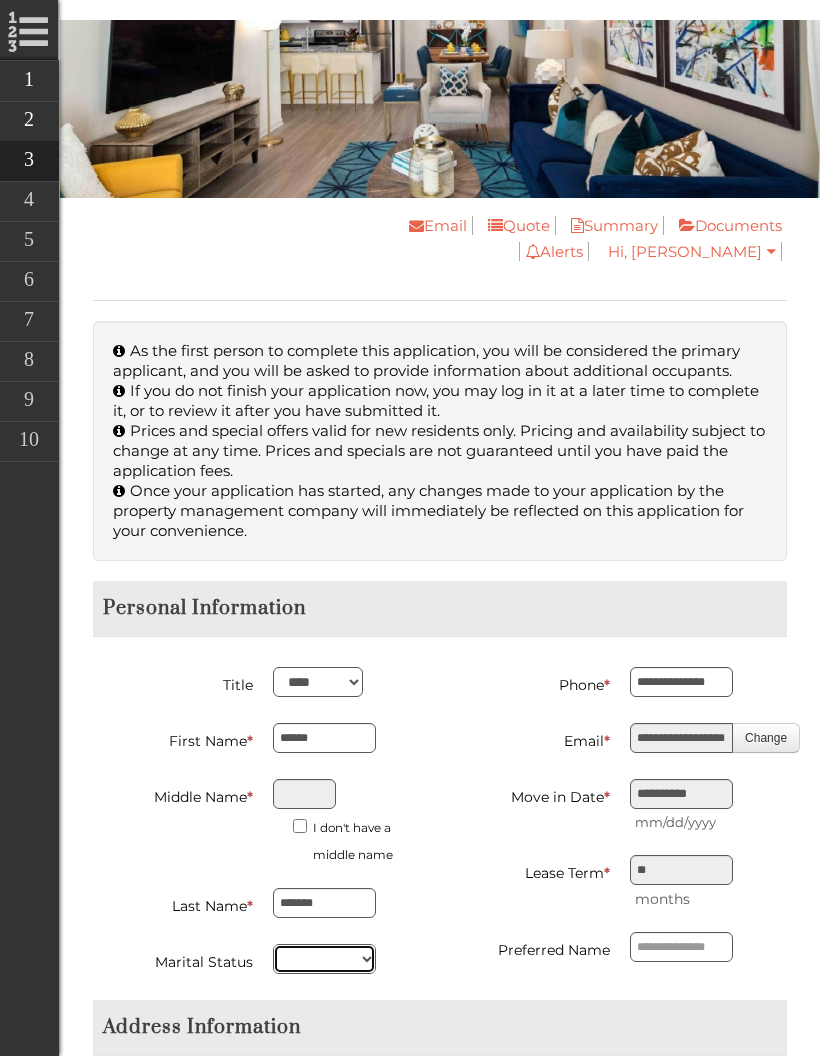 click on "******
*******" at bounding box center [324, 959] 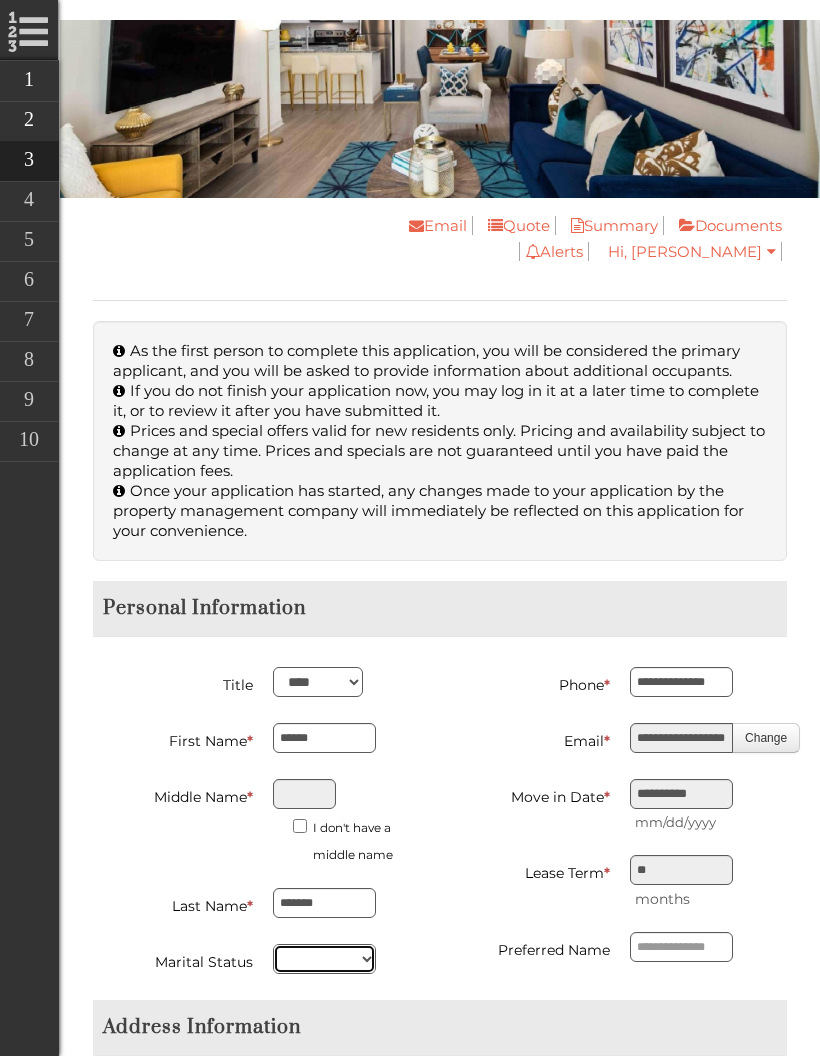 select on "******" 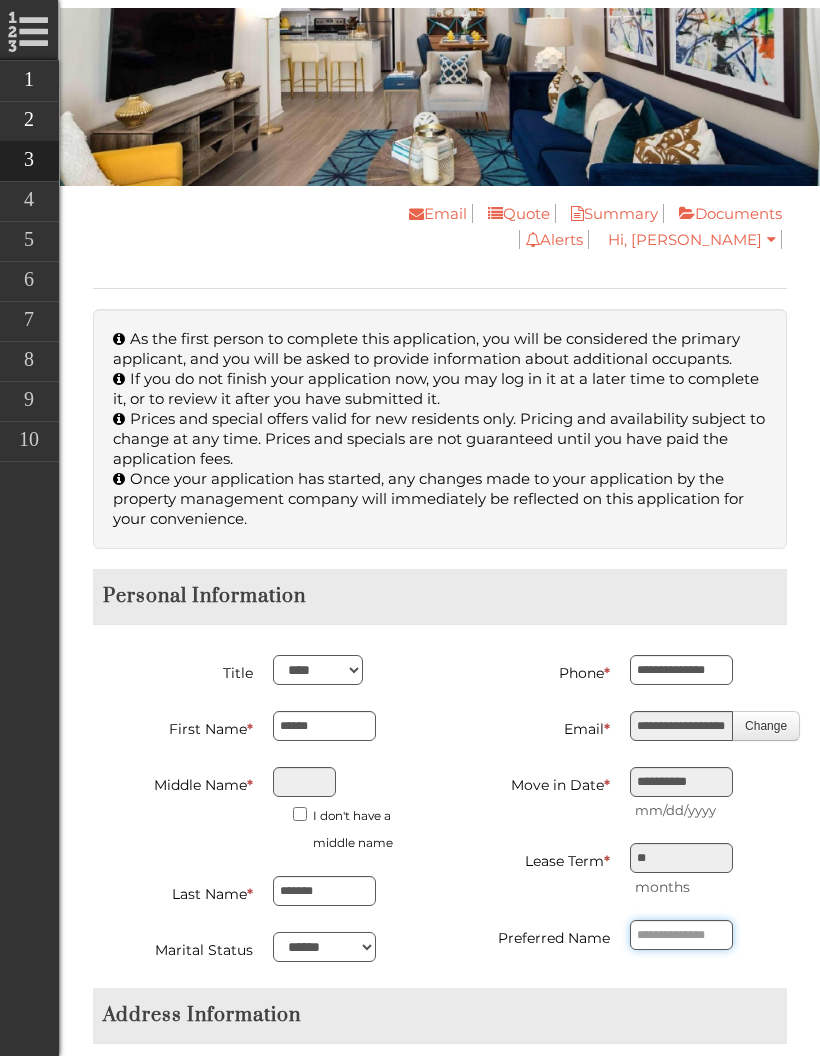 click at bounding box center (681, 935) 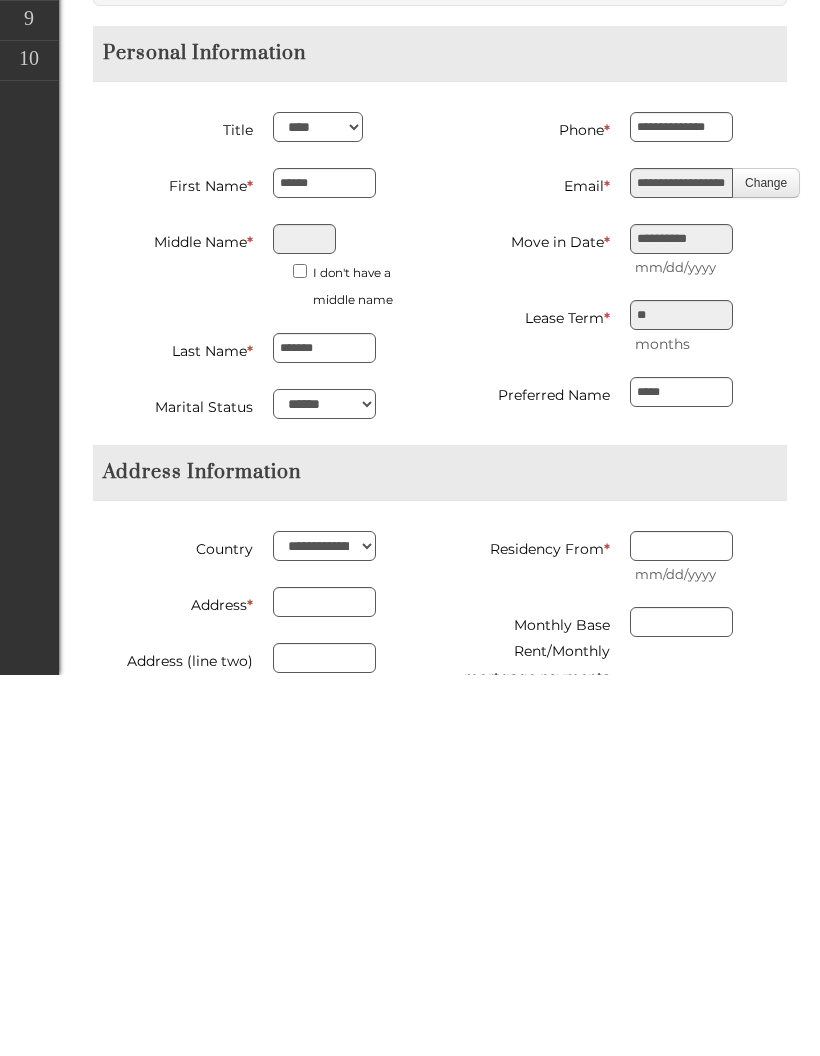 scroll, scrollTop: 691, scrollLeft: 0, axis: vertical 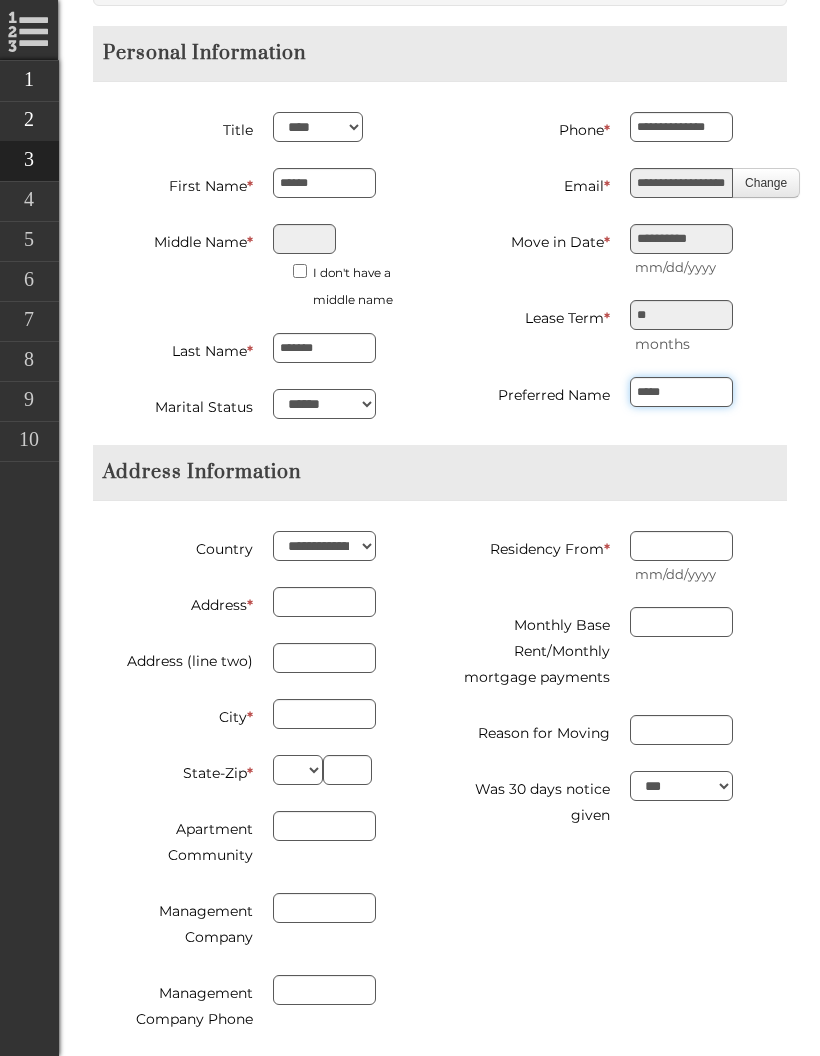 type on "*****" 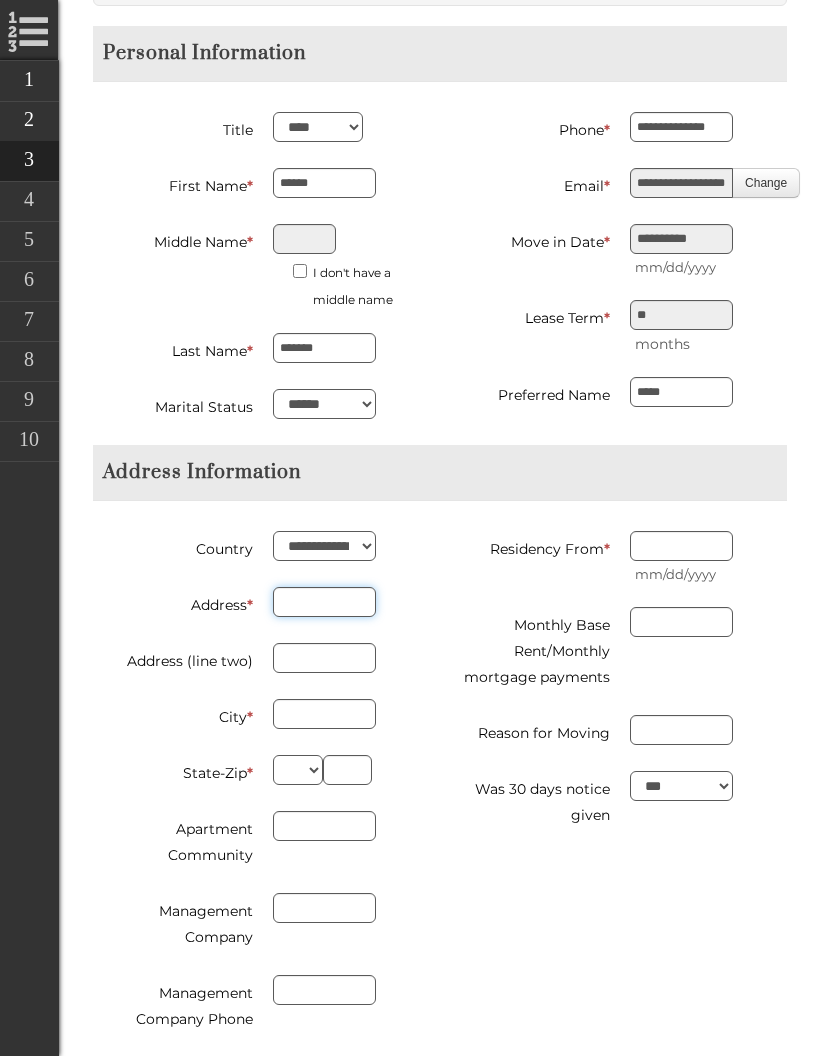click on "Address  *" at bounding box center [324, 602] 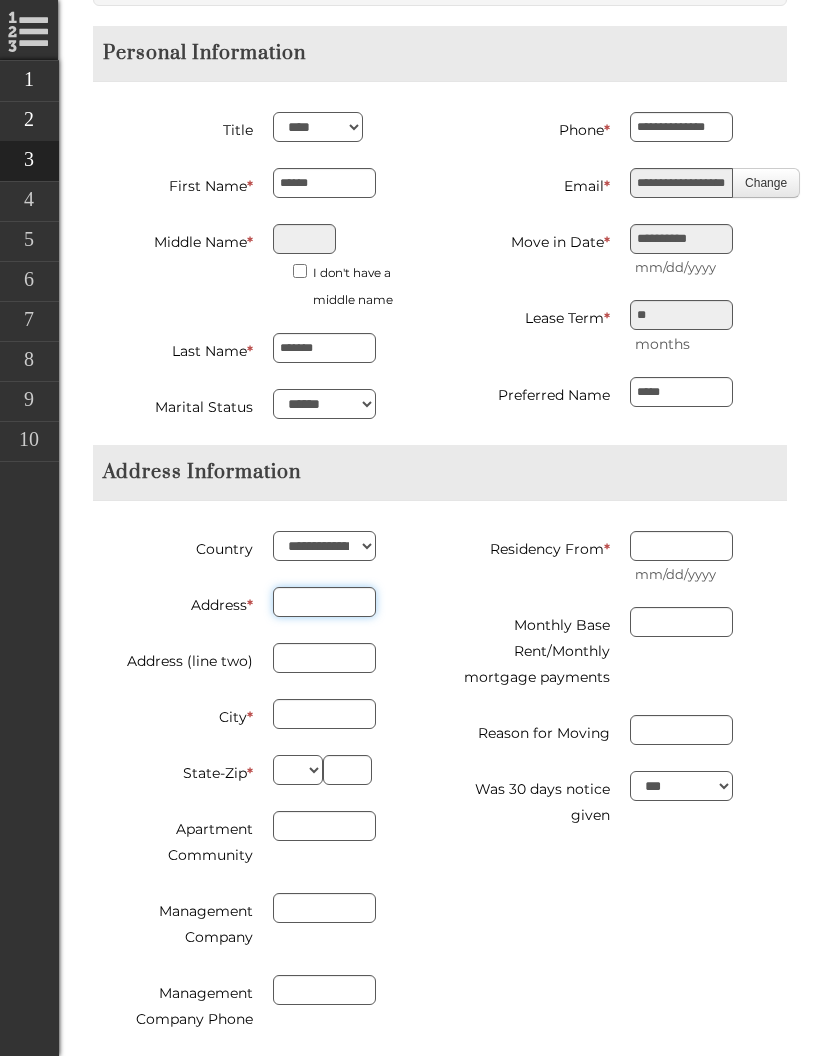 type on "*" 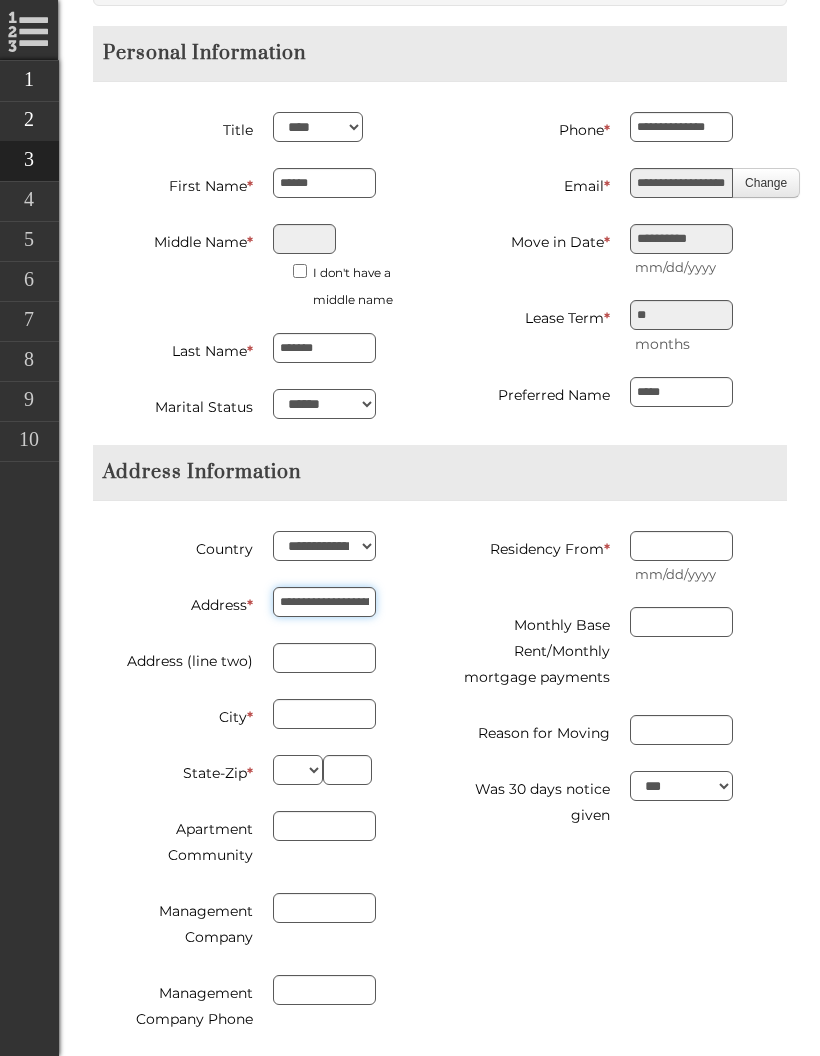 type on "**********" 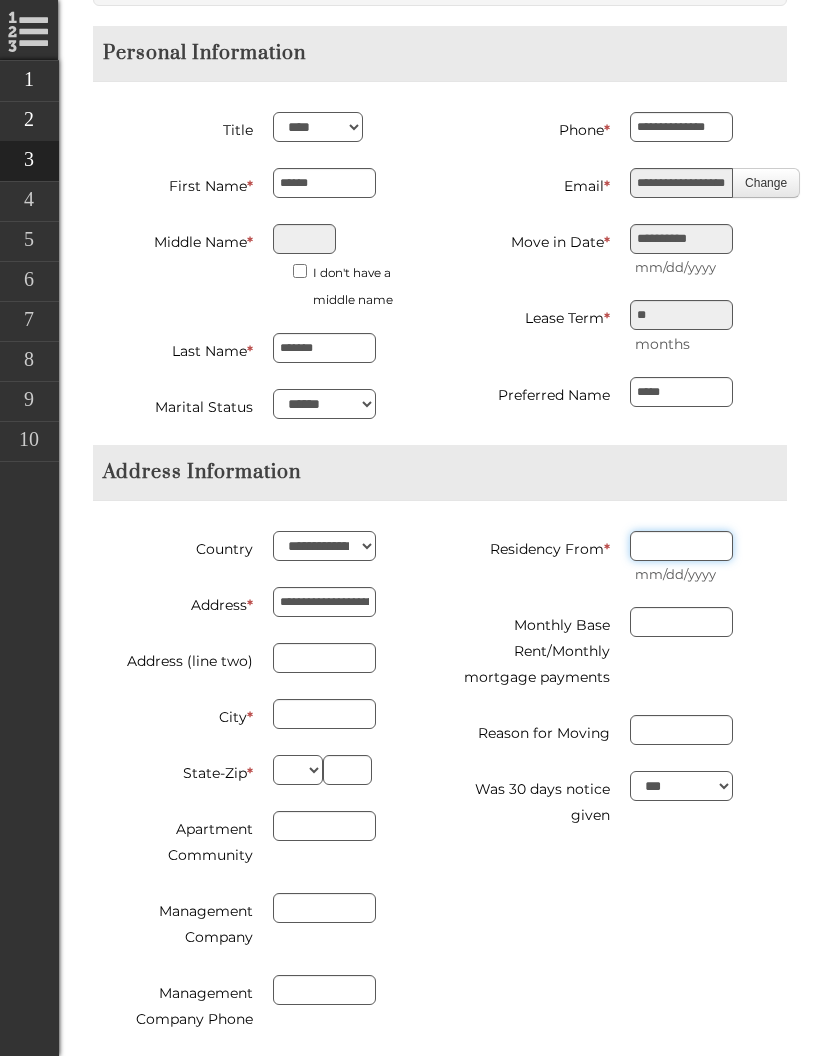 click on "Residency From  *" at bounding box center [681, 546] 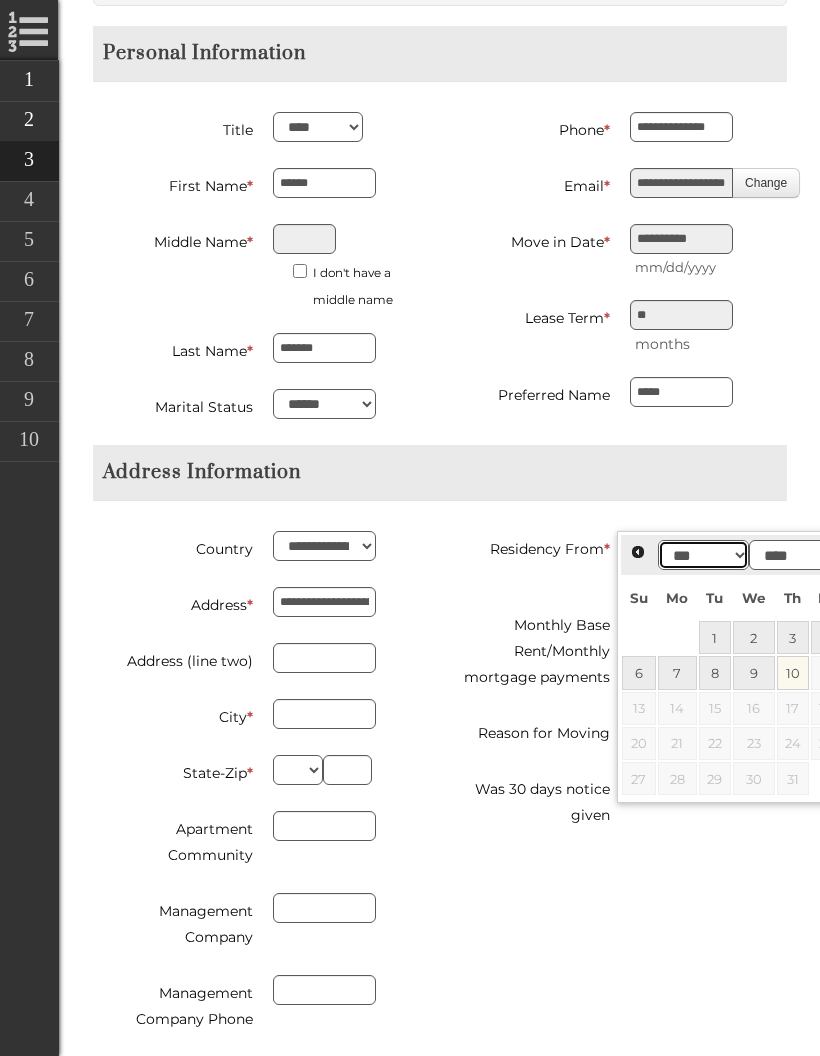click on "*** *** *** *** *** *** ***" at bounding box center (703, 555) 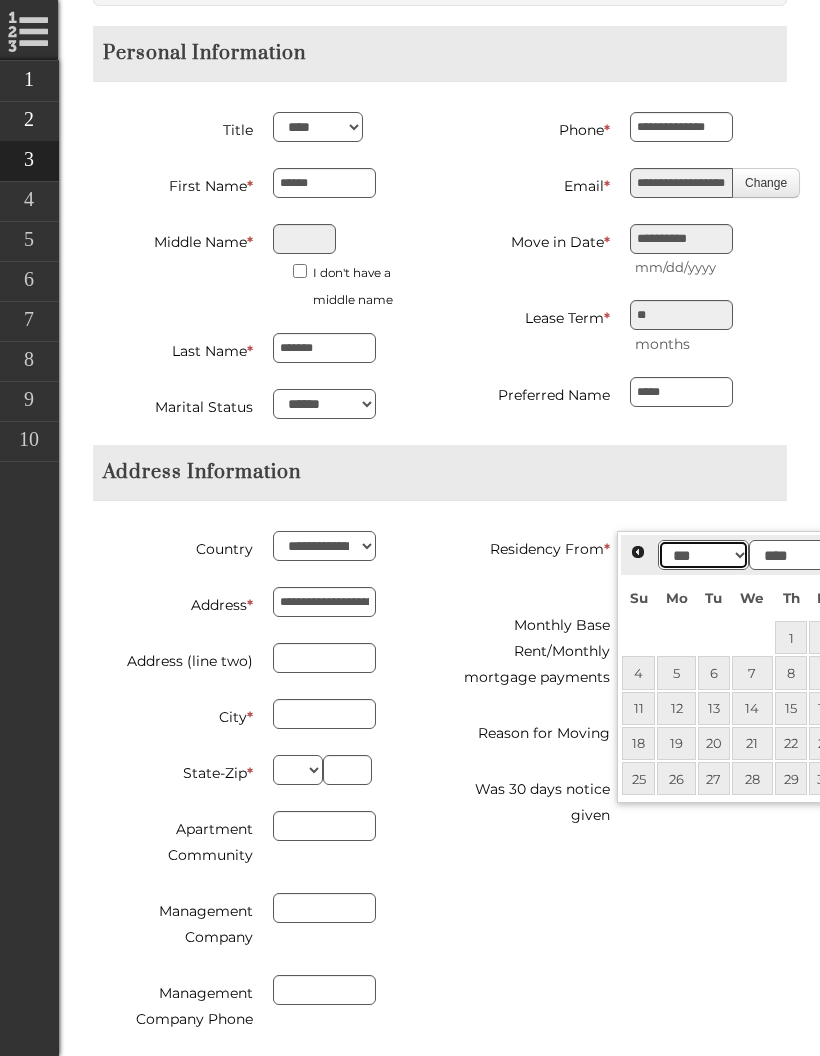 click on "*** *** *** *** *** *** ***" at bounding box center (703, 555) 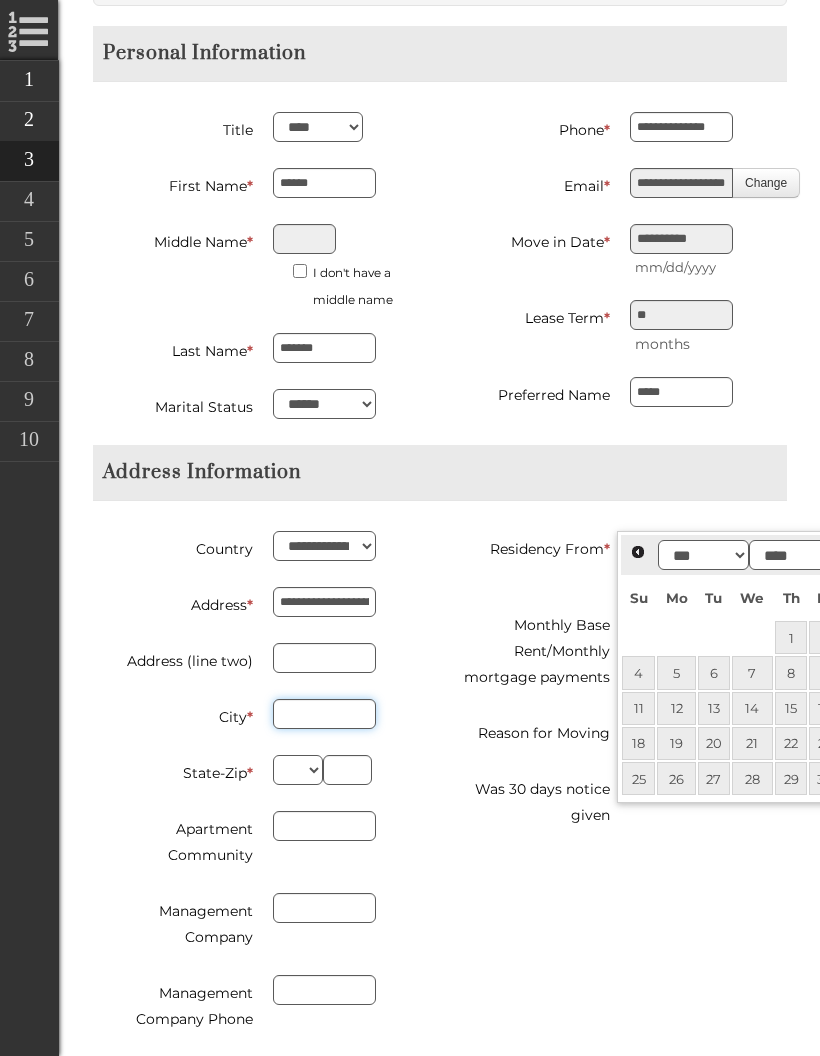 click on "City  *" at bounding box center [324, 714] 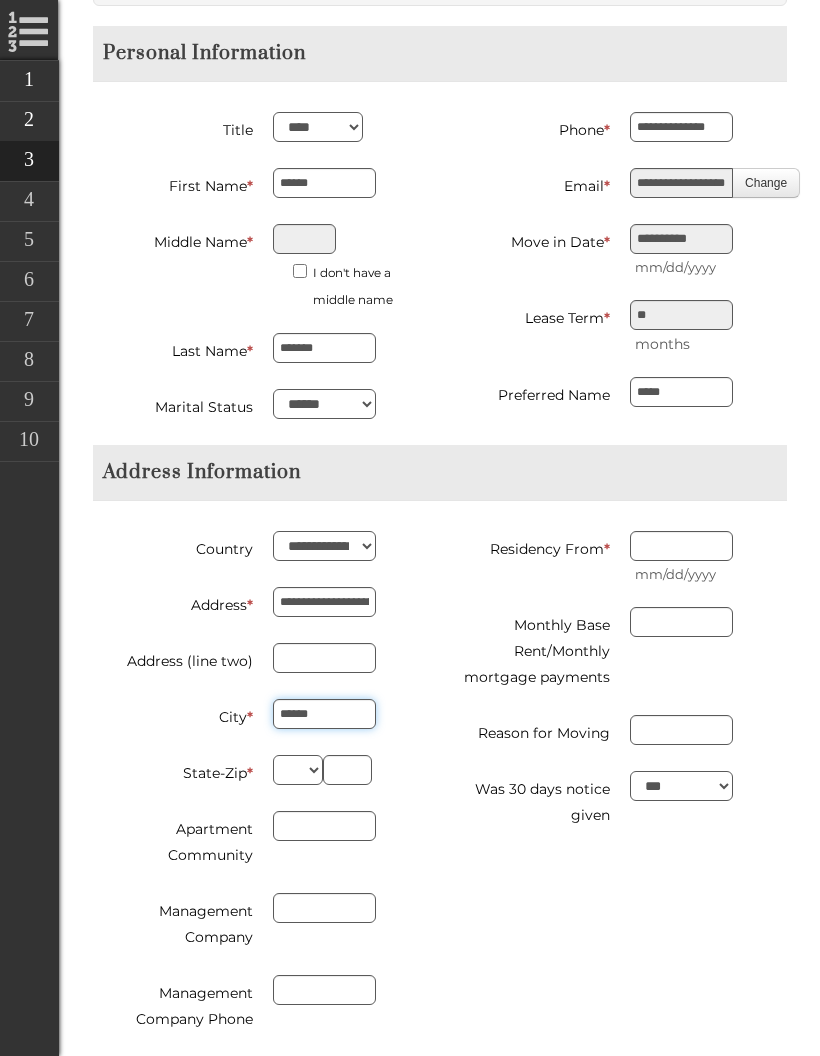 type on "*****" 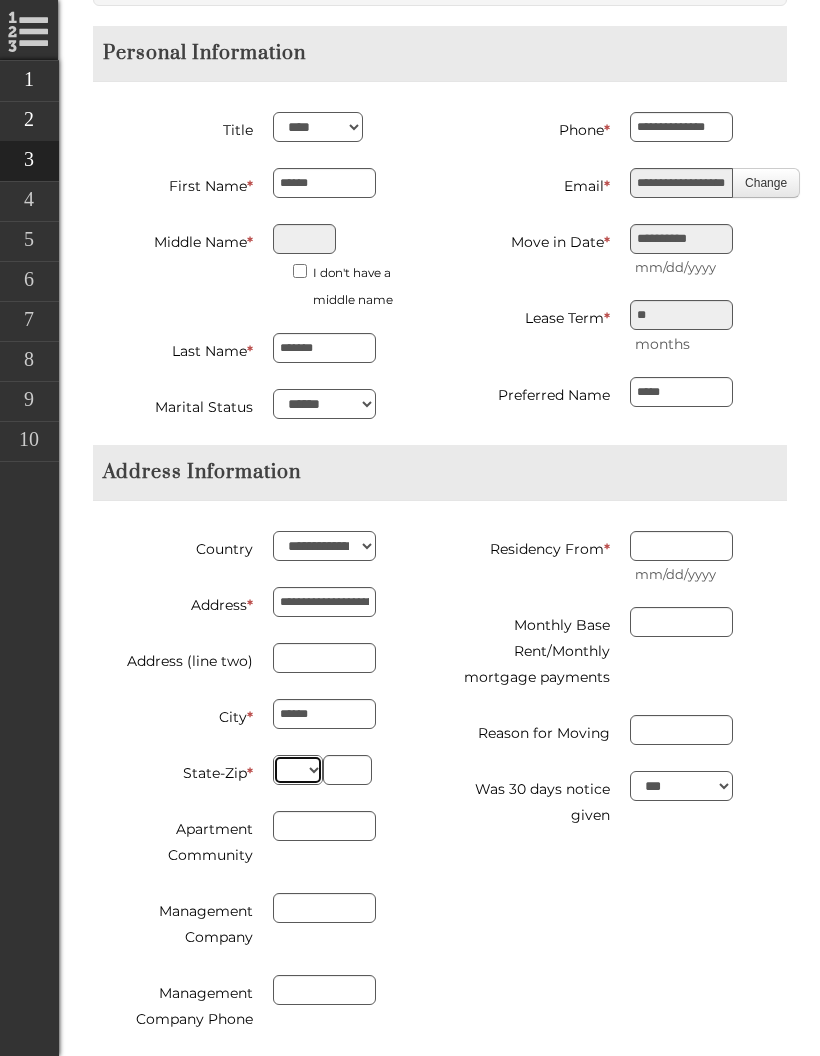 click on "**
**
**
**
**
**
**
**
**
**
**
**
**
**
**
**
**
**
**
**
**
**
**
**
**
**
**
**
**
**
**
**
**
**
**
**
**
**
**
**
**
**
**
**
**
**
**
**
**
**
**
**
**
**
**
**
**
**
**
**
**" at bounding box center (298, 770) 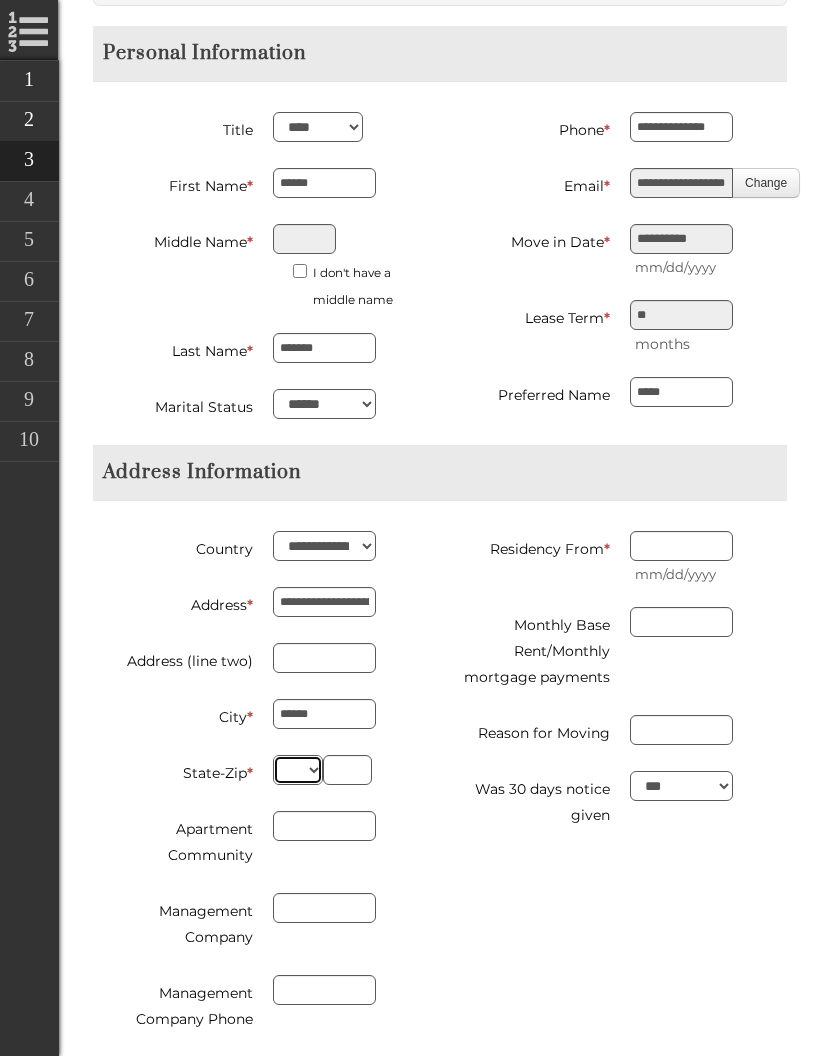 scroll, scrollTop: 1054, scrollLeft: 0, axis: vertical 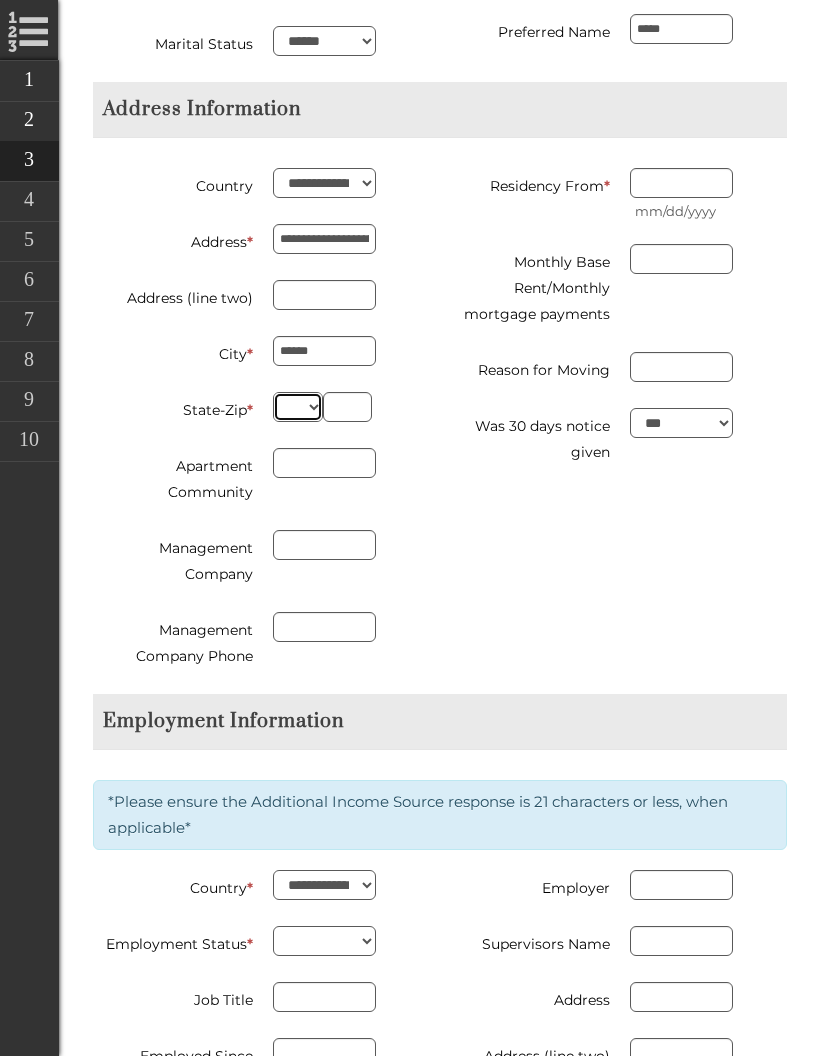 select on "**" 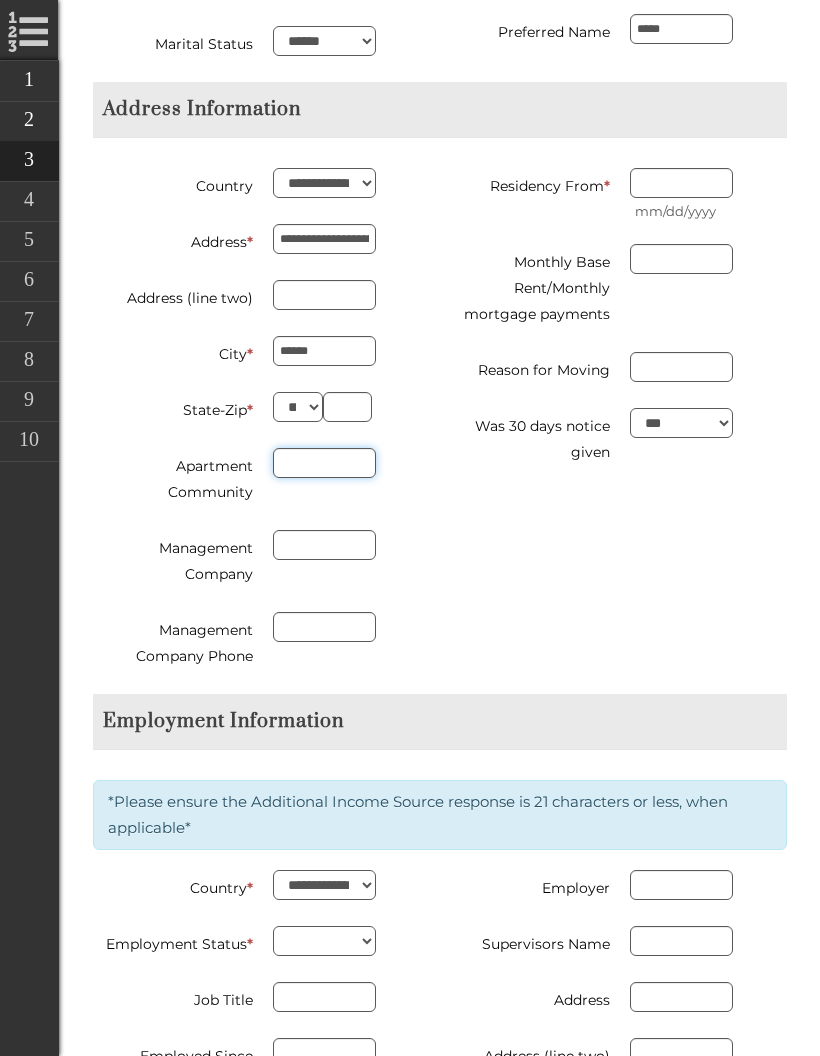 click on "Apartment Community" at bounding box center [324, 463] 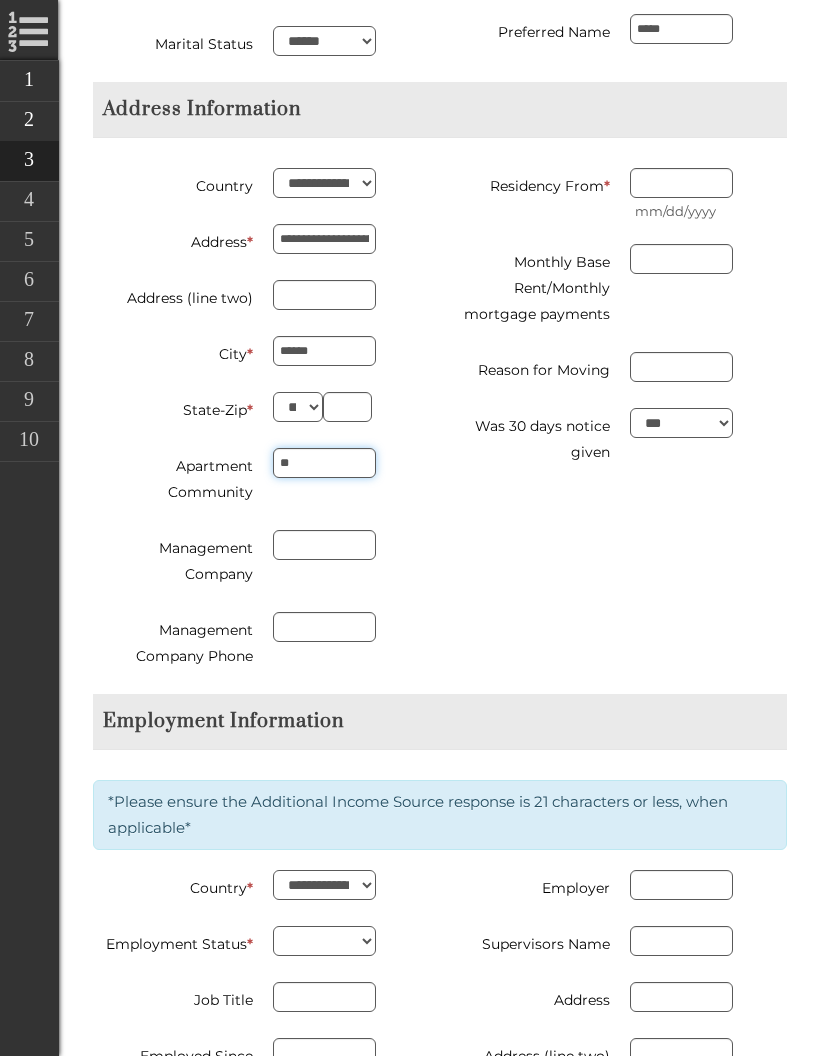 type on "**" 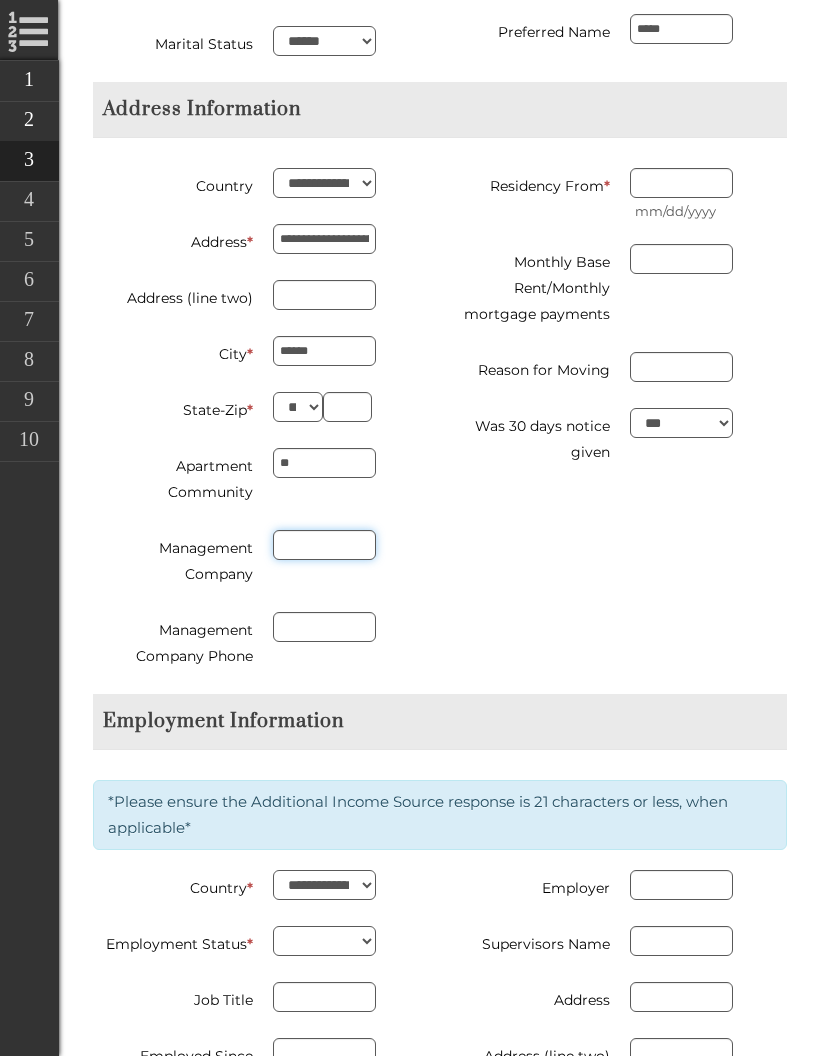 click on "Management Company" at bounding box center (324, 545) 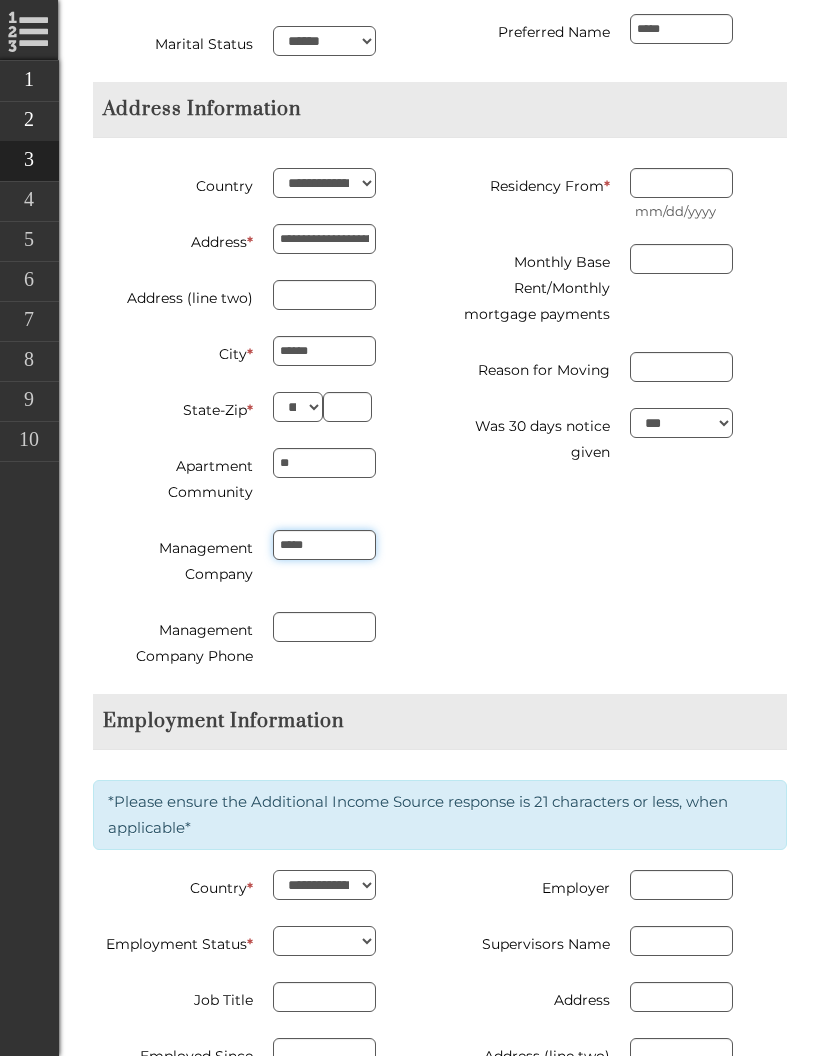 type on "****" 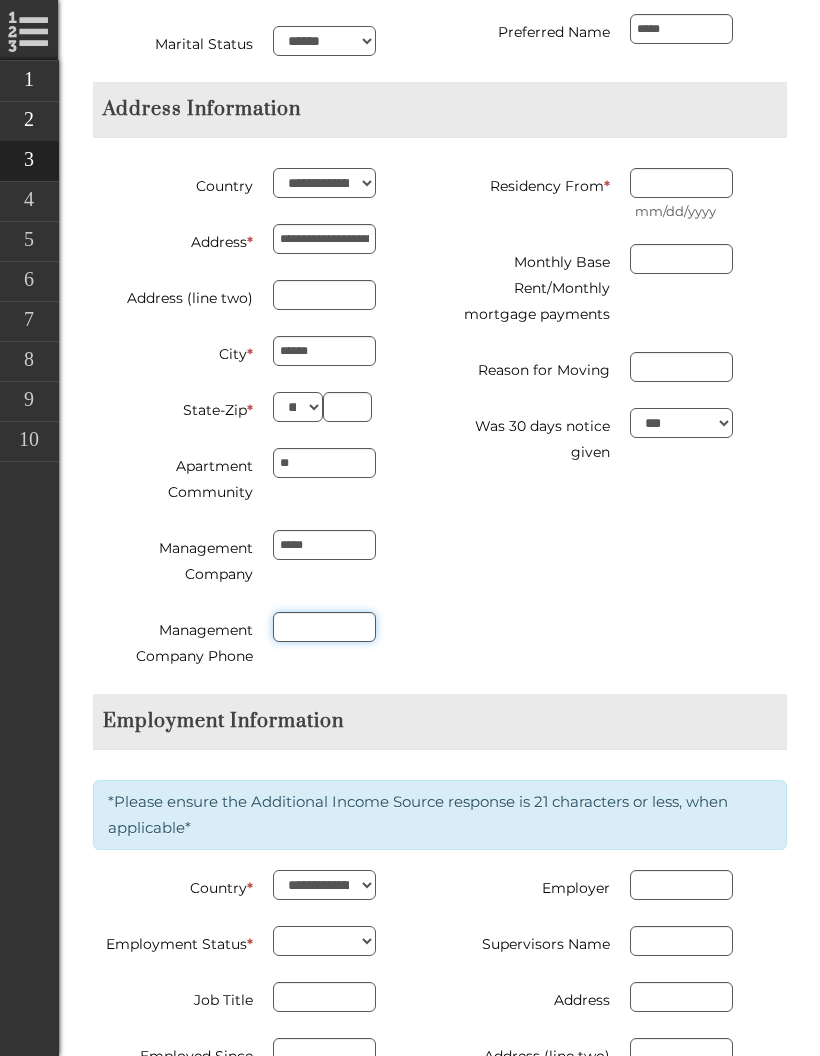 click on "Management Company Phone" at bounding box center [324, 627] 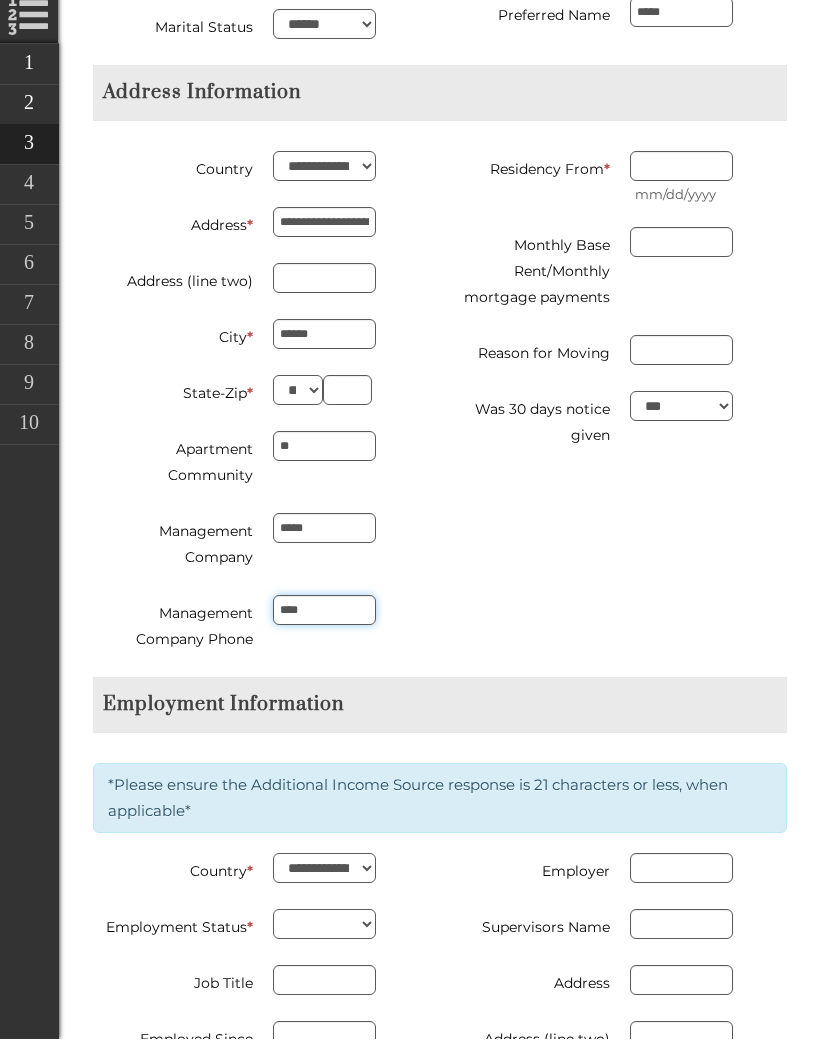 type on "****" 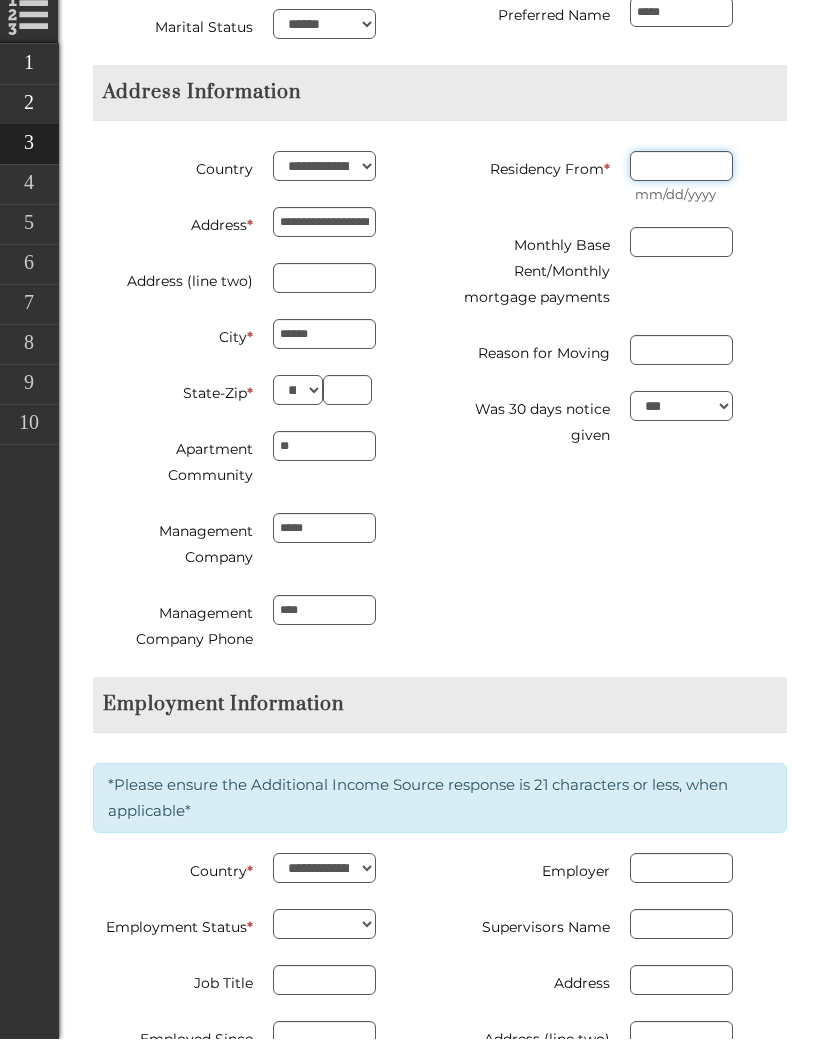 click on "Residency From  *" at bounding box center (681, 183) 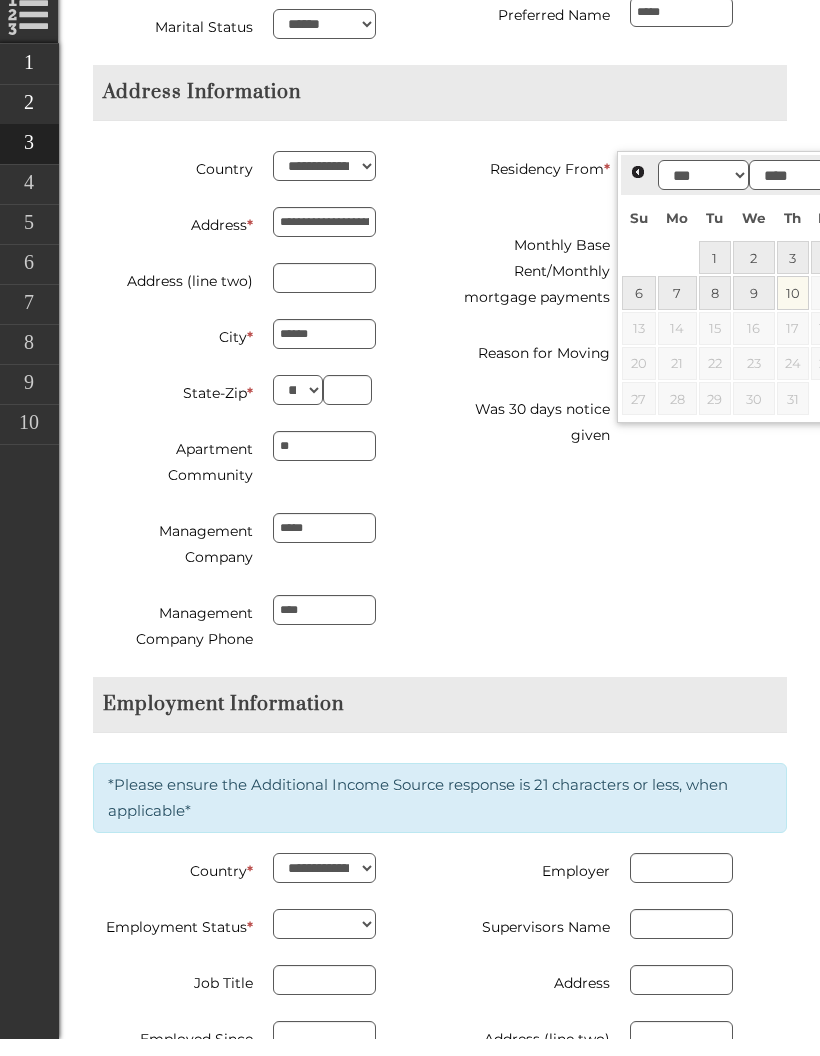 click on "*** *** *** *** *** *** ***" at bounding box center (703, 192) 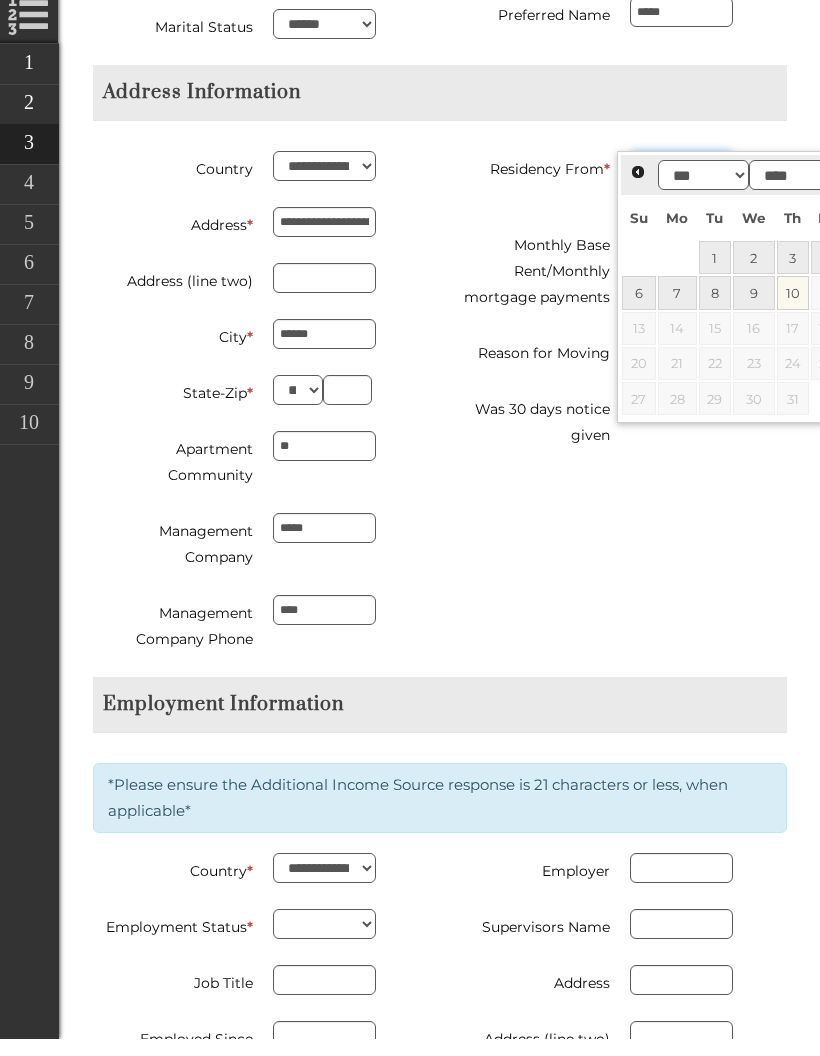 scroll, scrollTop: 1071, scrollLeft: 0, axis: vertical 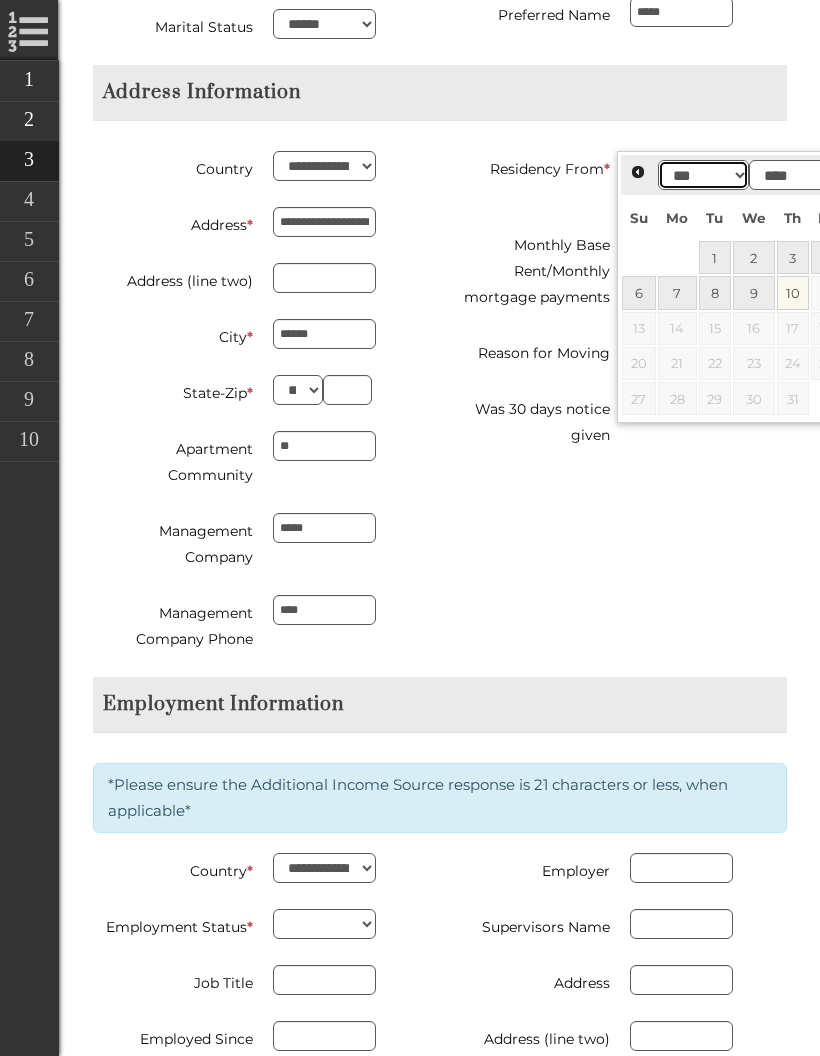 click on "*** *** *** *** *** *** ***" at bounding box center (703, 175) 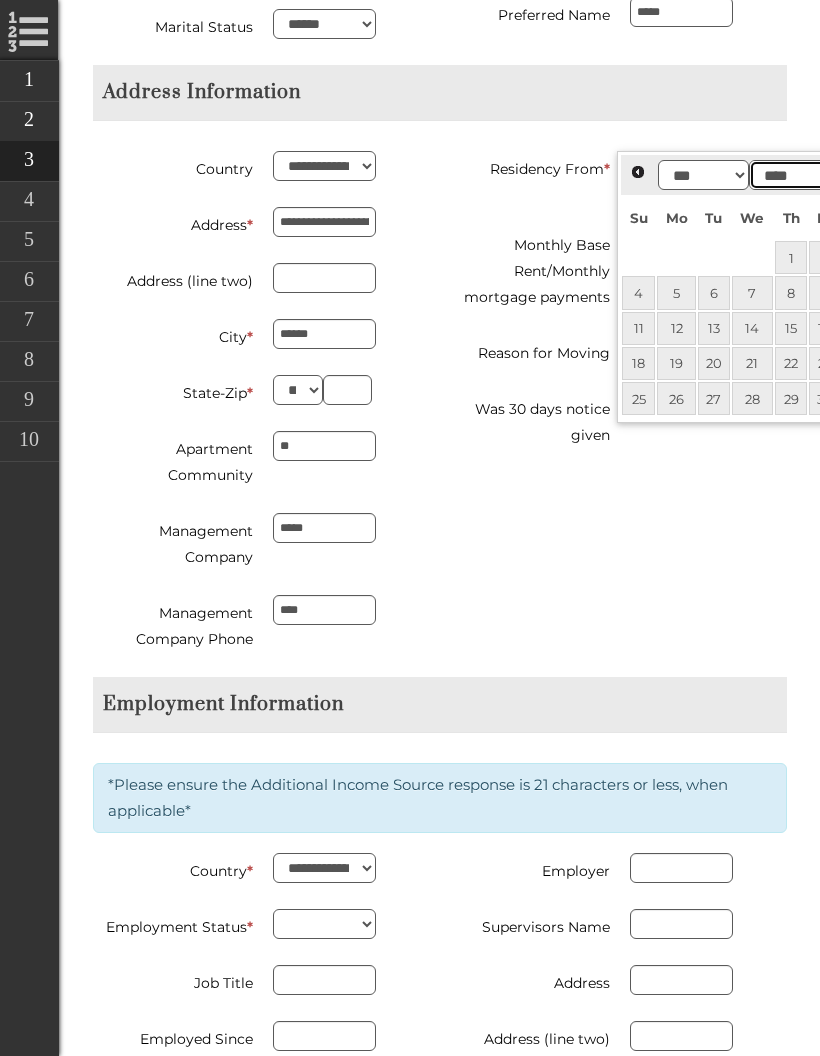click on "**** **** **** **** **** **** **** **** **** **** **** **** **** **** **** **** **** **** **** **** **** **** **** **** **** **** **** **** **** **** **** **** **** **** **** **** **** **** **** **** **** **** **** **** **** **** **** **** **** **** **** **** **** **** **** **** **** **** **** **** **** **** **** **** **** **** **** **** **** **** **** **** **** **** **** **** **** **** **** **** **** **** **** **** **** **** **** **** **** **** **** **** **** **** **** **** **** **** **** **** **** **** **** **** **** ****" at bounding box center [794, 175] 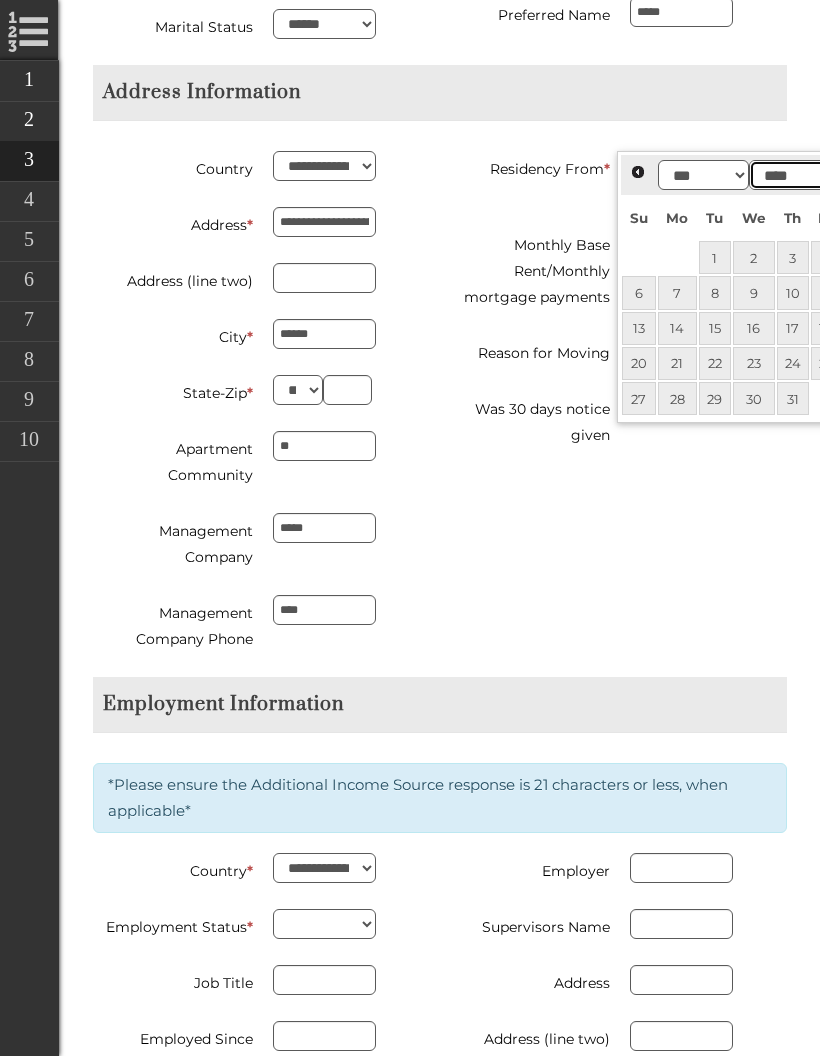 click on "**** **** **** **** **** **** **** **** **** **** **** **** **** **** **** **** **** **** **** **** **** **** **** **** **** **** **** **** **** **** **** **** **** **** **** **** **** **** **** **** **** **** **** **** **** **** **** **** **** **** **** **** **** **** **** **** **** **** **** **** **** **** **** **** **** **** **** **** **** **** **** **** **** **** **** **** **** **** **** **** **** **** **** **** **** **** **** **** **** **** **** **** **** **** **** **** **** **** **** **** **** **** **** **** **** ****" at bounding box center [794, 175] 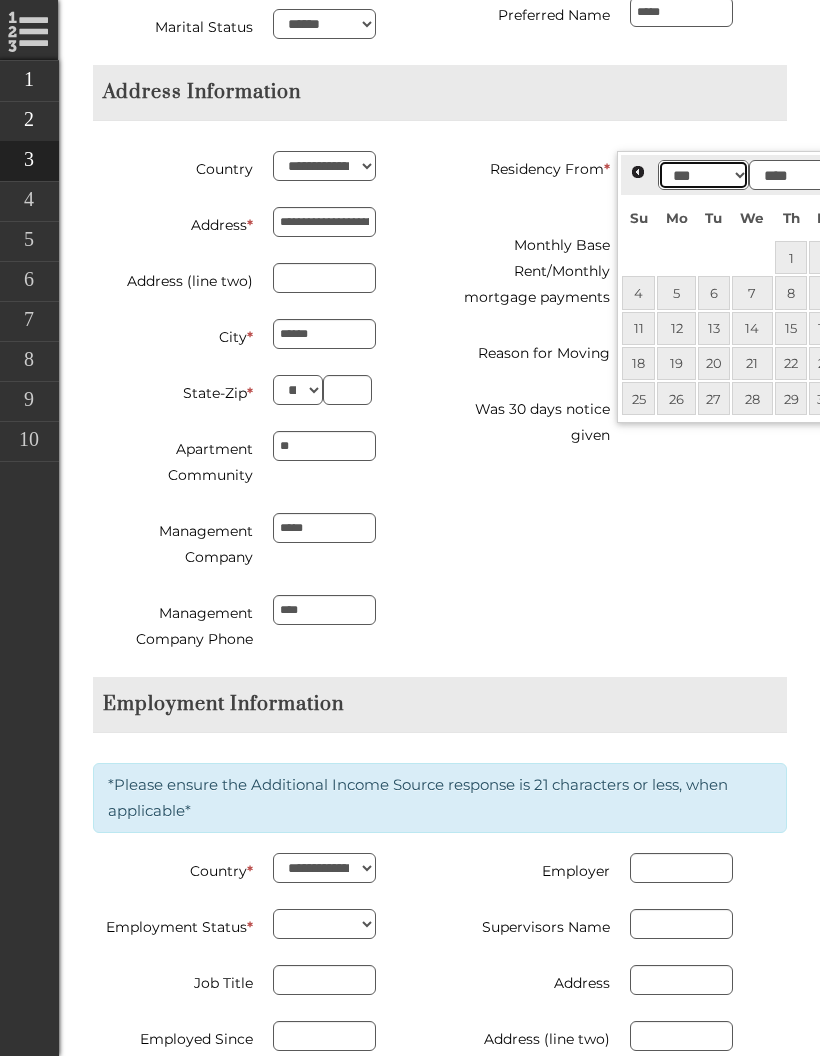 click on "*** *** *** *** *** *** *** *** *** *** *** ***" at bounding box center [703, 175] 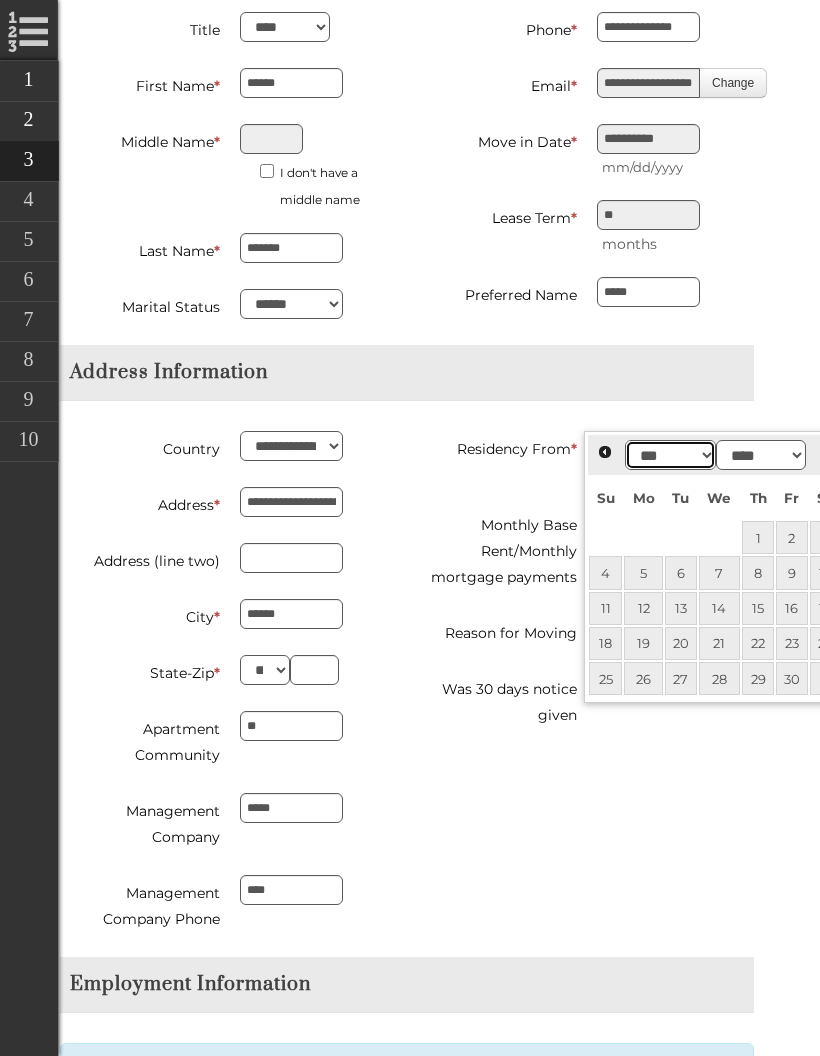 scroll, scrollTop: 791, scrollLeft: 60, axis: both 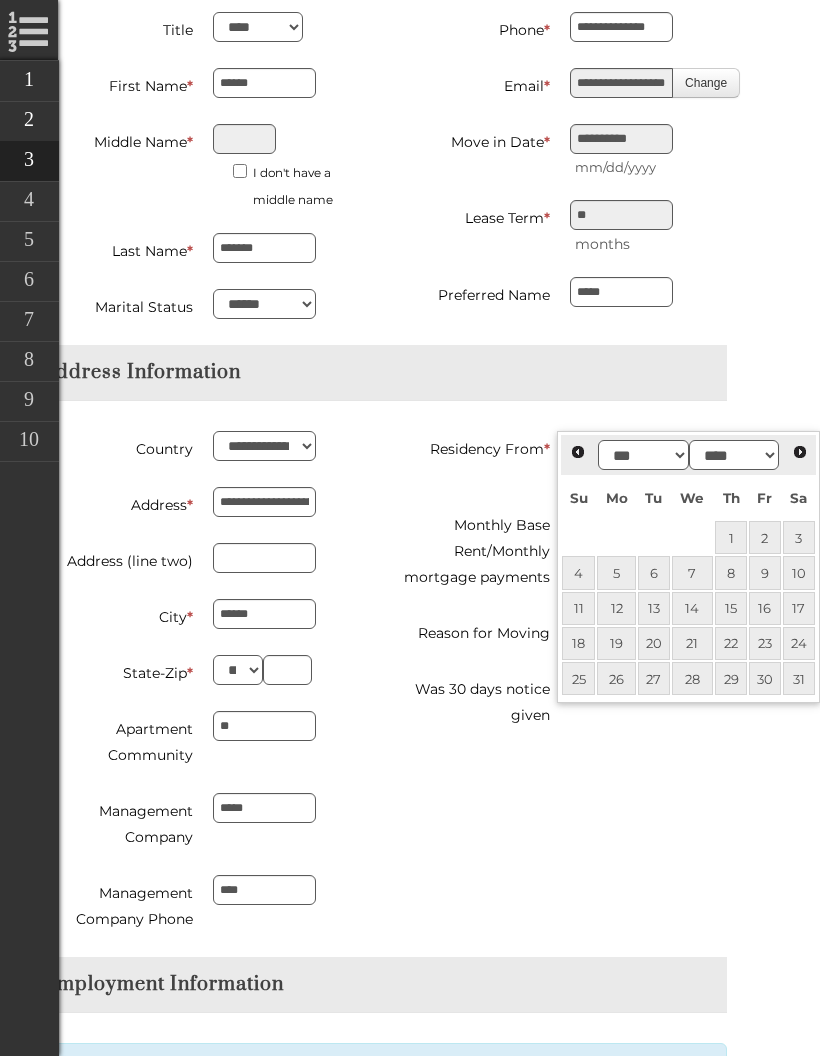 click on "1" at bounding box center [731, 537] 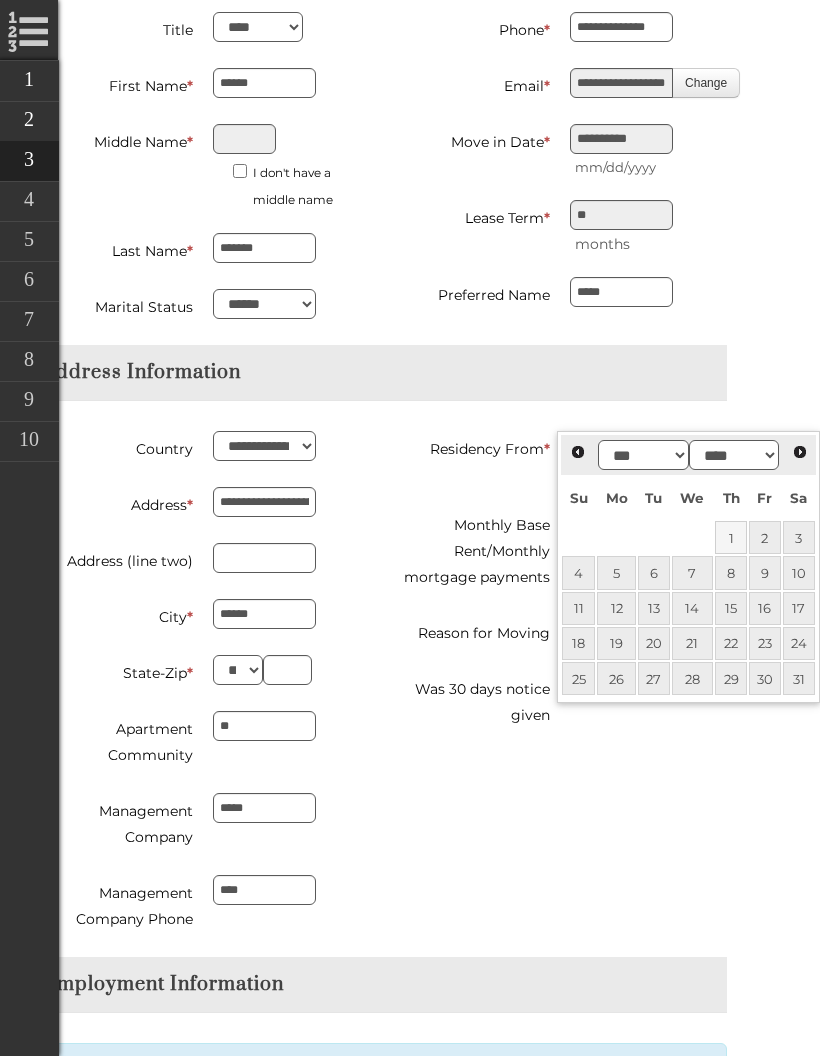 type on "**********" 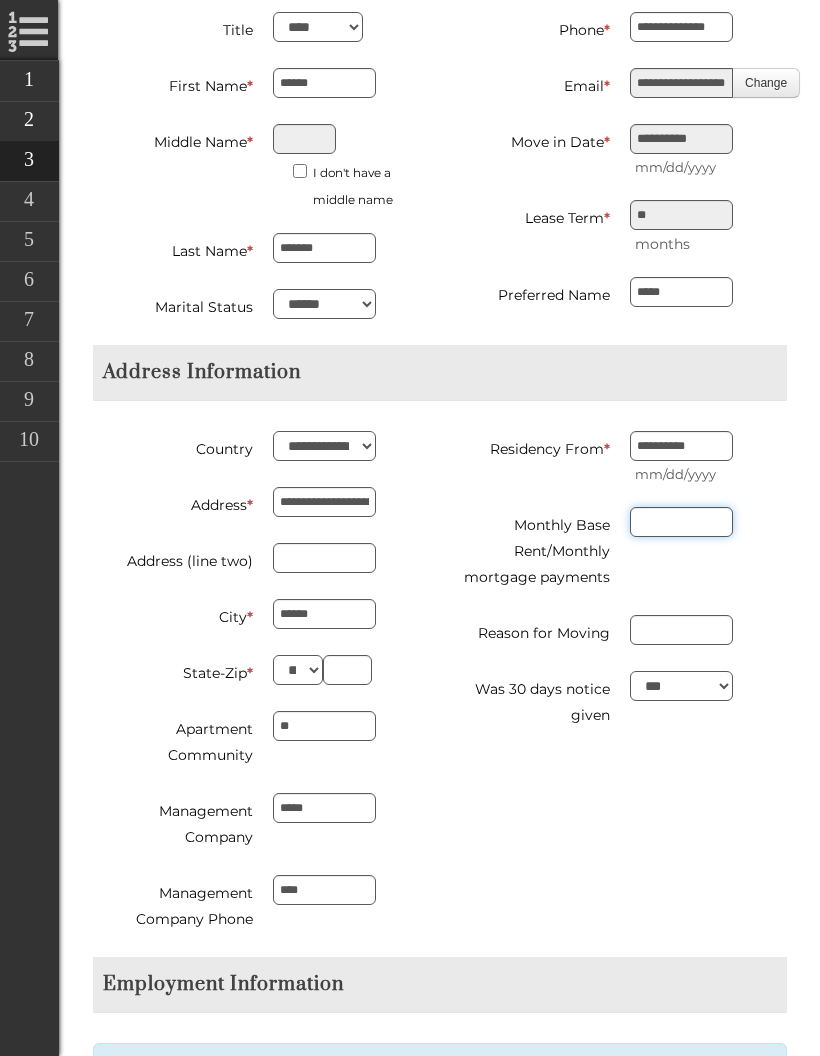 click at bounding box center [681, 522] 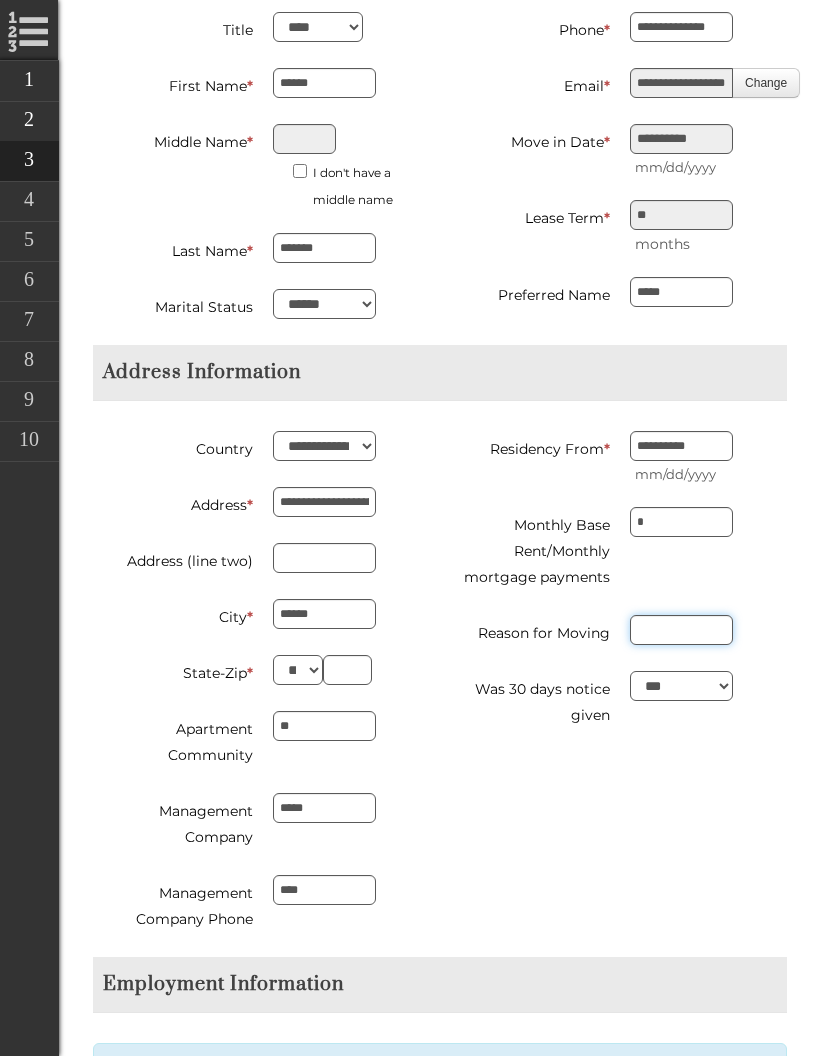 click on "Reason for Moving" at bounding box center [681, 630] 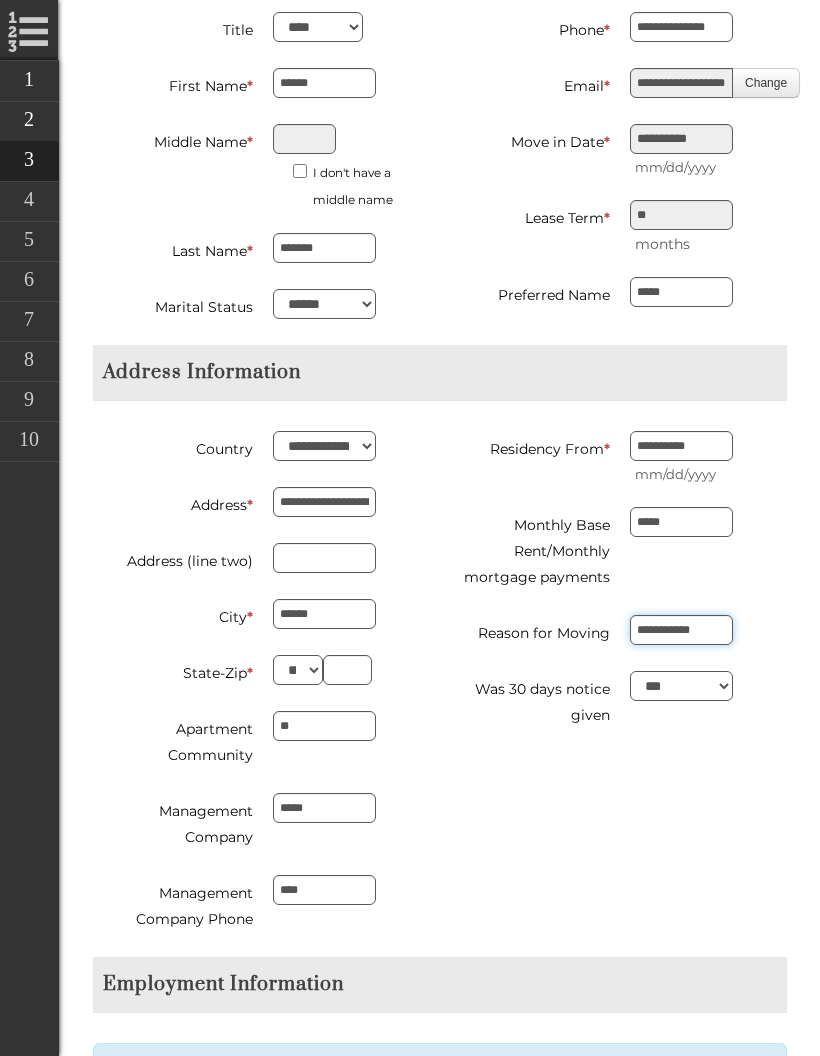 type on "**********" 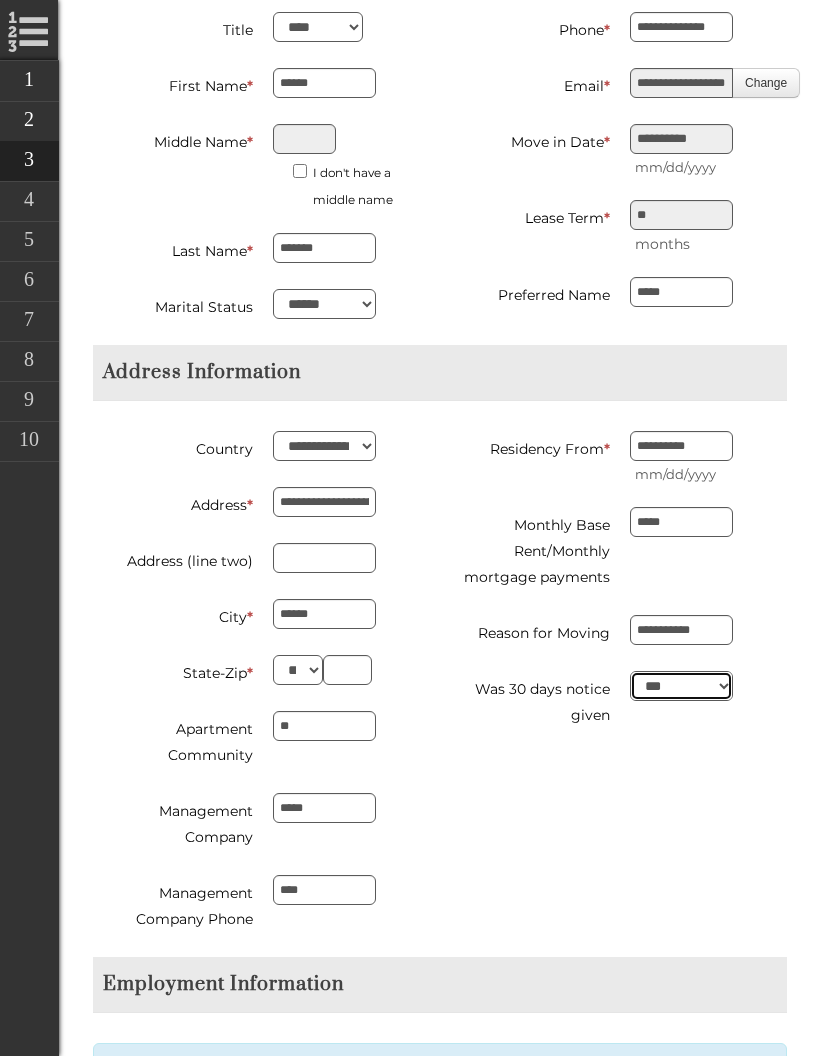 click on "***
**" at bounding box center [681, 686] 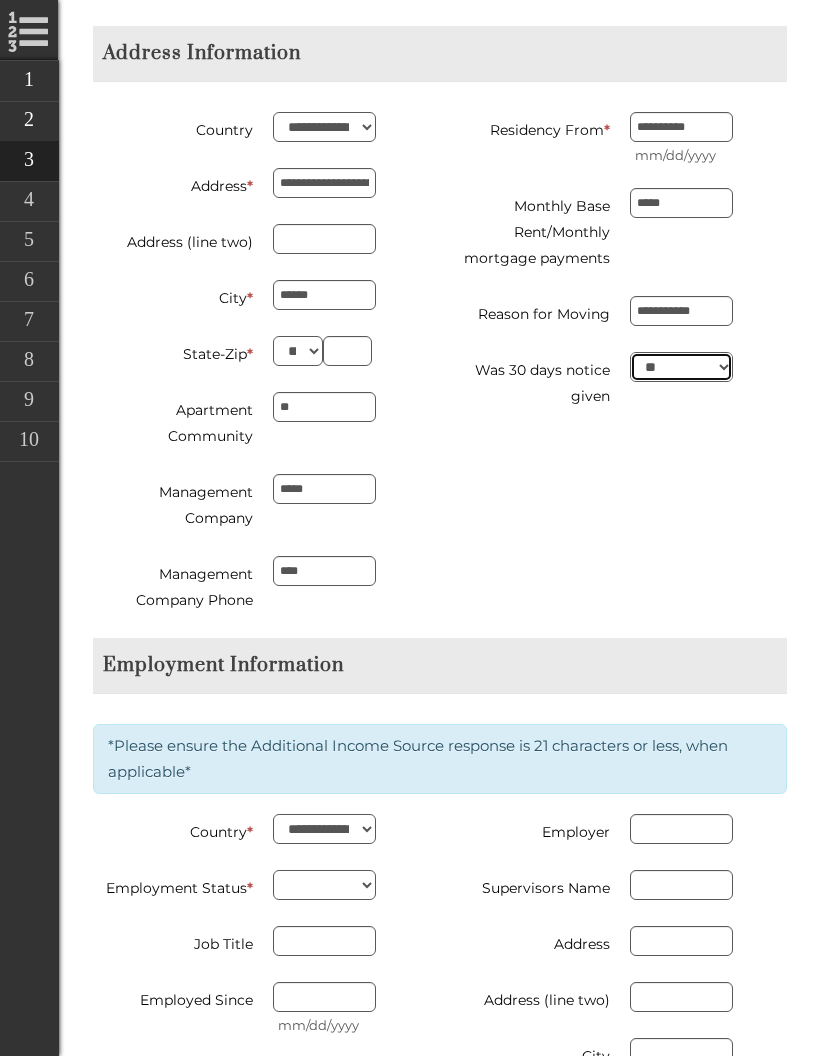 click on "***
**" at bounding box center [681, 367] 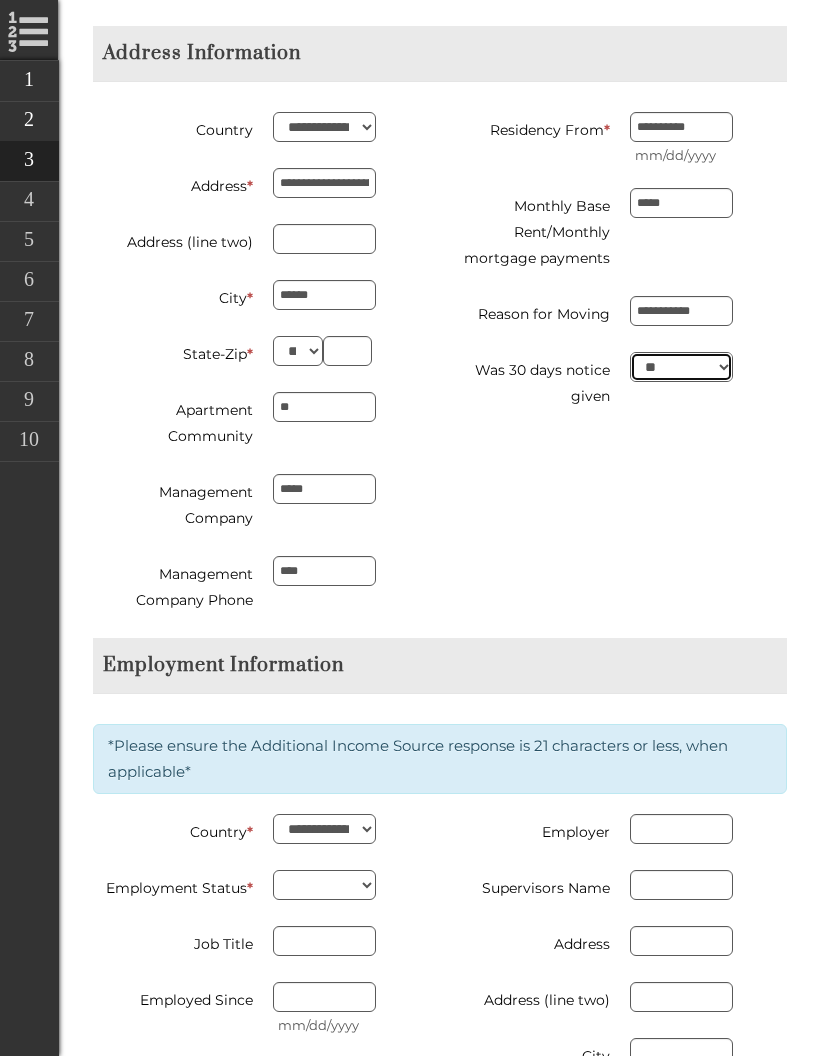 select on "***" 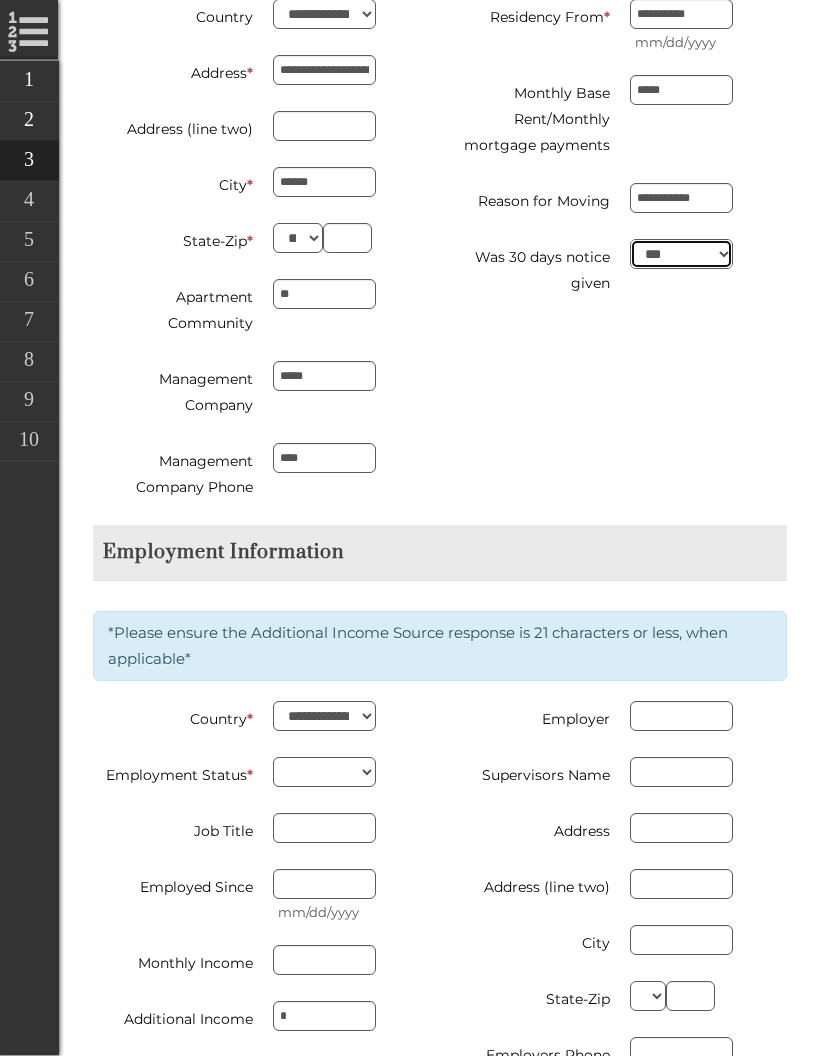 scroll, scrollTop: 1223, scrollLeft: 0, axis: vertical 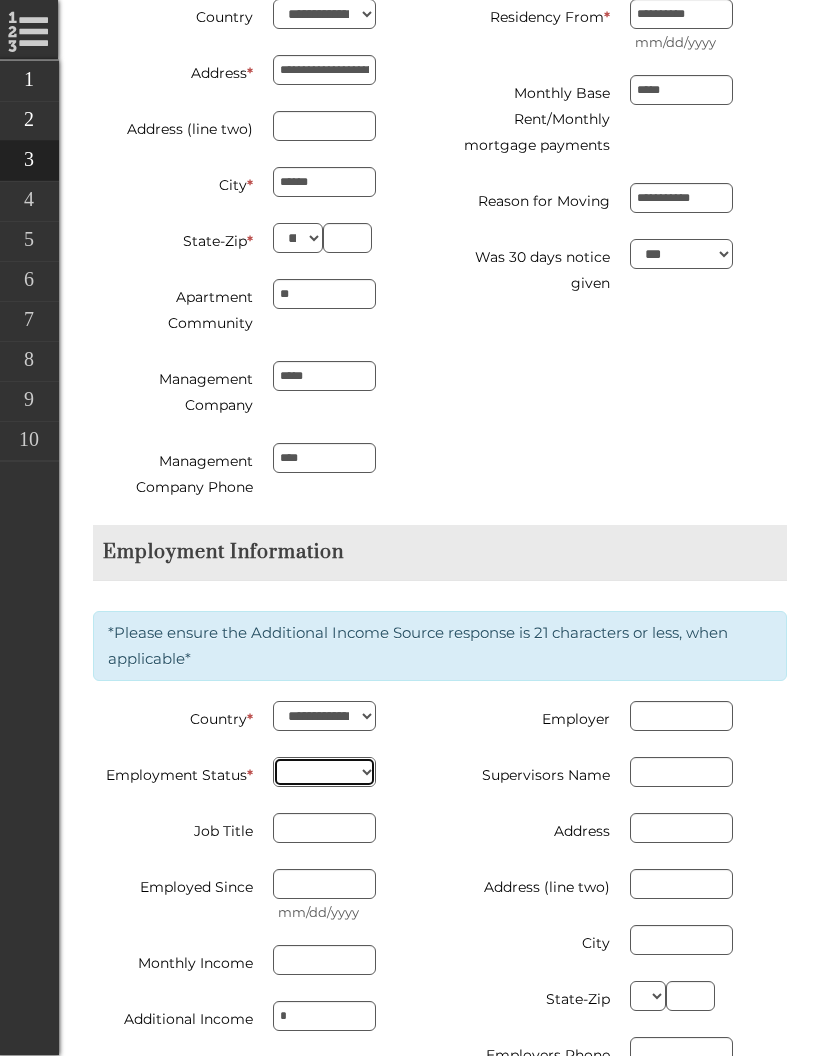 click on "**********" at bounding box center (324, 773) 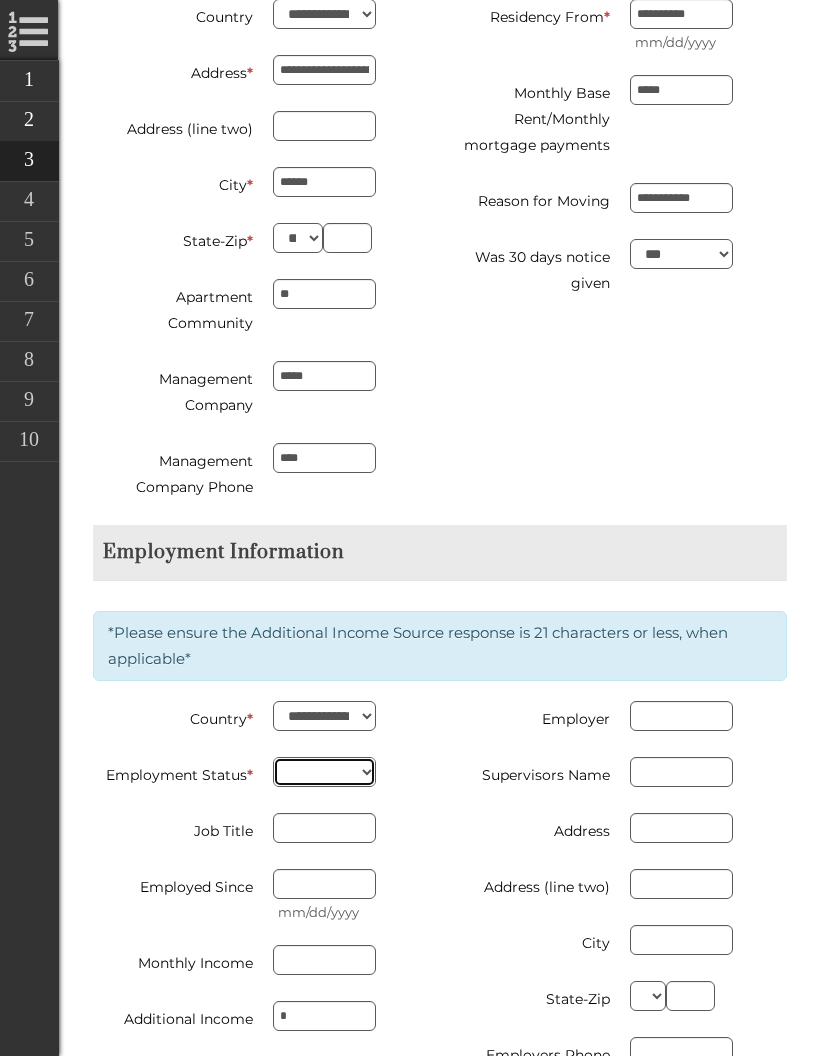 select on "*******" 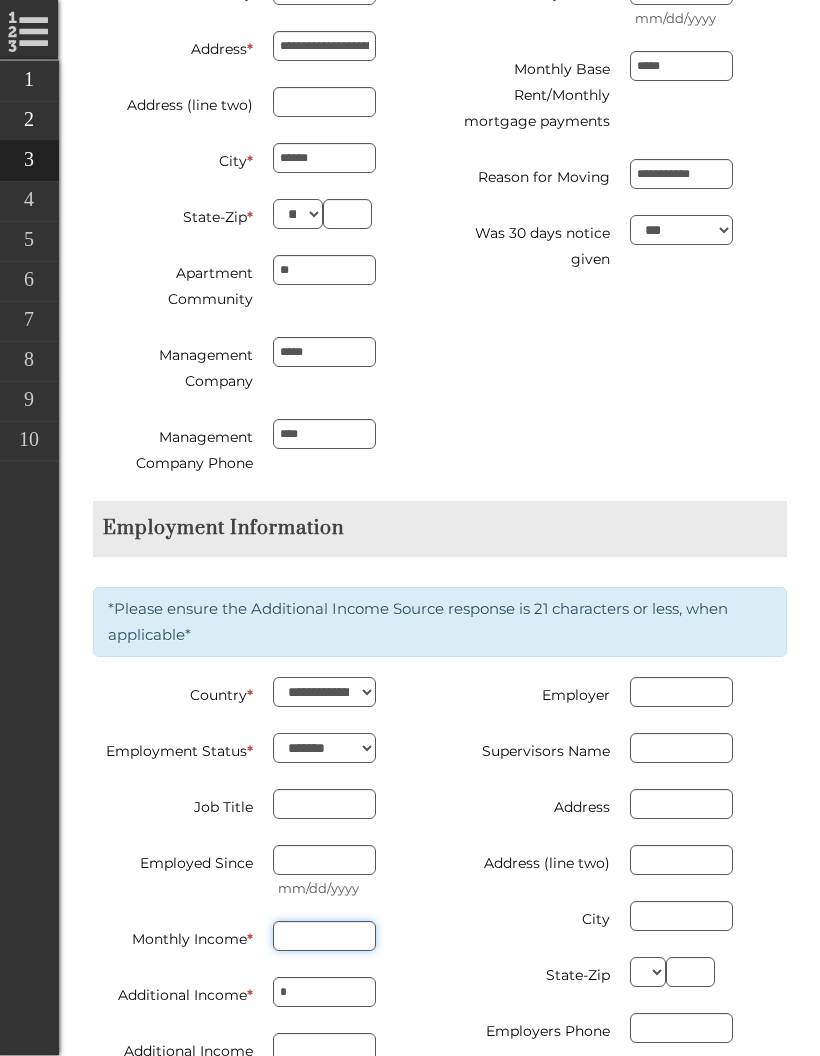 click on "Monthly Income  *" at bounding box center (324, 937) 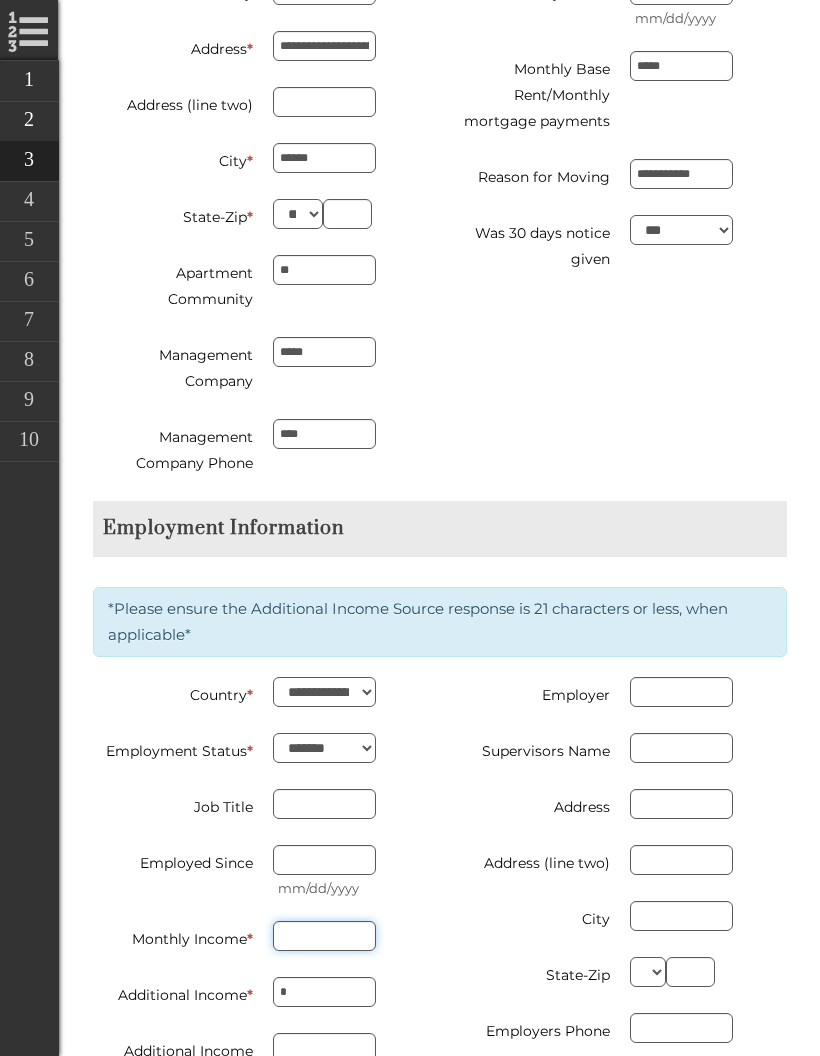scroll, scrollTop: 1380, scrollLeft: 0, axis: vertical 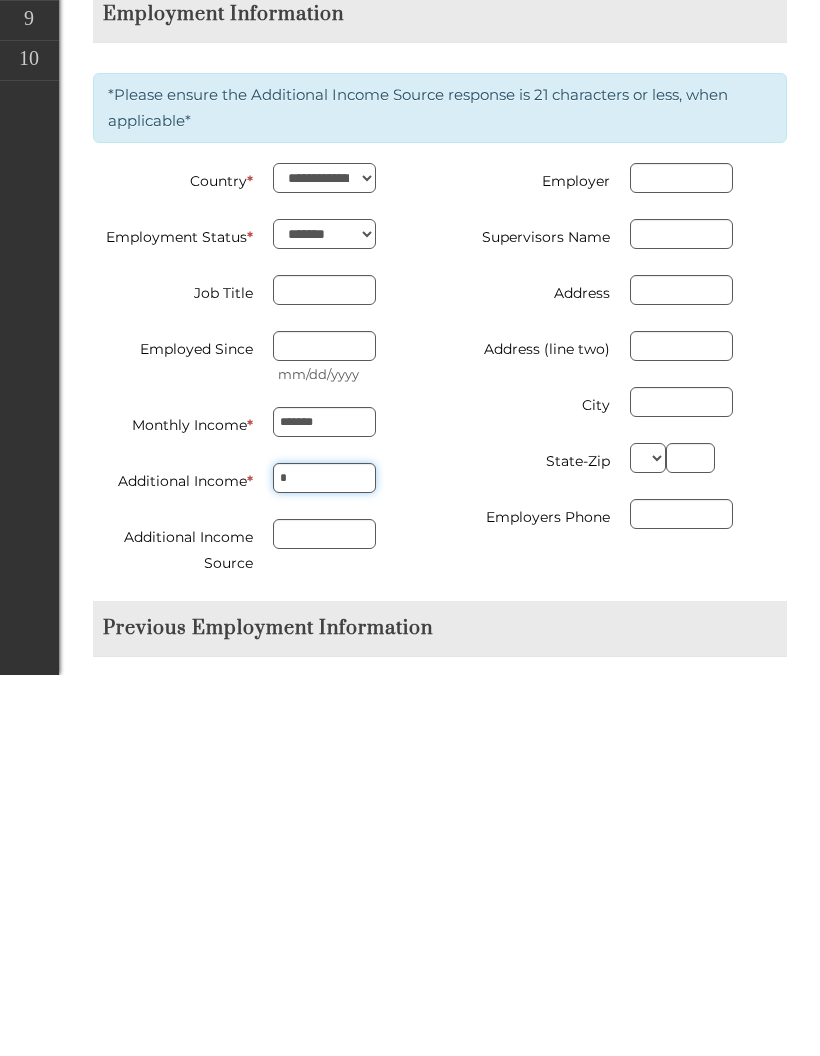 click on "*" at bounding box center [324, 859] 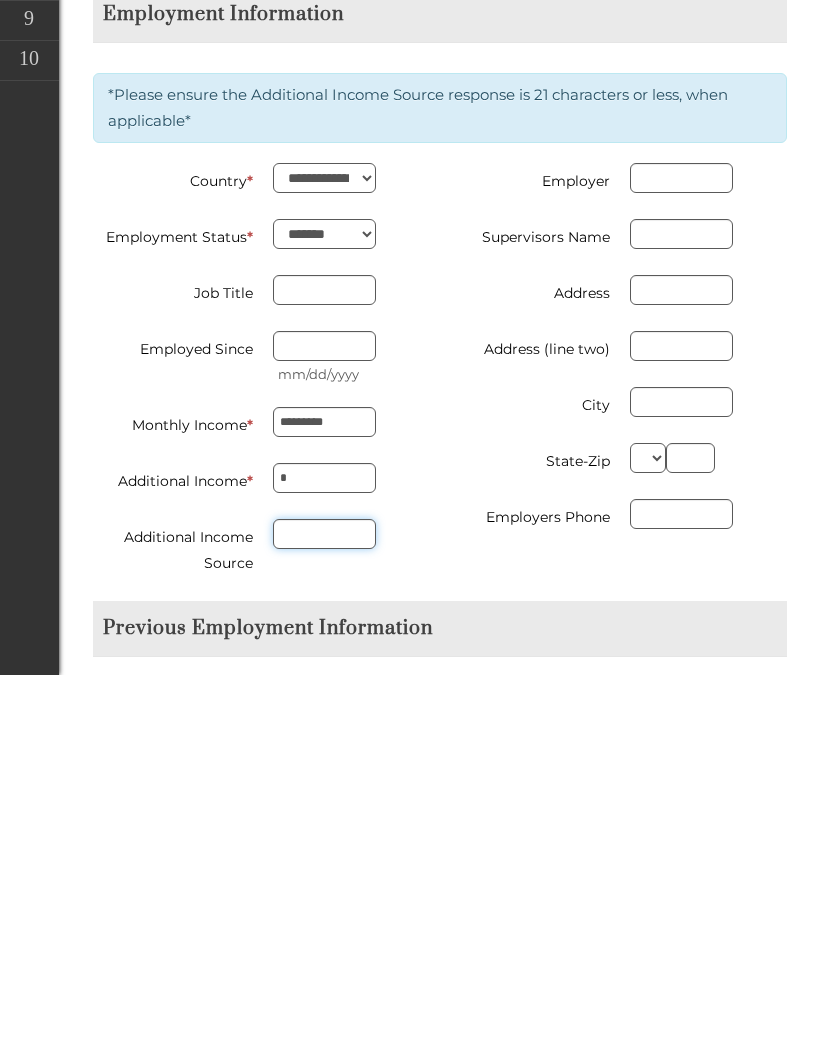 click on "Additional Income Source" at bounding box center [324, 915] 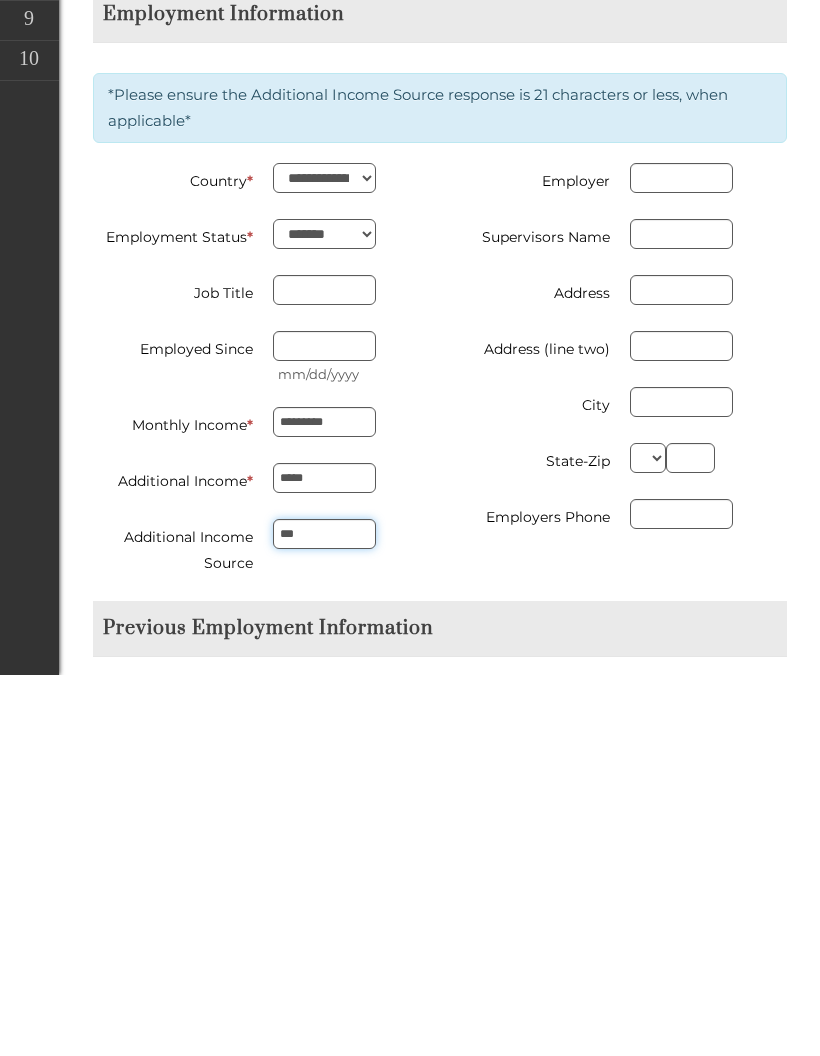 scroll, scrollTop: 1407, scrollLeft: 0, axis: vertical 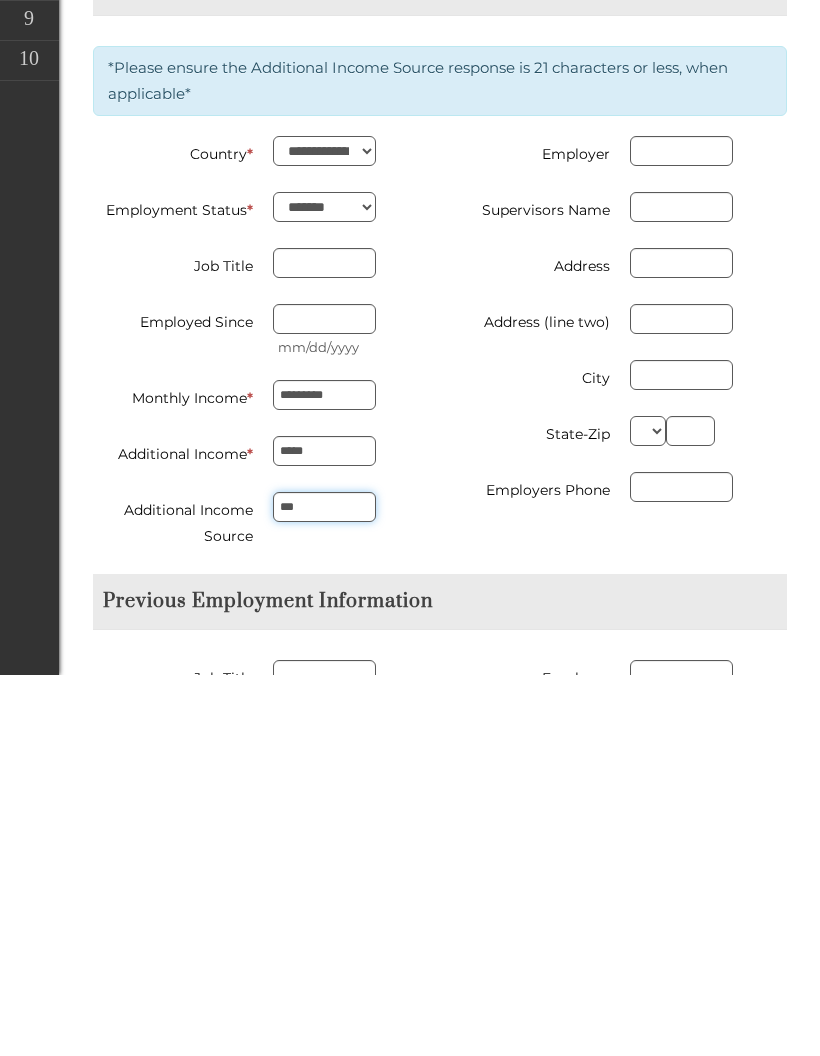 type on "***" 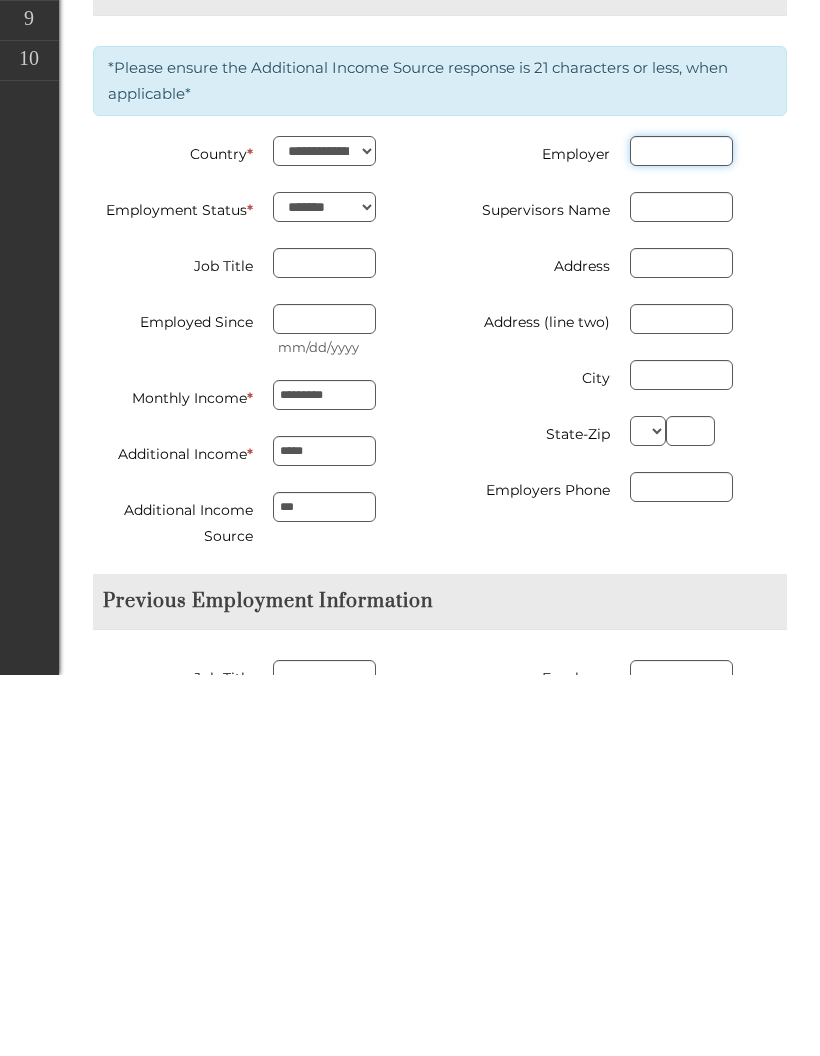 click on "Employer" at bounding box center [681, 532] 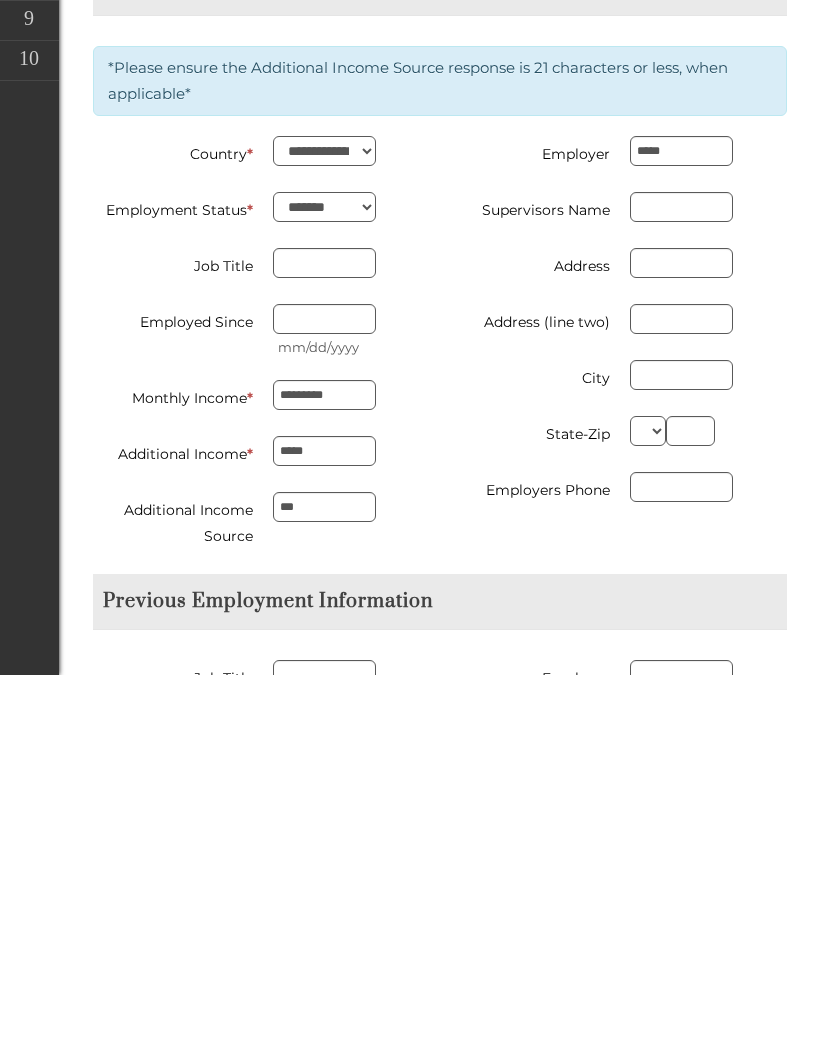 scroll, scrollTop: 1789, scrollLeft: 0, axis: vertical 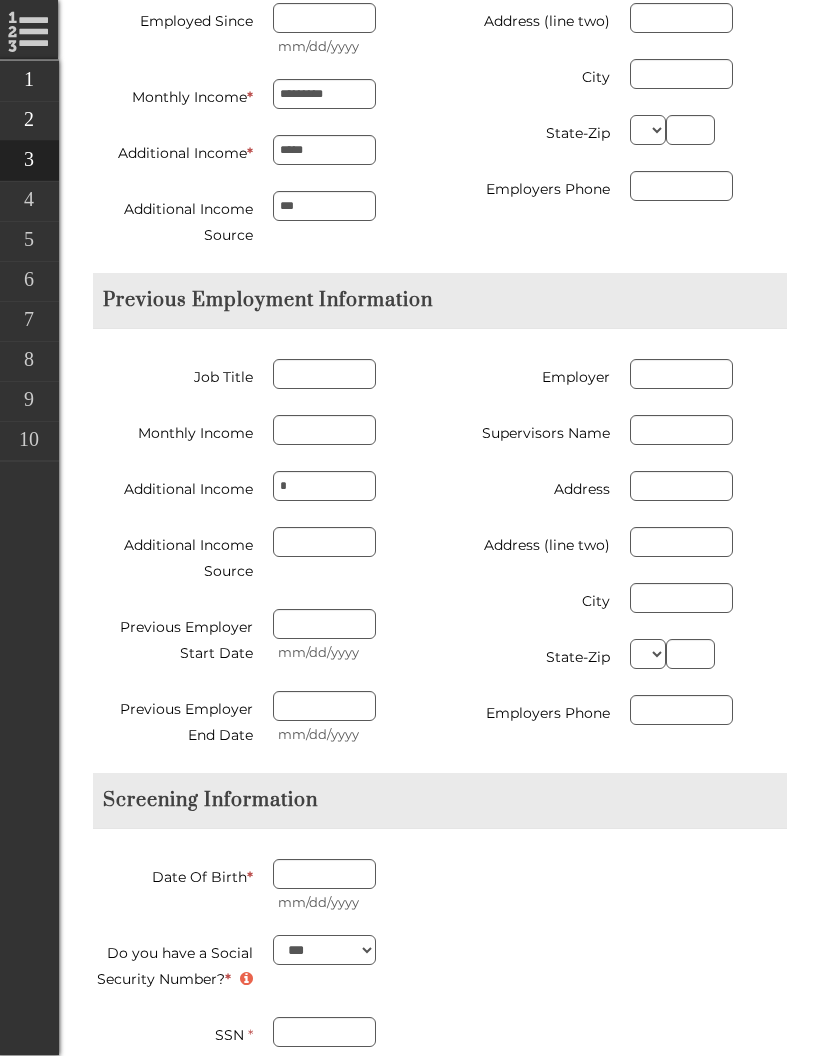 type on "****" 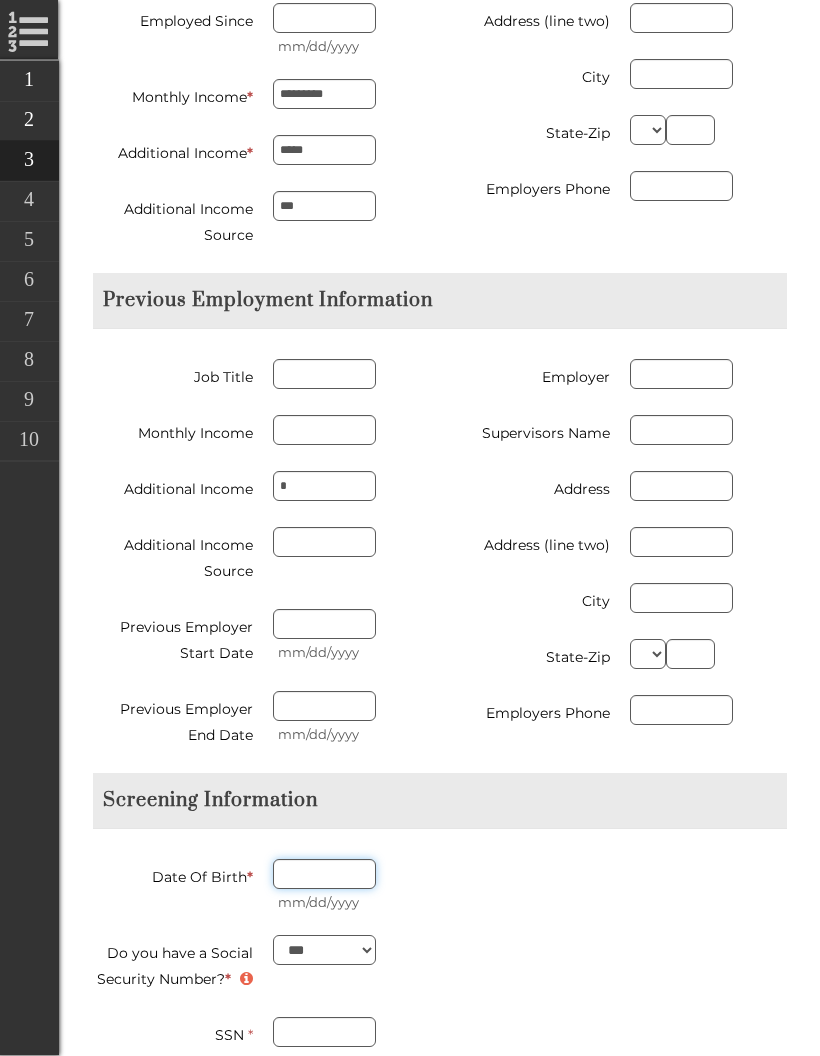 click on "Date Of Birth  *" at bounding box center [324, 875] 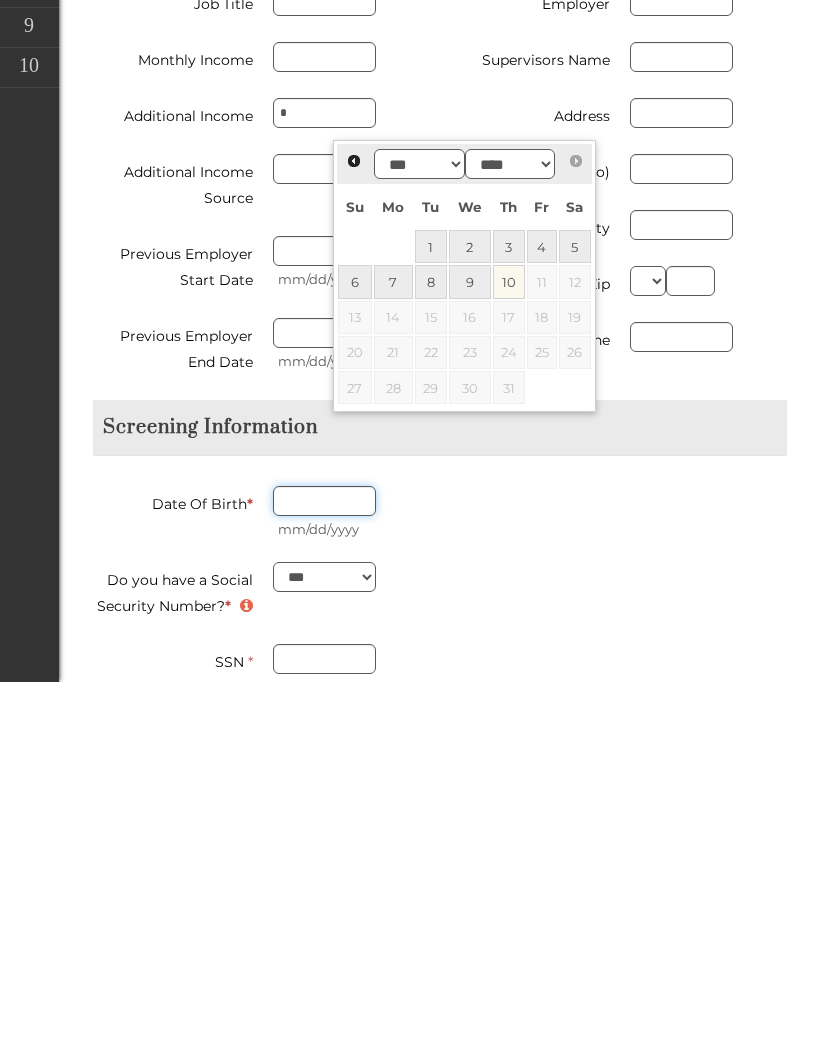 scroll, scrollTop: 2130, scrollLeft: 0, axis: vertical 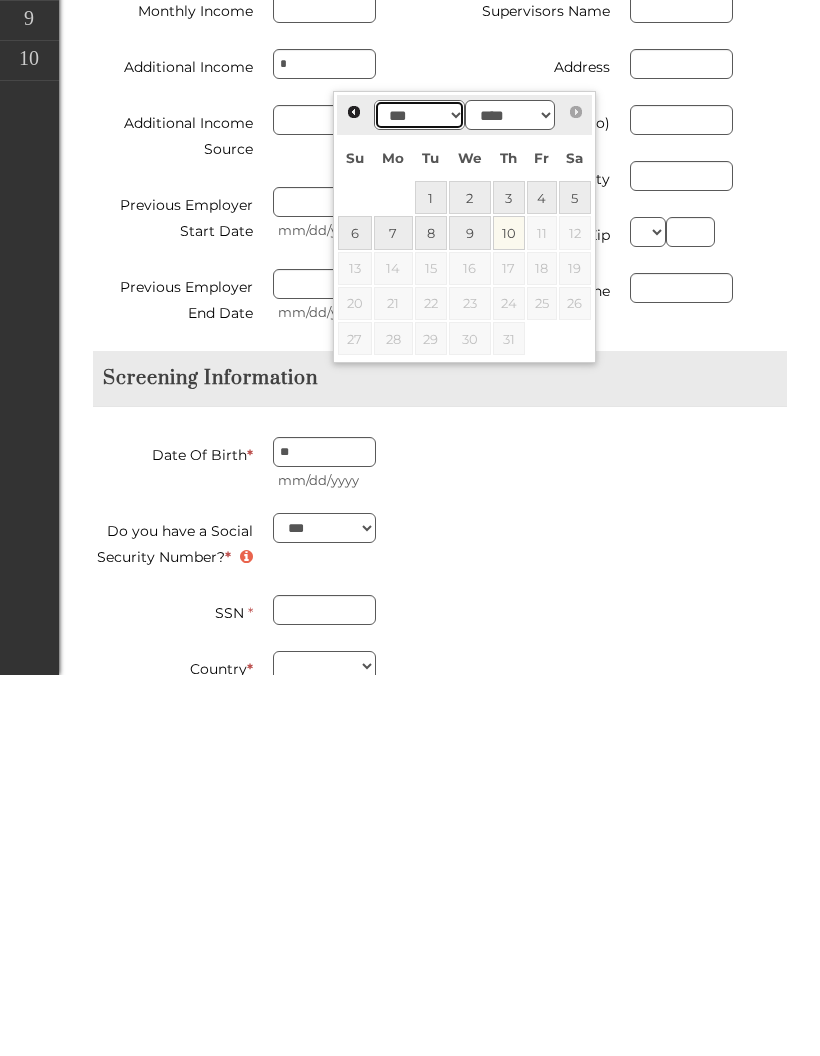 click on "*** *** *** *** *** *** ***" at bounding box center (419, 496) 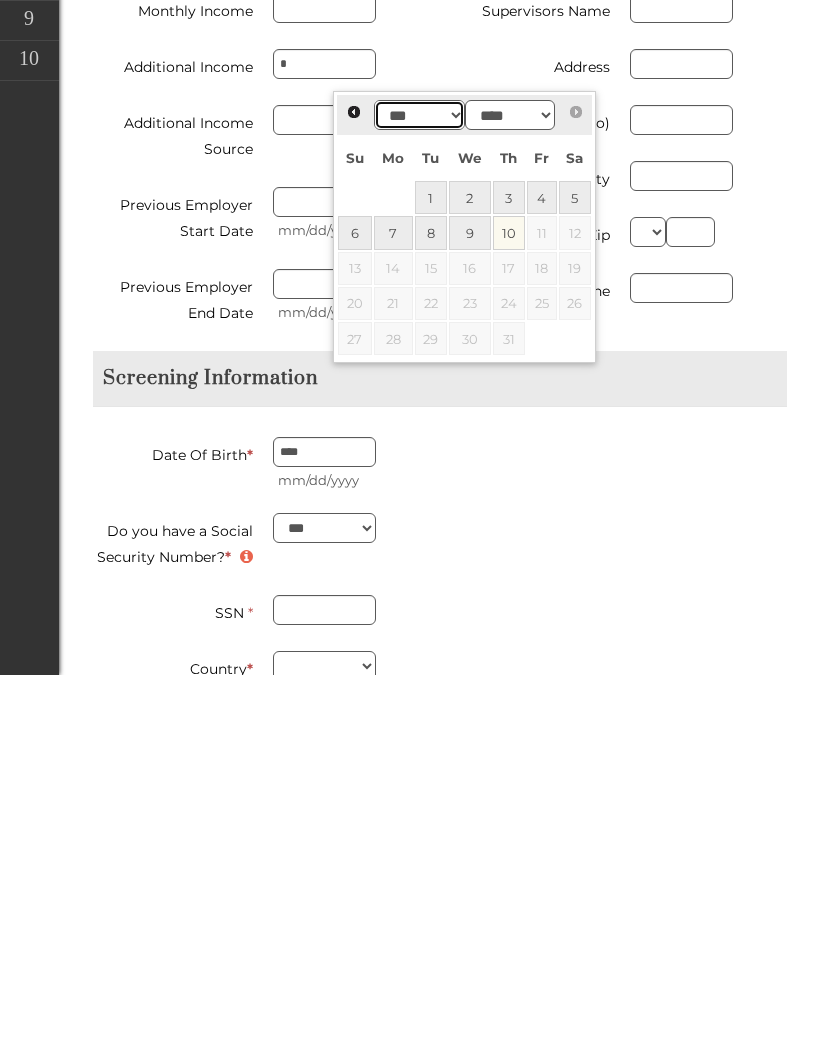 scroll, scrollTop: 2511, scrollLeft: 0, axis: vertical 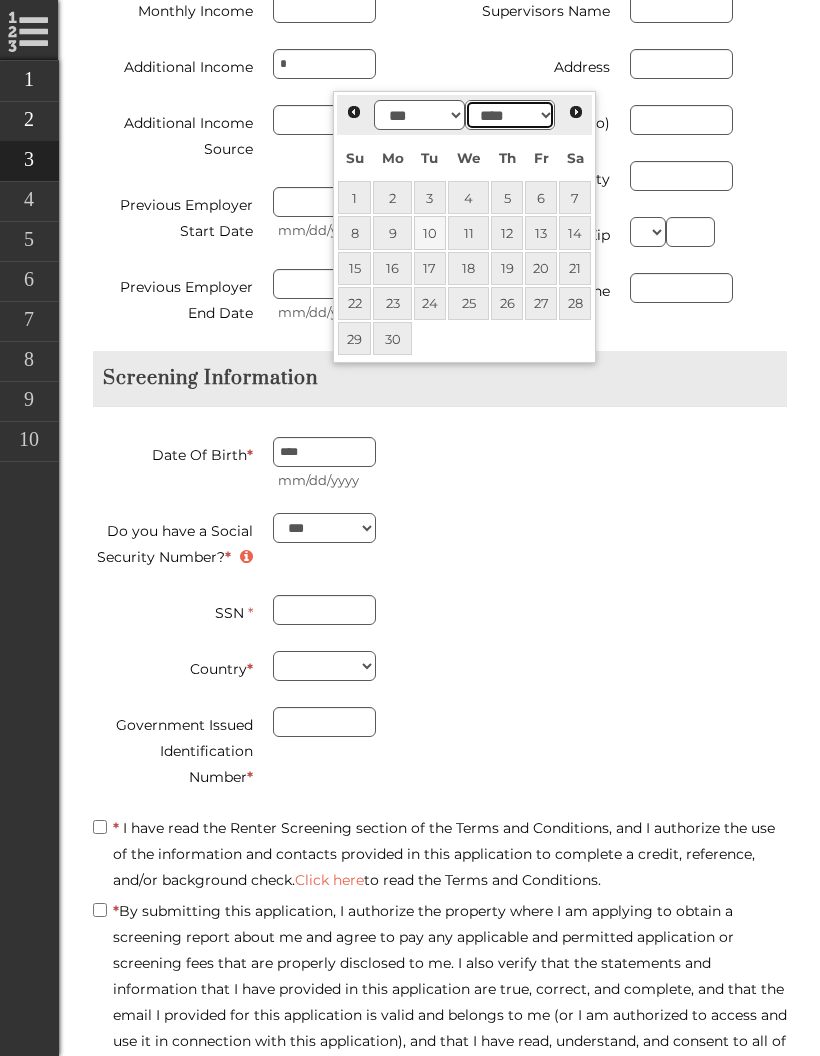 click on "**** **** **** **** **** **** **** **** **** **** **** **** **** **** **** **** **** **** **** **** **** **** **** **** **** **** **** **** **** **** **** **** **** **** **** **** **** **** **** **** **** **** **** **** **** **** **** **** **** **** **** **** **** **** **** **** **** **** **** **** **** **** **** **** **** **** **** **** **** **** **** **** **** **** **** **** **** **** **** **** **** **** **** **** **** **** **** **** **** **** **** **** **** **** **** **** **** **** **** **** **** **** **** **** **** ****" at bounding box center (510, 115) 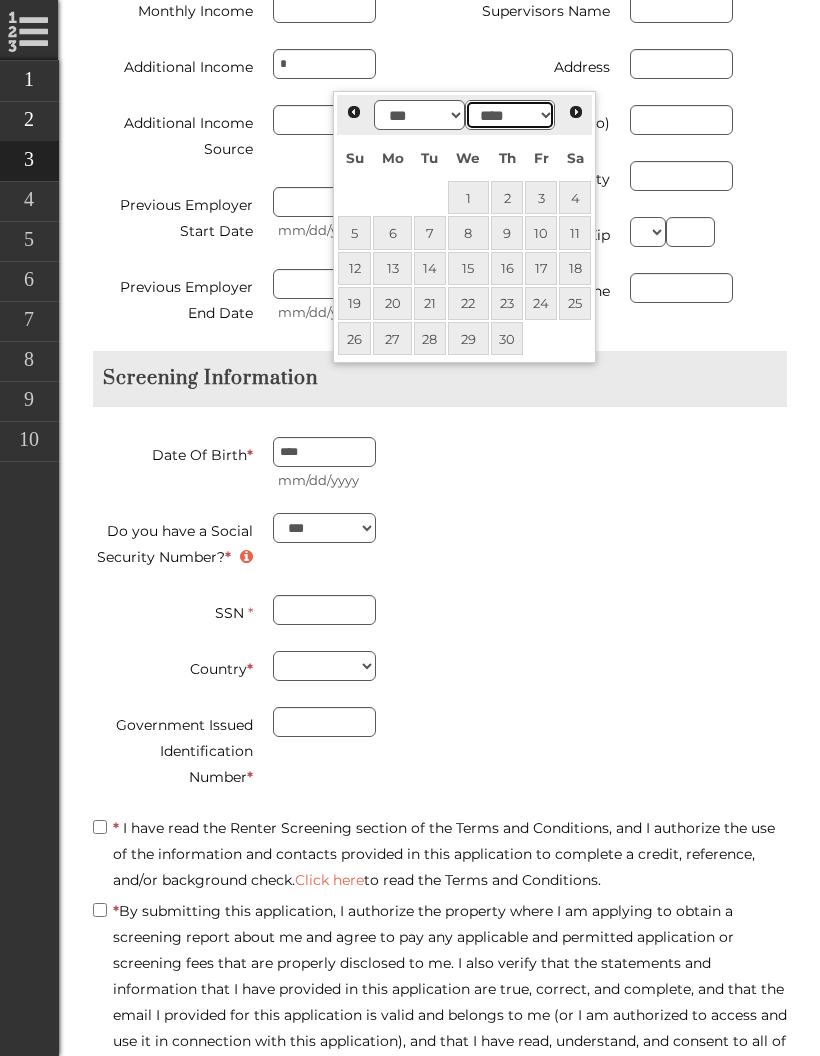 click on "**** **** **** **** **** **** **** **** **** **** **** **** **** **** **** **** **** **** **** **** **** **** **** **** **** **** **** **** **** **** **** **** **** **** **** **** **** **** **** **** **** **** **** **** **** **** **** **** **** **** **** **** **** **** **** **** **** **** **** **** **** **** **** **** **** **** **** **** **** **** **** **** **** **** **** **** **** **** **** **** **** **** **** **** **** **** **** **** **** **** **** **** **** **** **** **** **** **** **** **** **** **** **** **** **** ****" at bounding box center (510, 115) 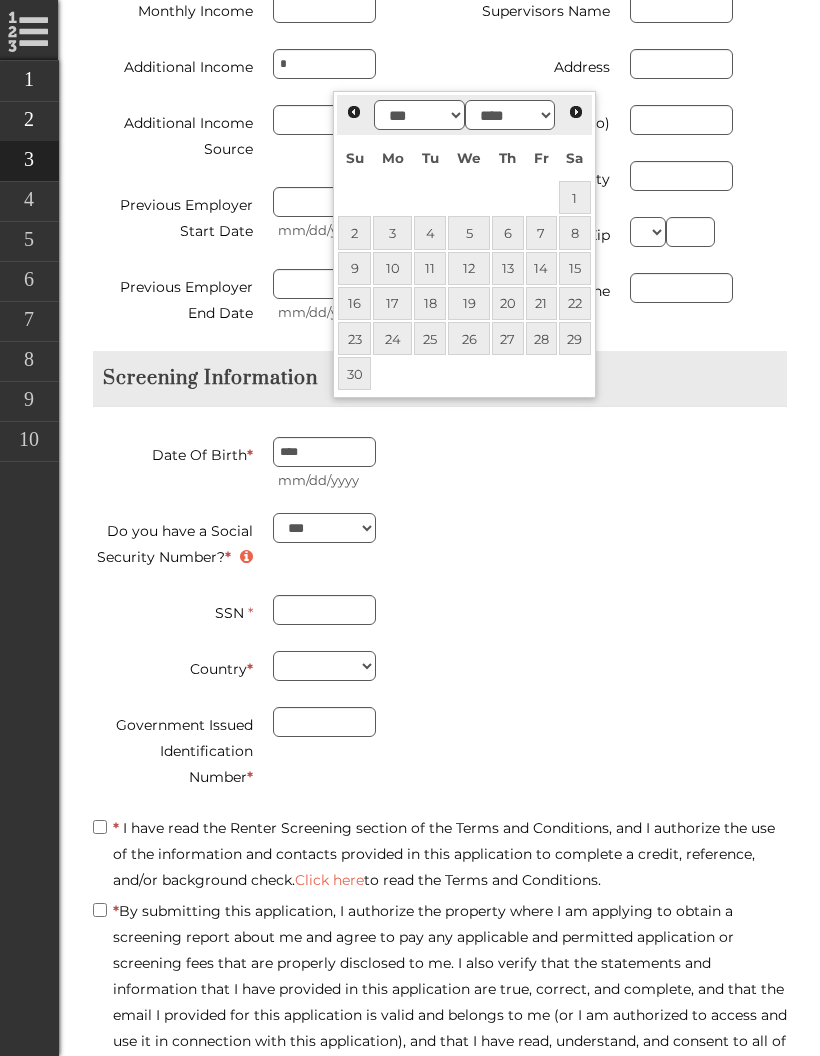 click on "**********" at bounding box center [440, 761] 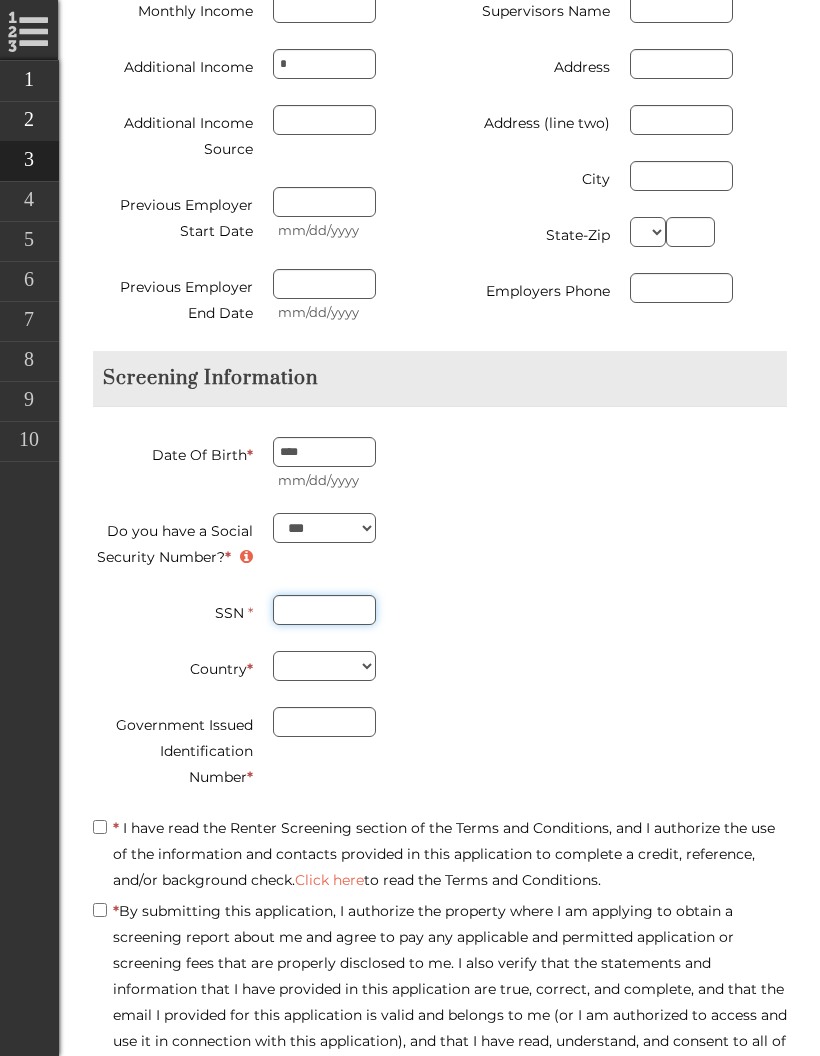 click on "SSN    *" at bounding box center (324, 610) 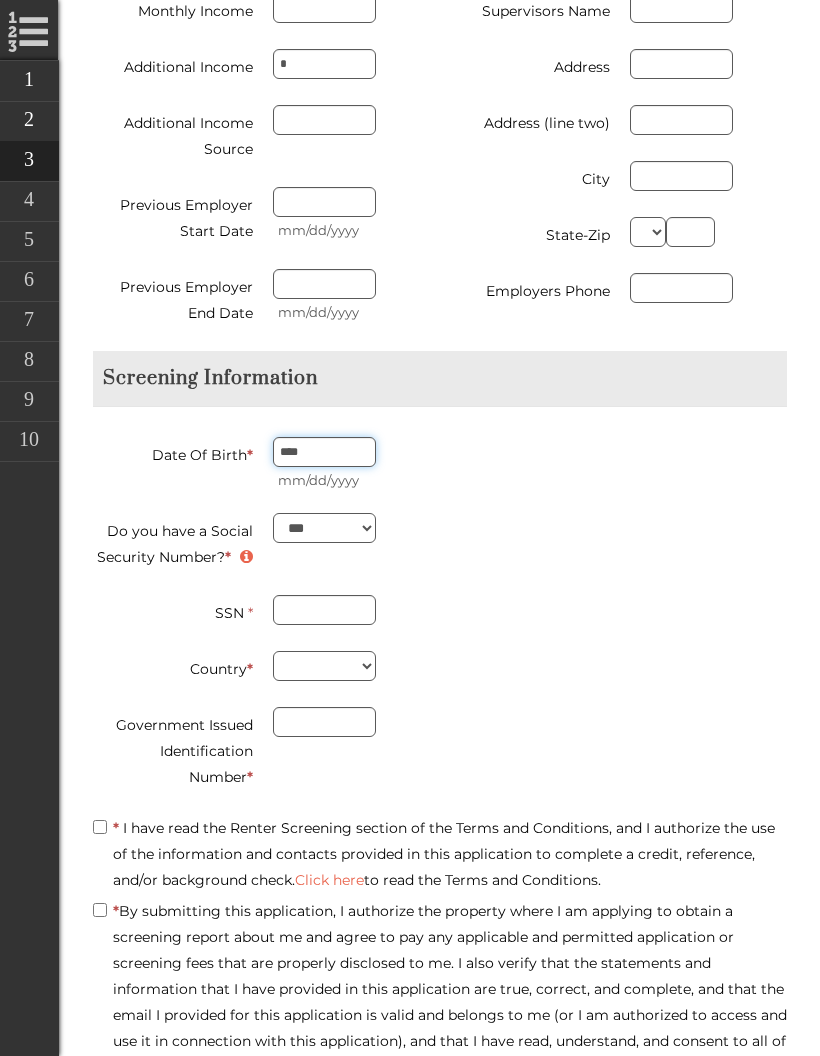 click on "****" at bounding box center [324, 452] 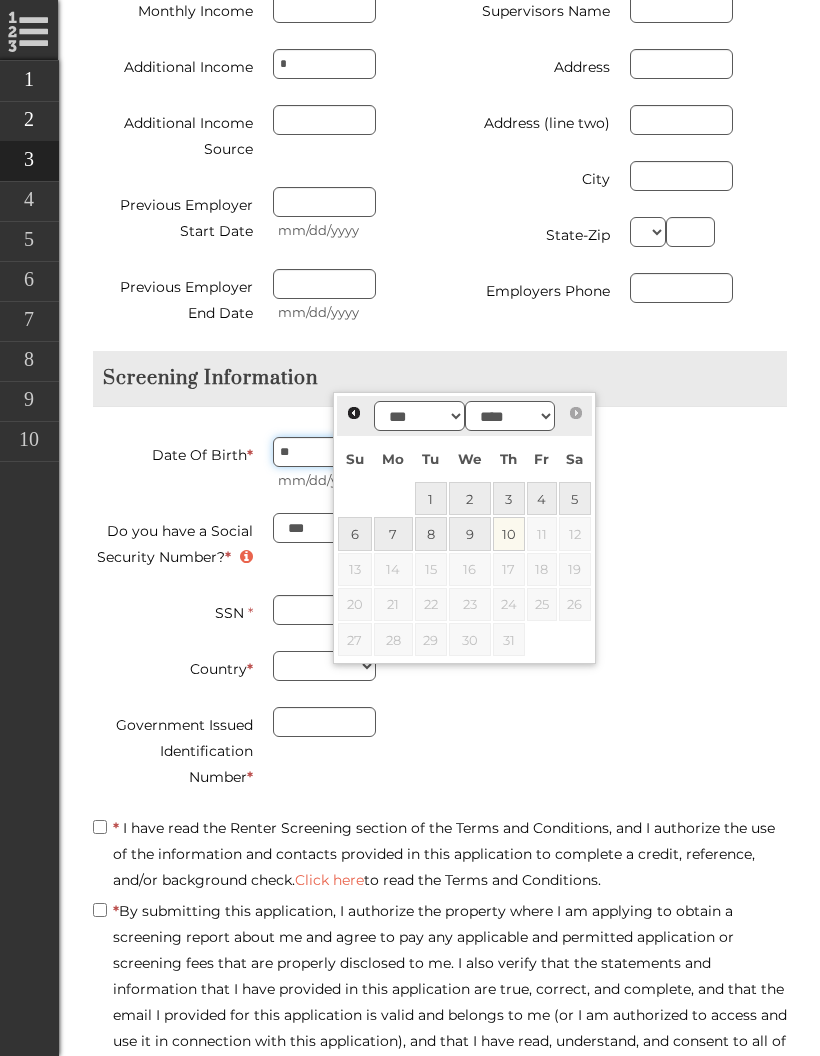 type on "*" 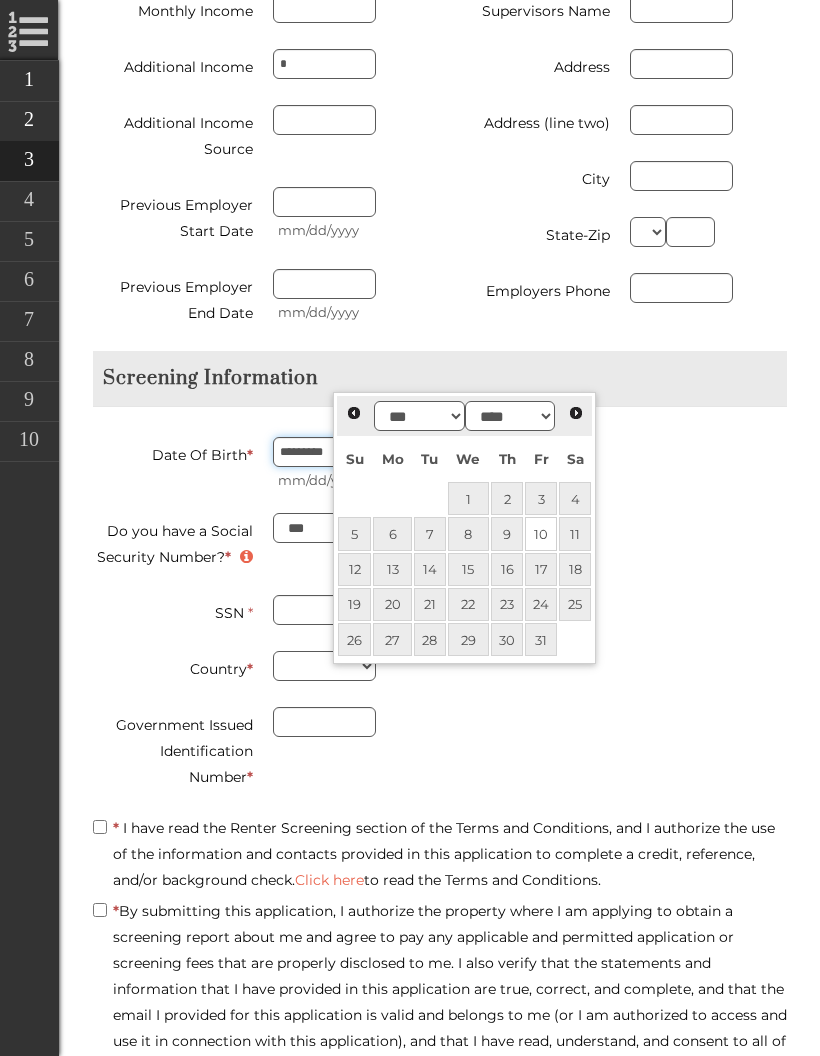 click on "*********" at bounding box center [324, 452] 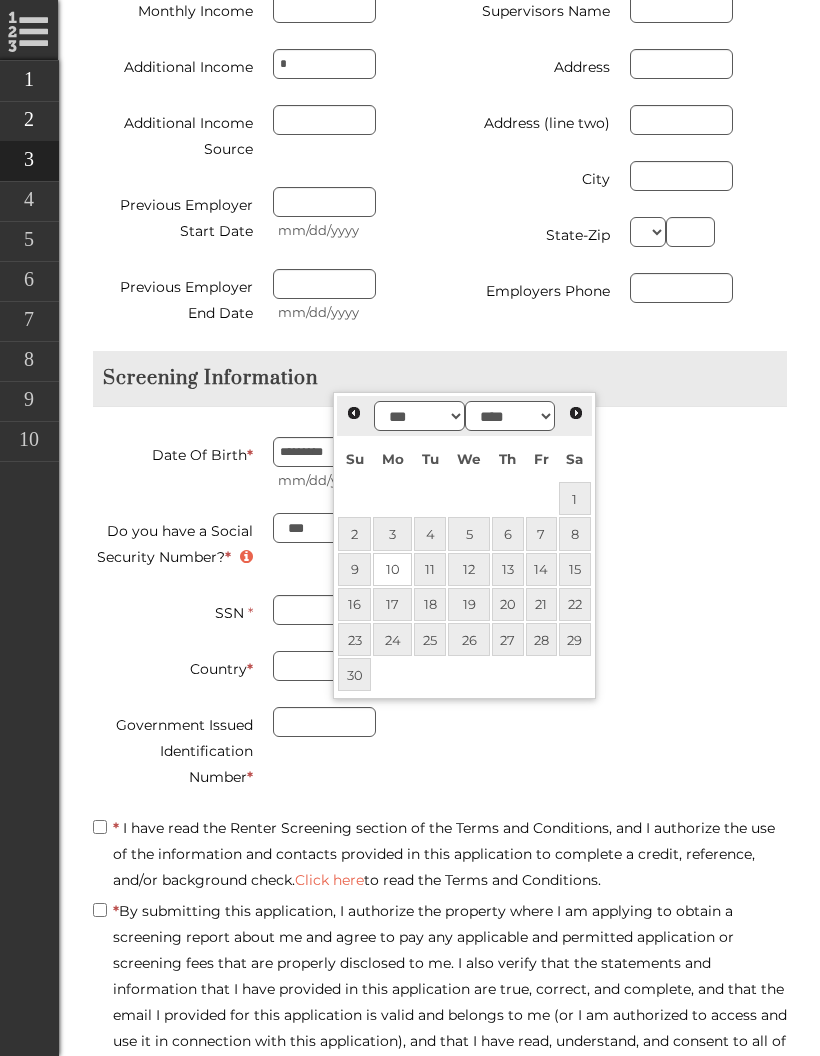 click on "**********" at bounding box center (440, 761) 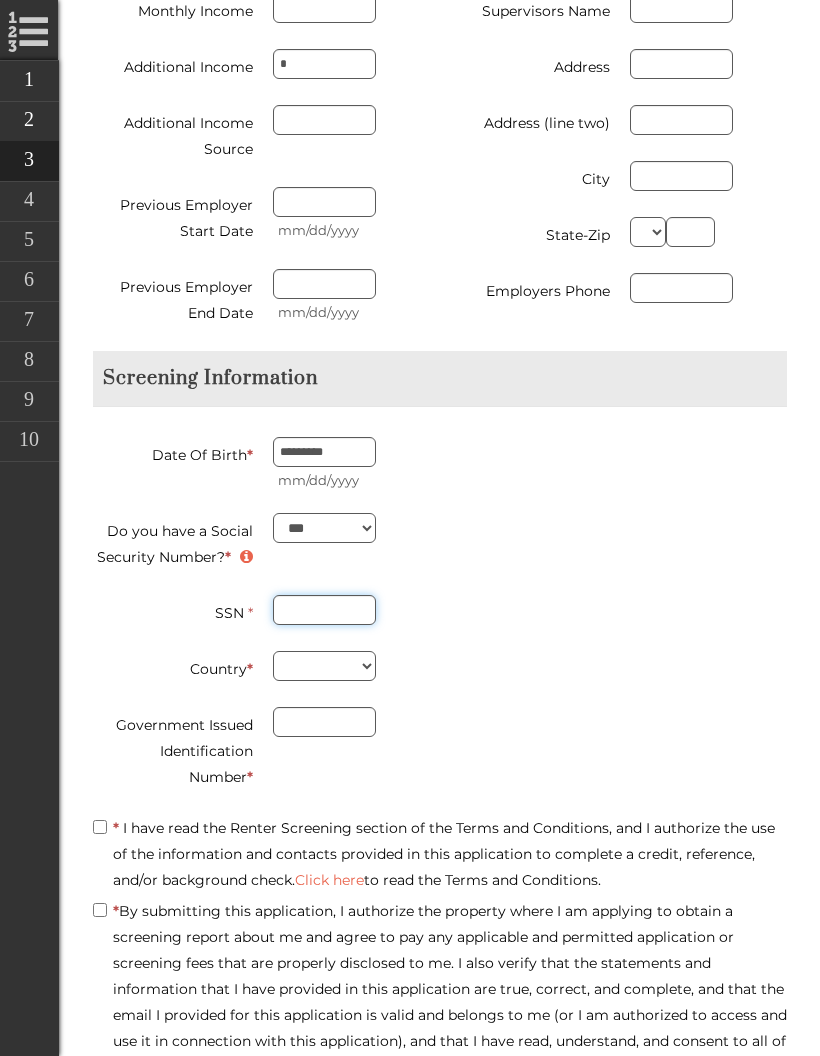click on "SSN    *" at bounding box center [324, 610] 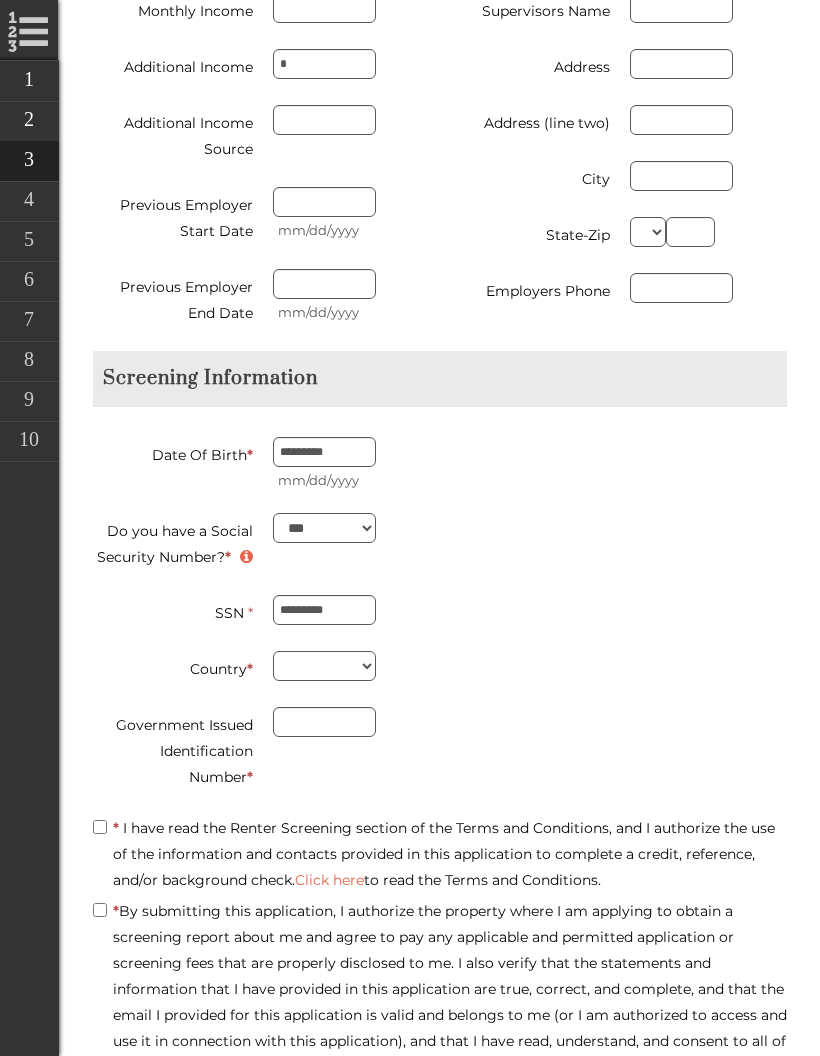 click on "**********" at bounding box center (324, 666) 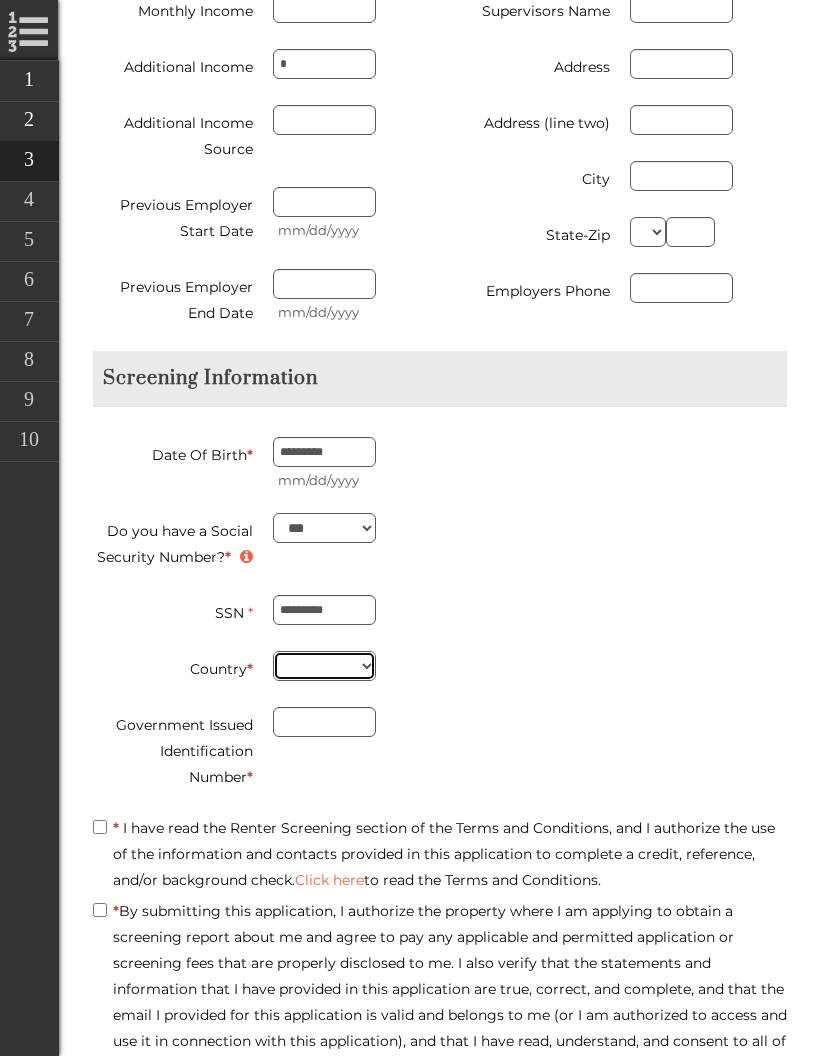 type on "**********" 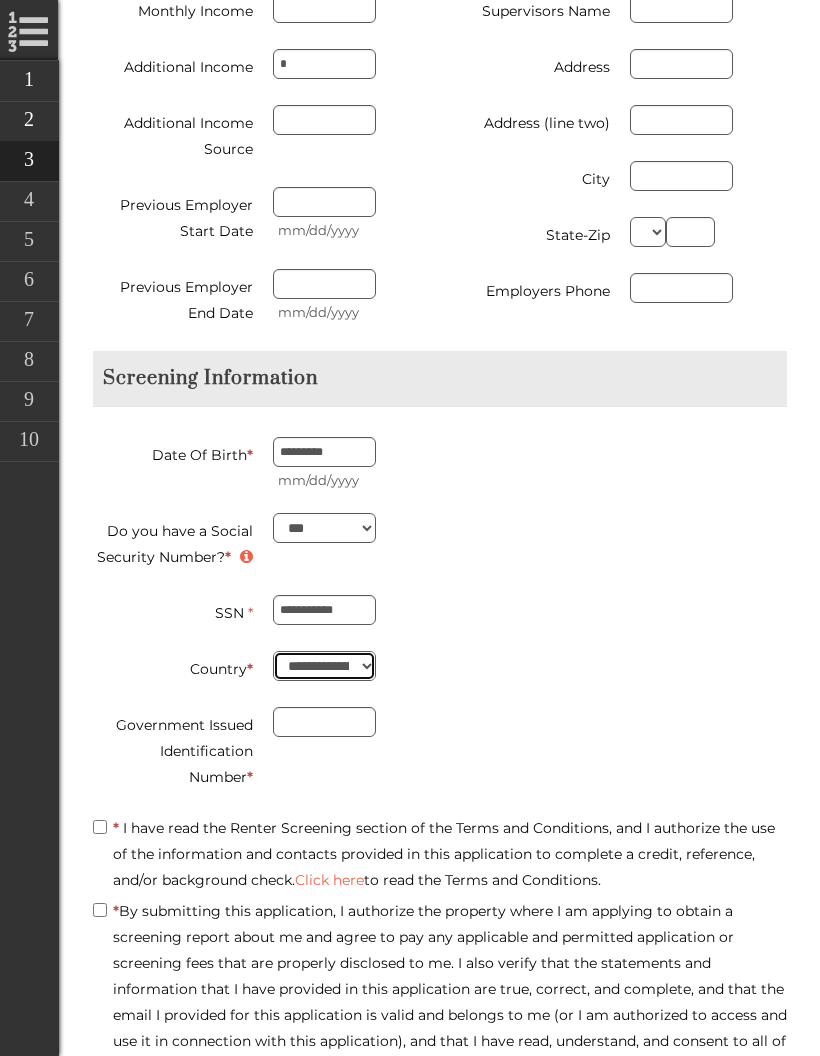 click on "**********" at bounding box center [324, 666] 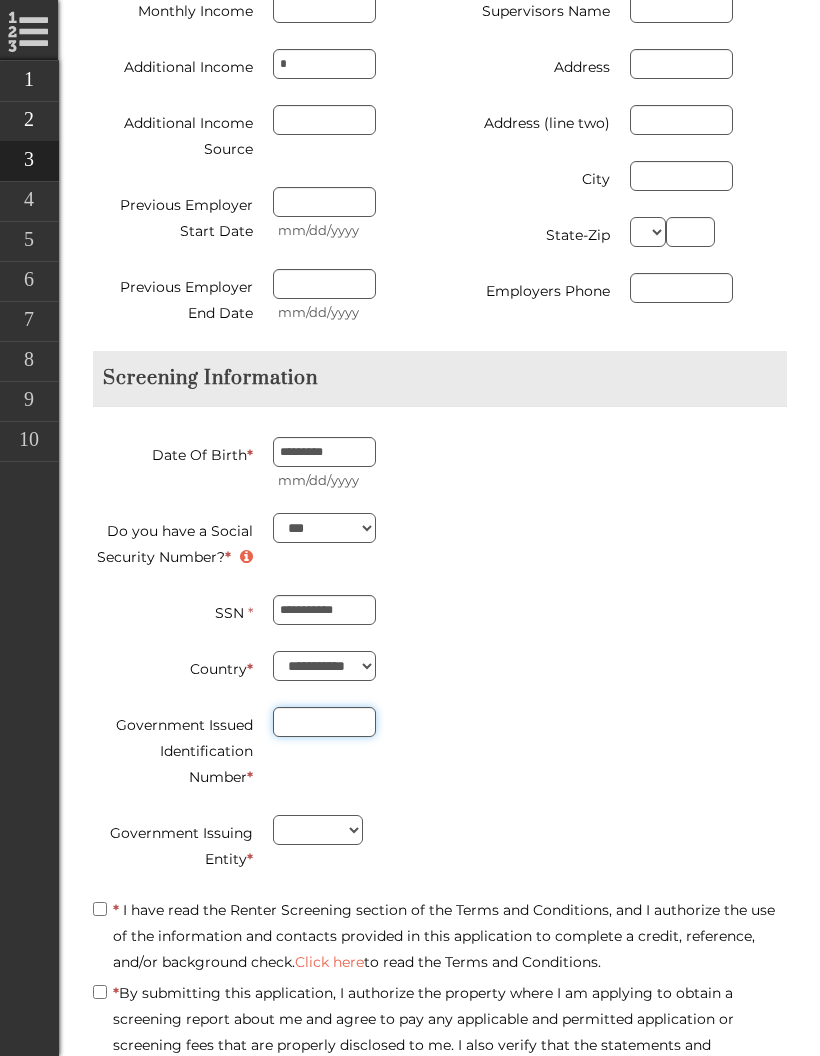 click on "Government Issued Identification Number  *" at bounding box center [324, 722] 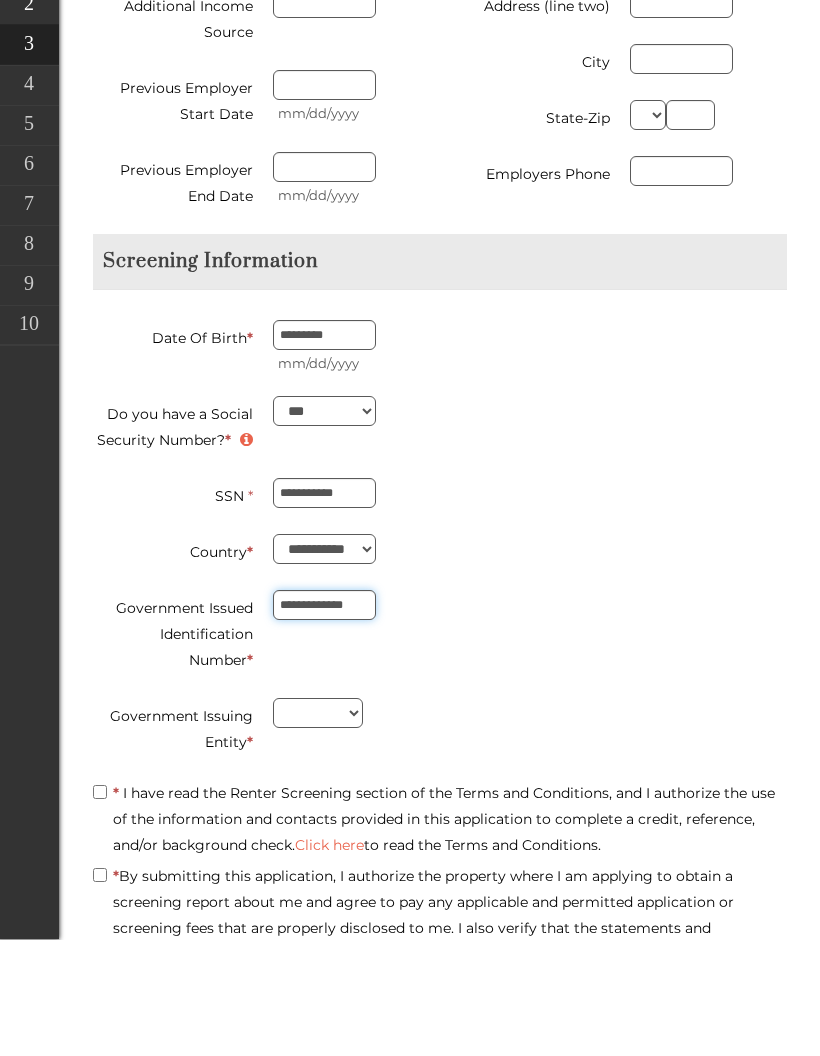 type on "**********" 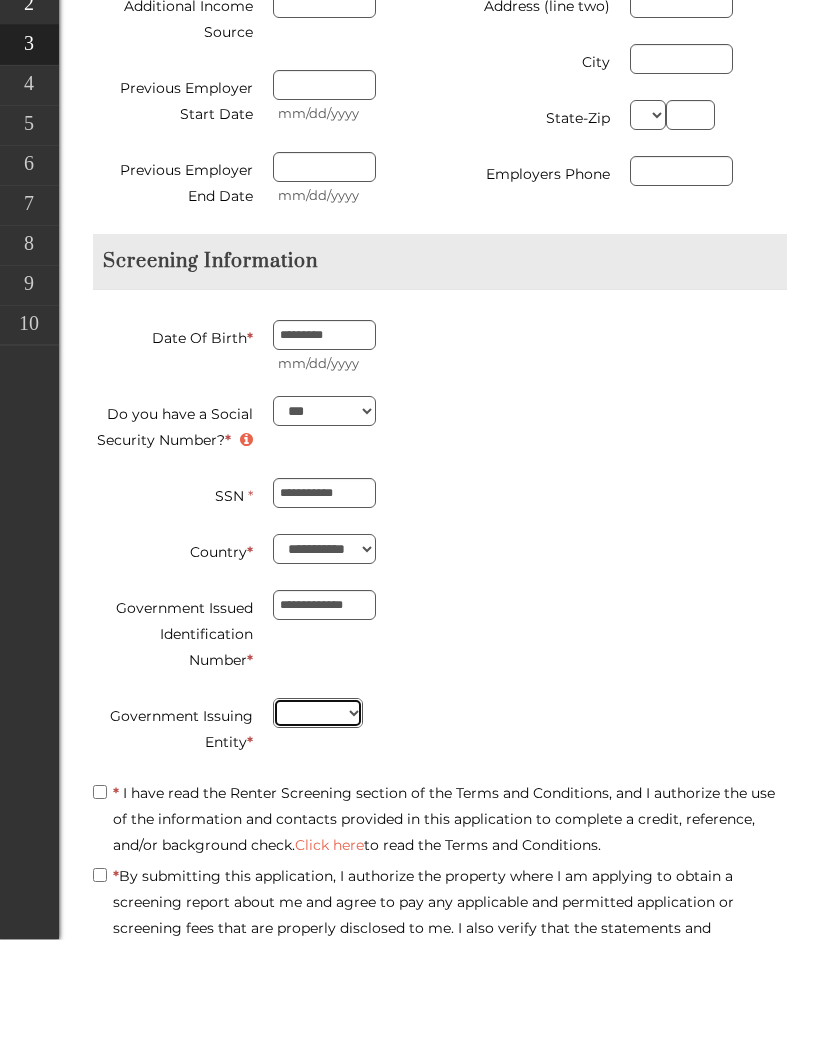 click on "**
**
**
**
**
**
**
**
**
**
**
**
**
**
**
**
**
**
**
**
**
**
**
**
**
**
**
**
**
**
**
**
**
**
**
**
**
**
**
**
**
**
**
**
**
**
**
**
**
**
**
**
**
**
**
**
**
**
**
**
**" at bounding box center (318, 830) 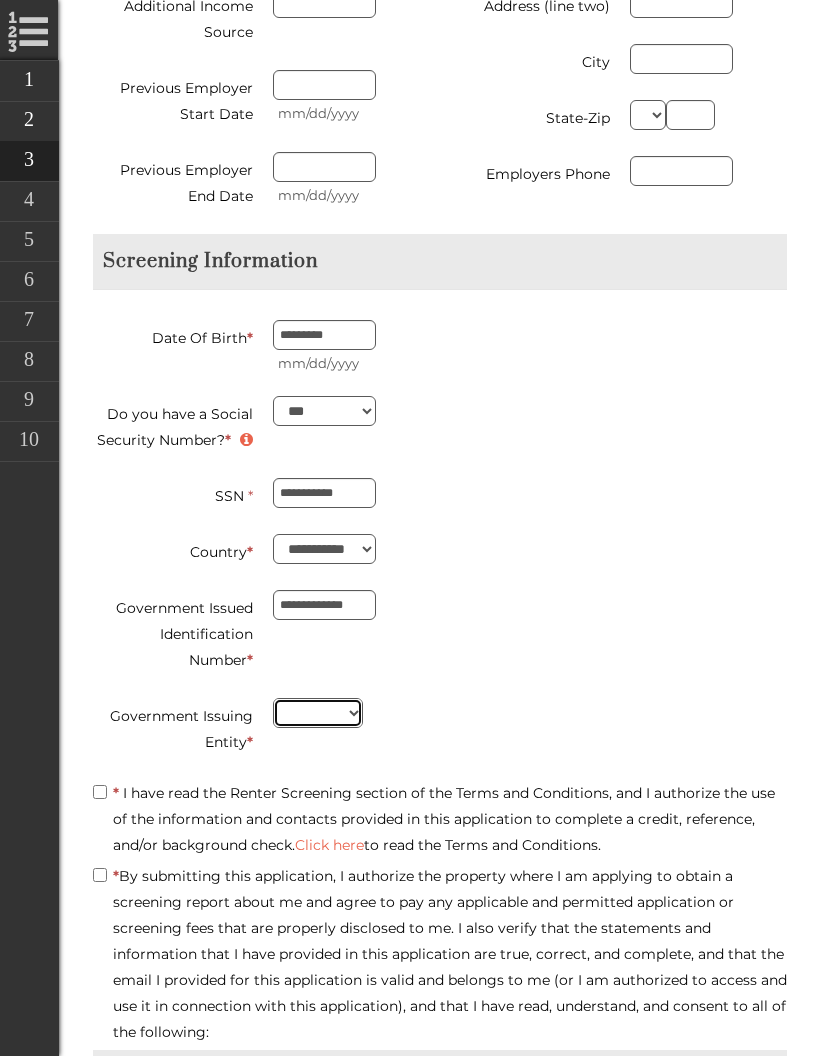 select on "**" 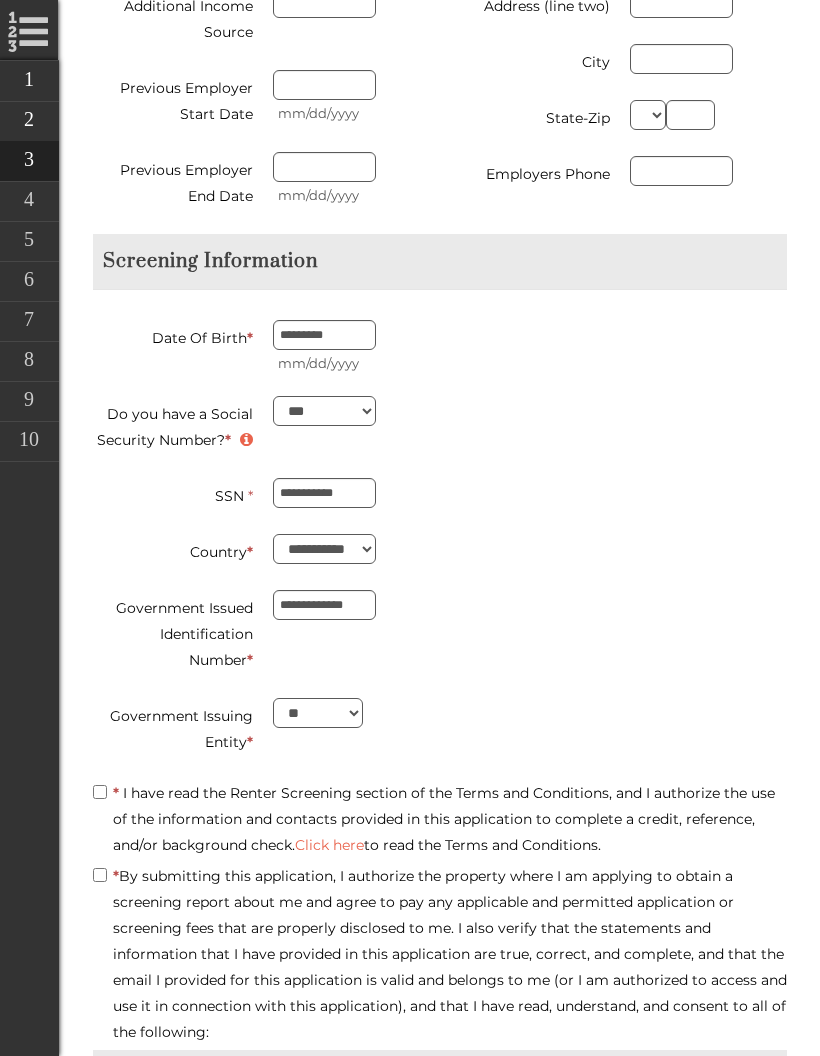 click on "*   I have read the Renter Screening section of the Terms and Conditions, and I authorize the use of the information and contacts provided in this application to complete a credit, reference, and/or background check.   Click here  to read the Terms and Conditions." at bounding box center [440, 819] 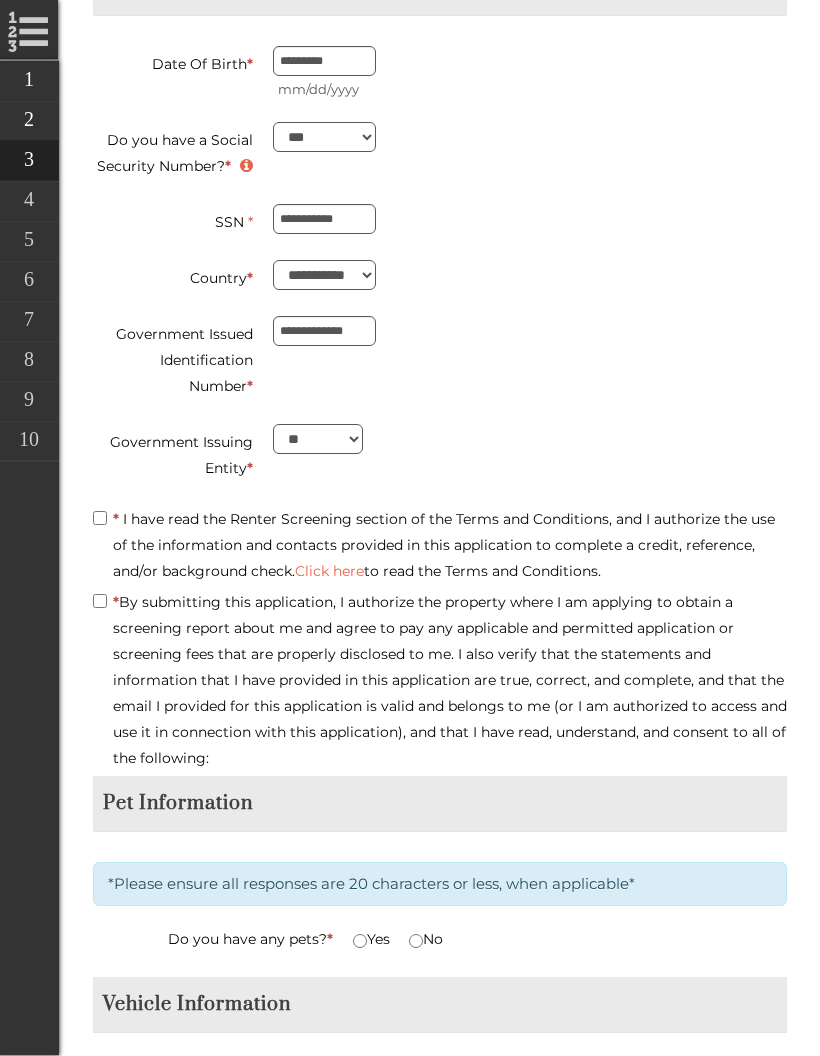 scroll, scrollTop: 2902, scrollLeft: 0, axis: vertical 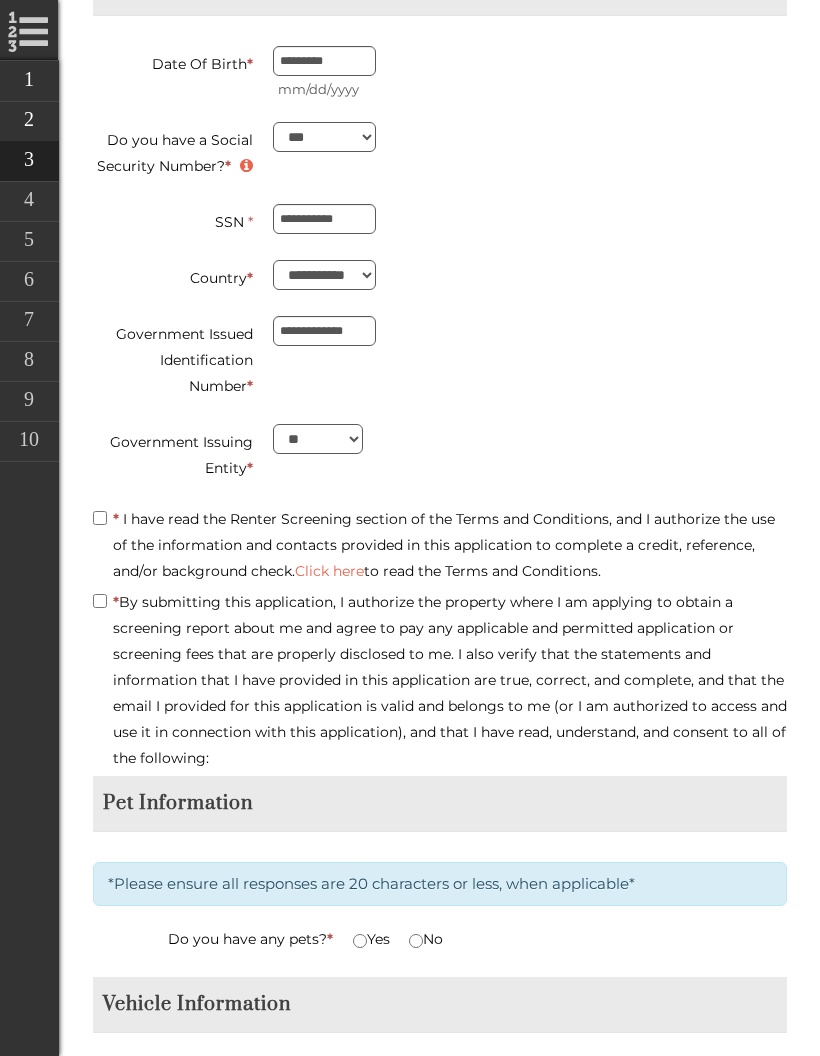 click on "No" at bounding box center (426, 939) 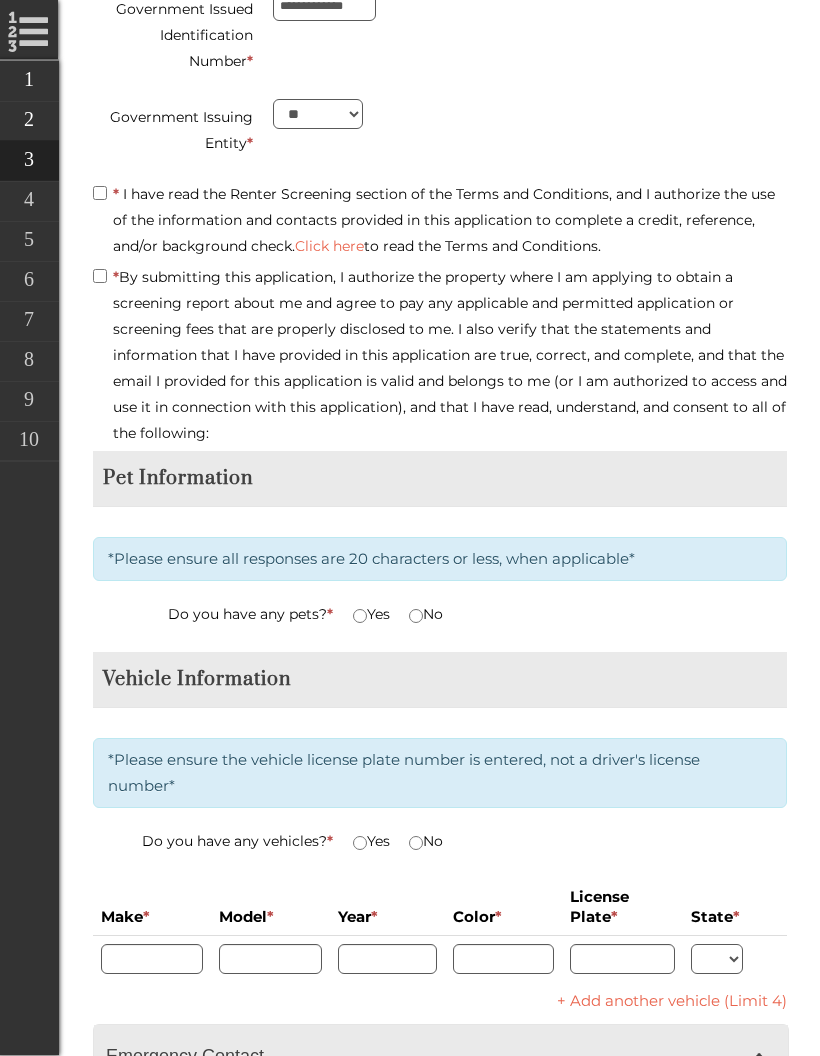 scroll, scrollTop: 3227, scrollLeft: 0, axis: vertical 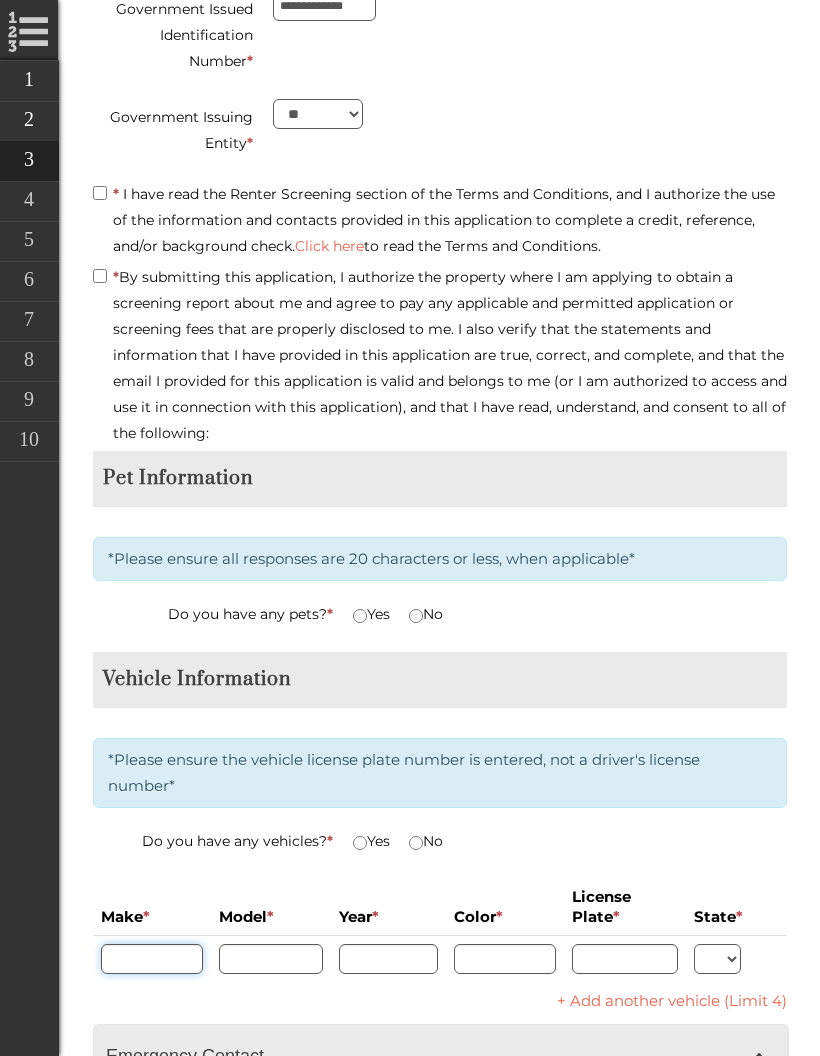 click at bounding box center (152, 959) 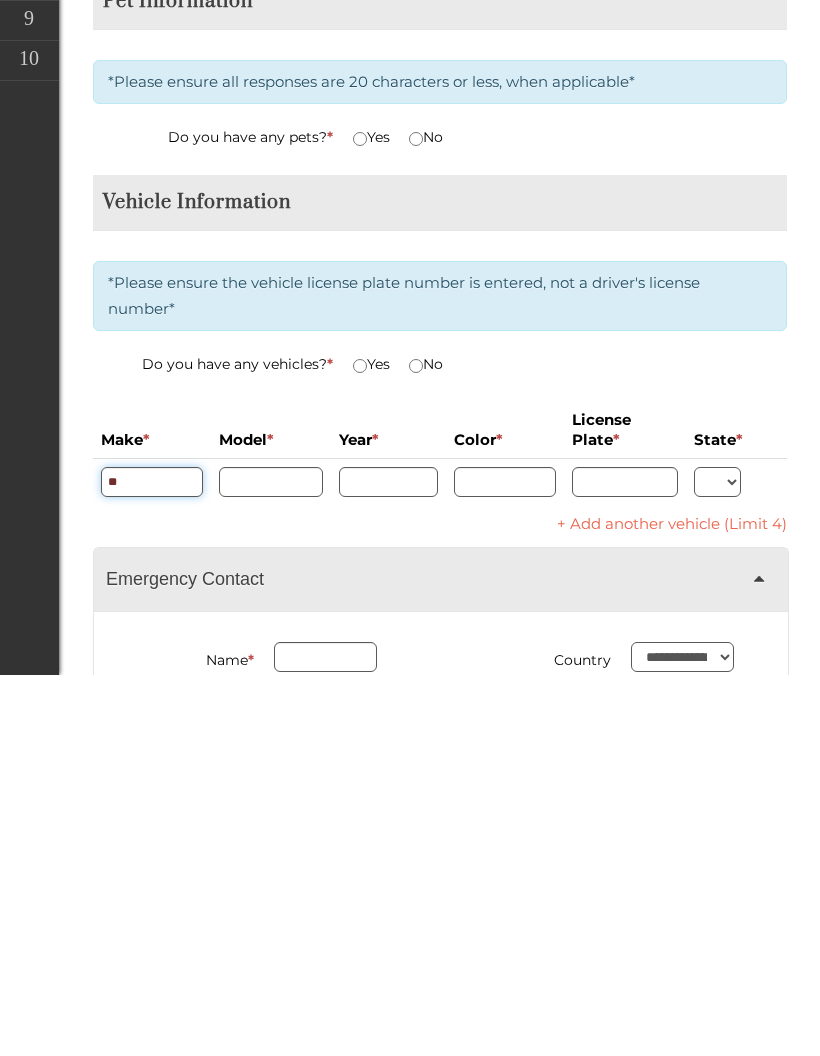 type on "*" 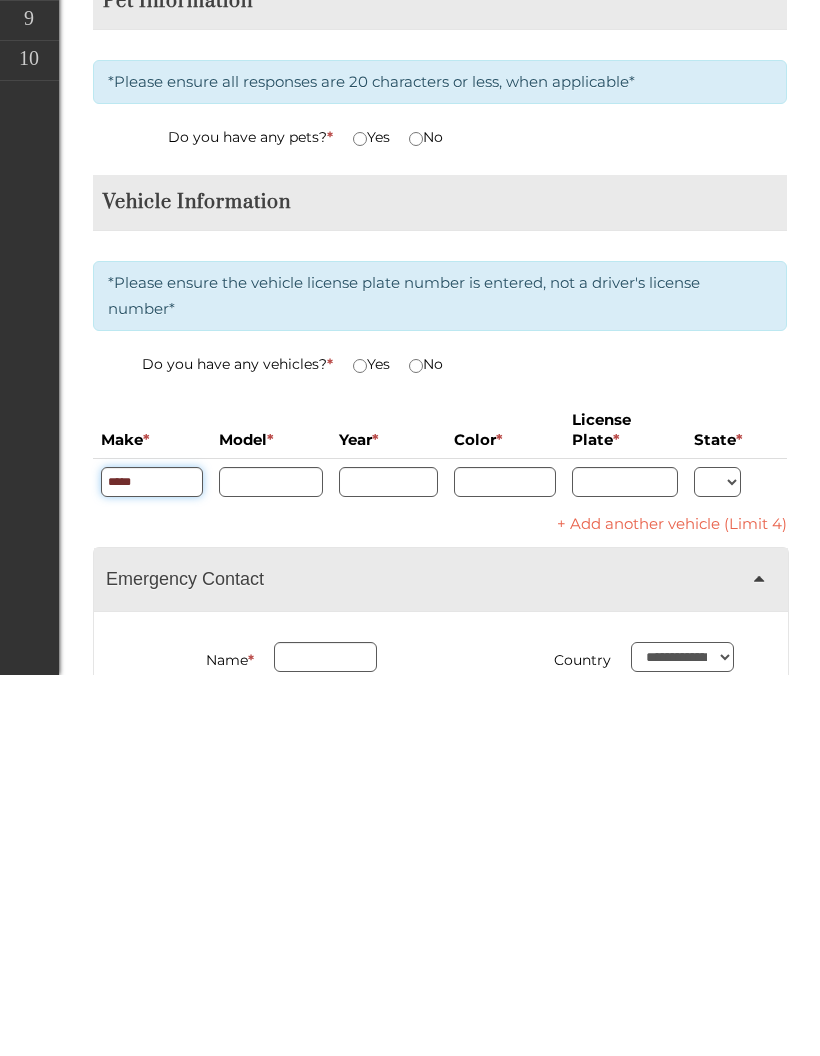 type on "*****" 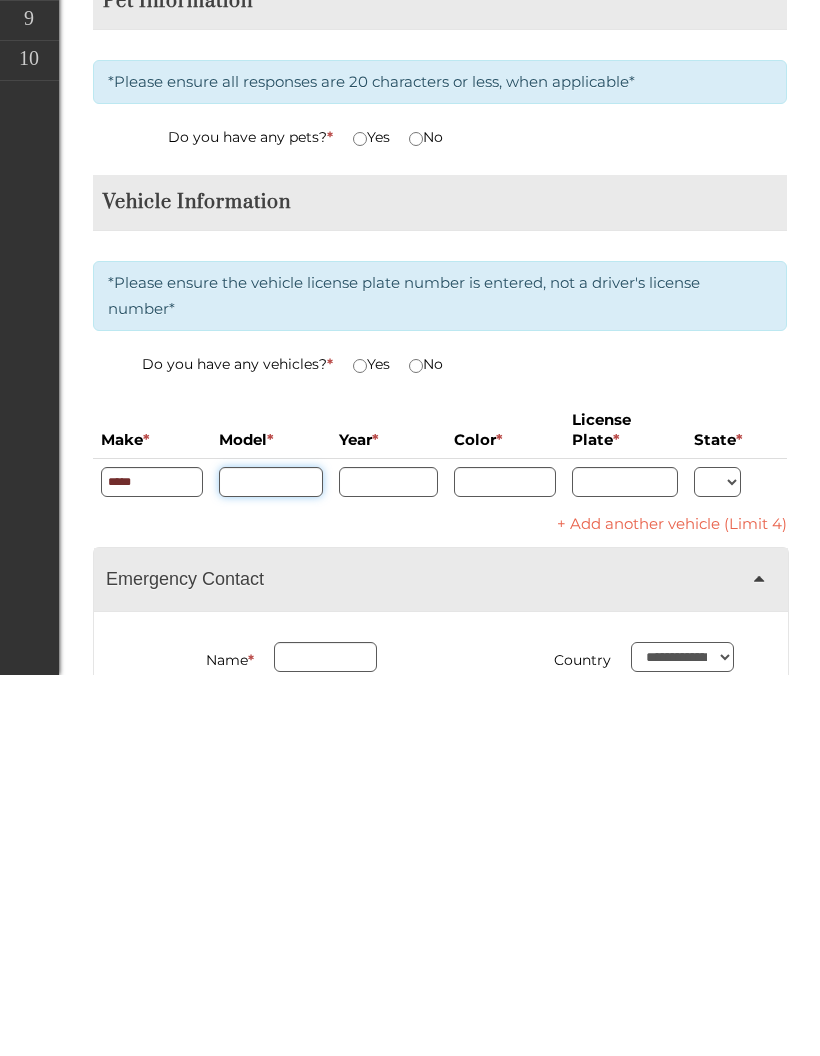 click at bounding box center (271, 863) 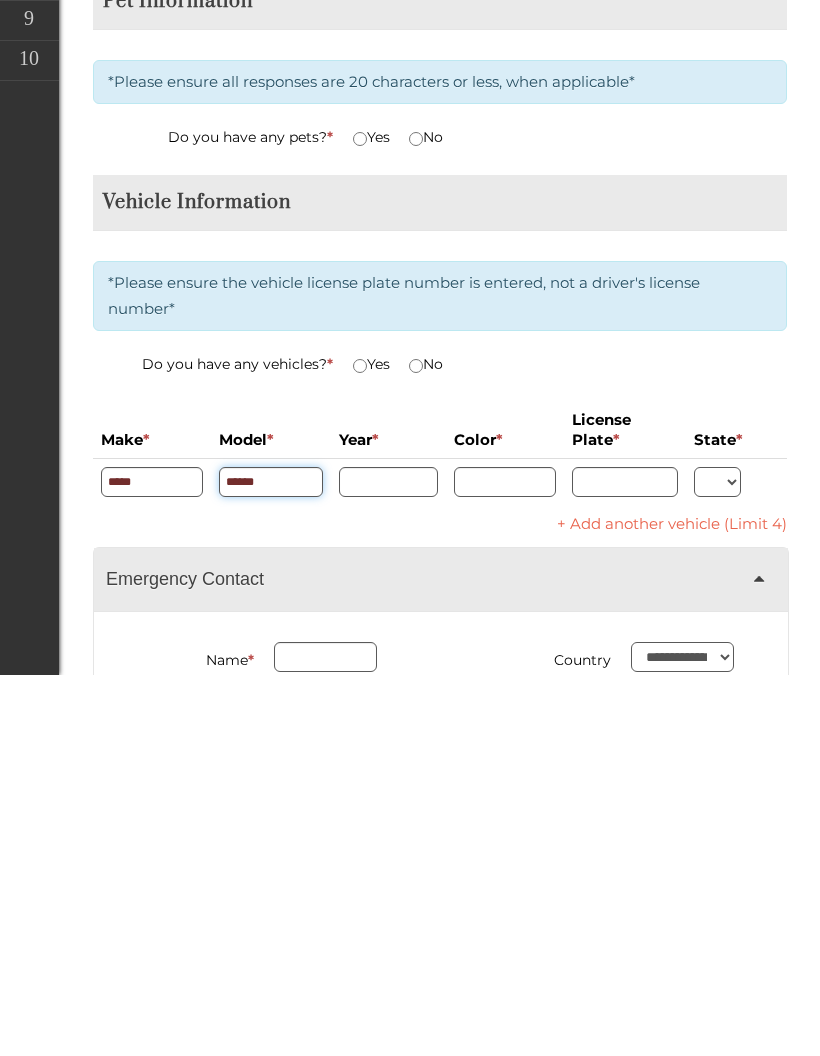 type on "*****" 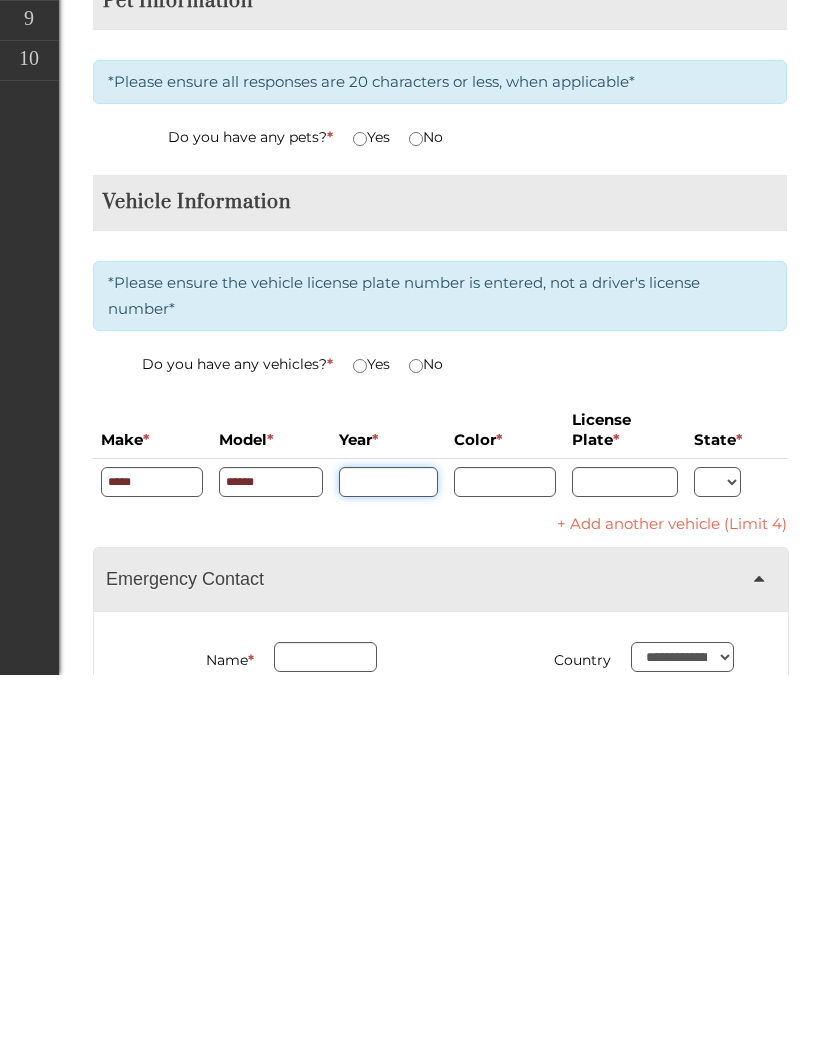 click at bounding box center (388, 863) 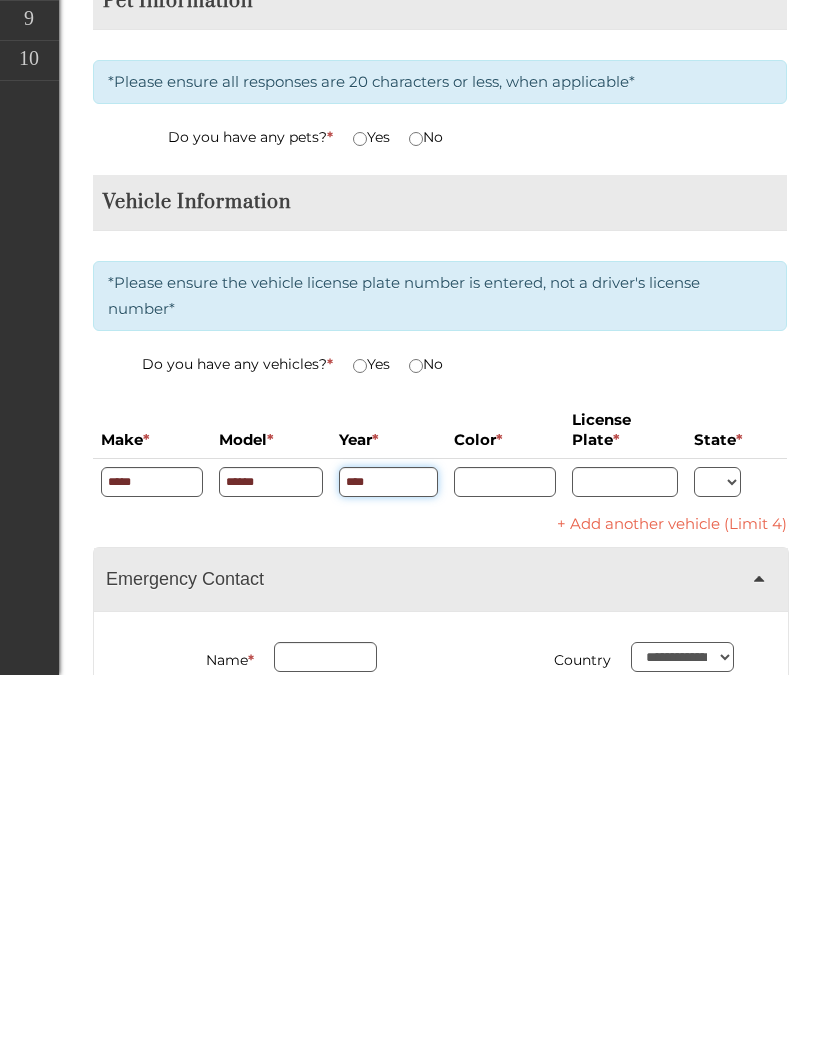type on "****" 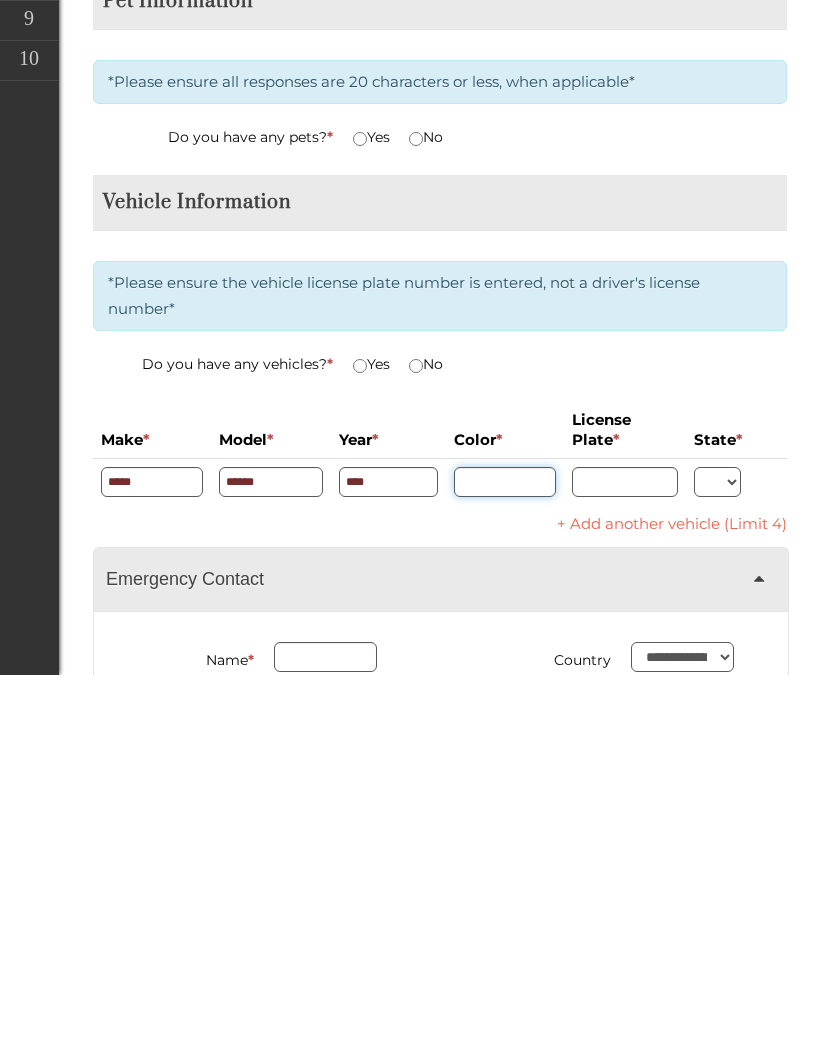 click at bounding box center [505, 863] 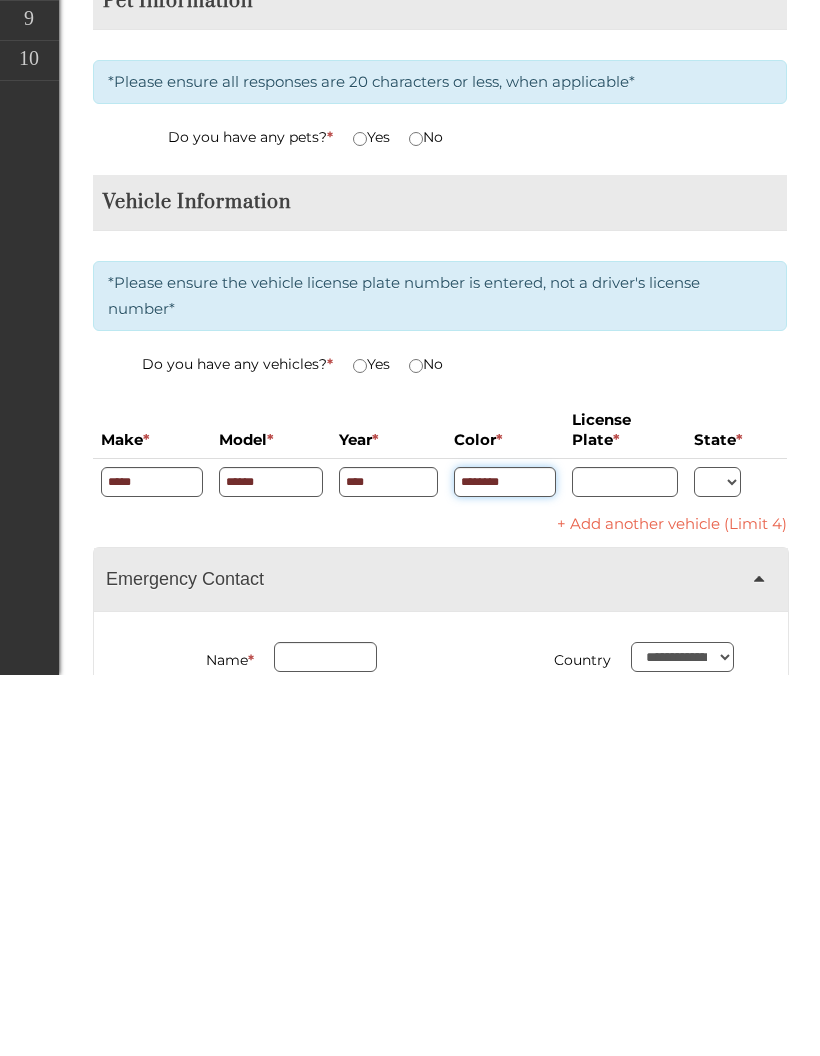 type on "********" 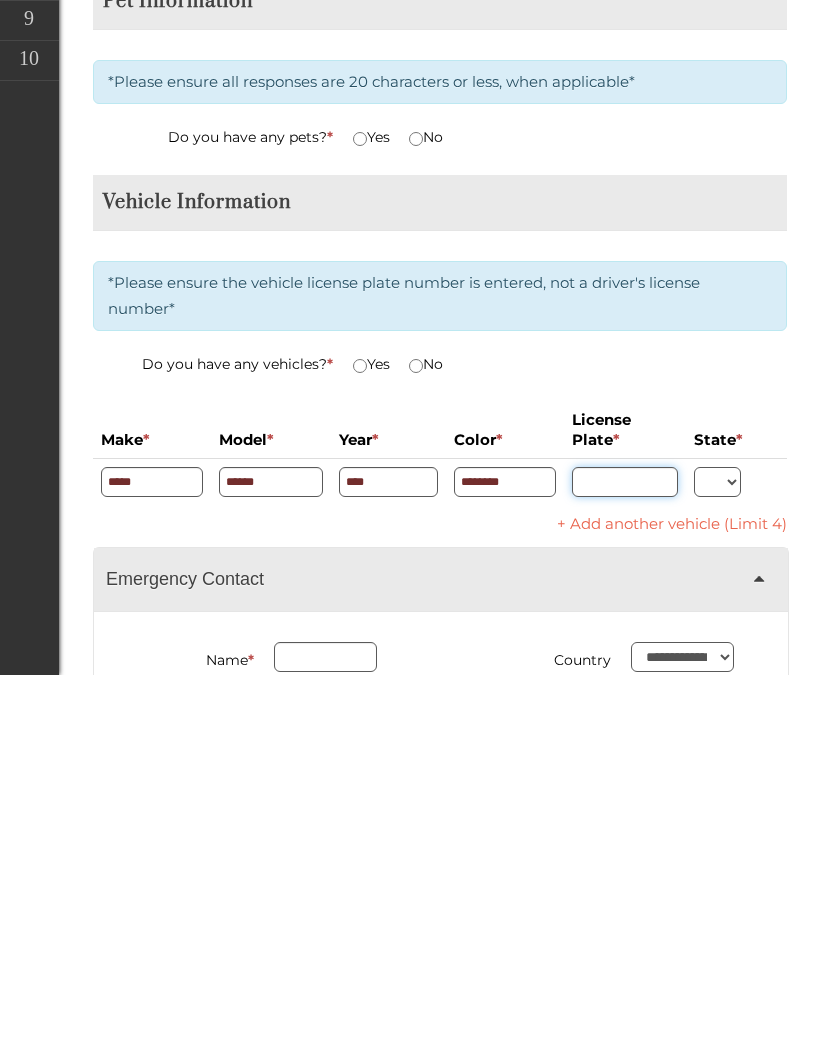 click at bounding box center [625, 863] 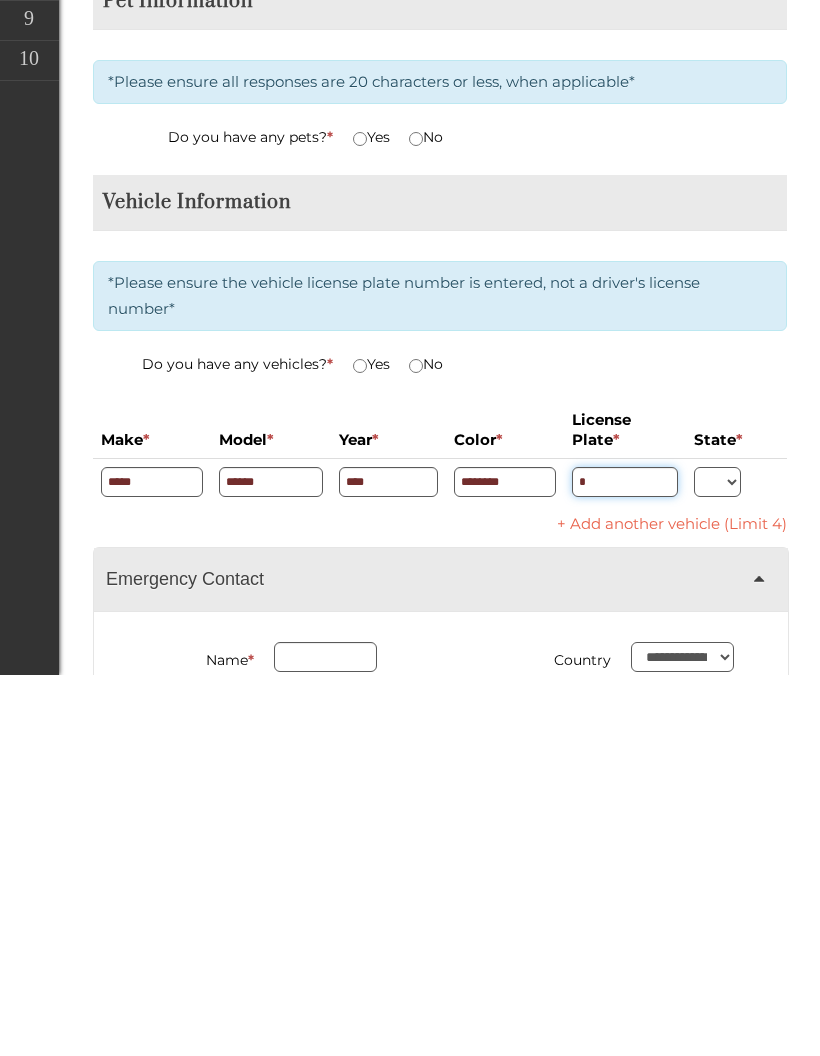 type on "*" 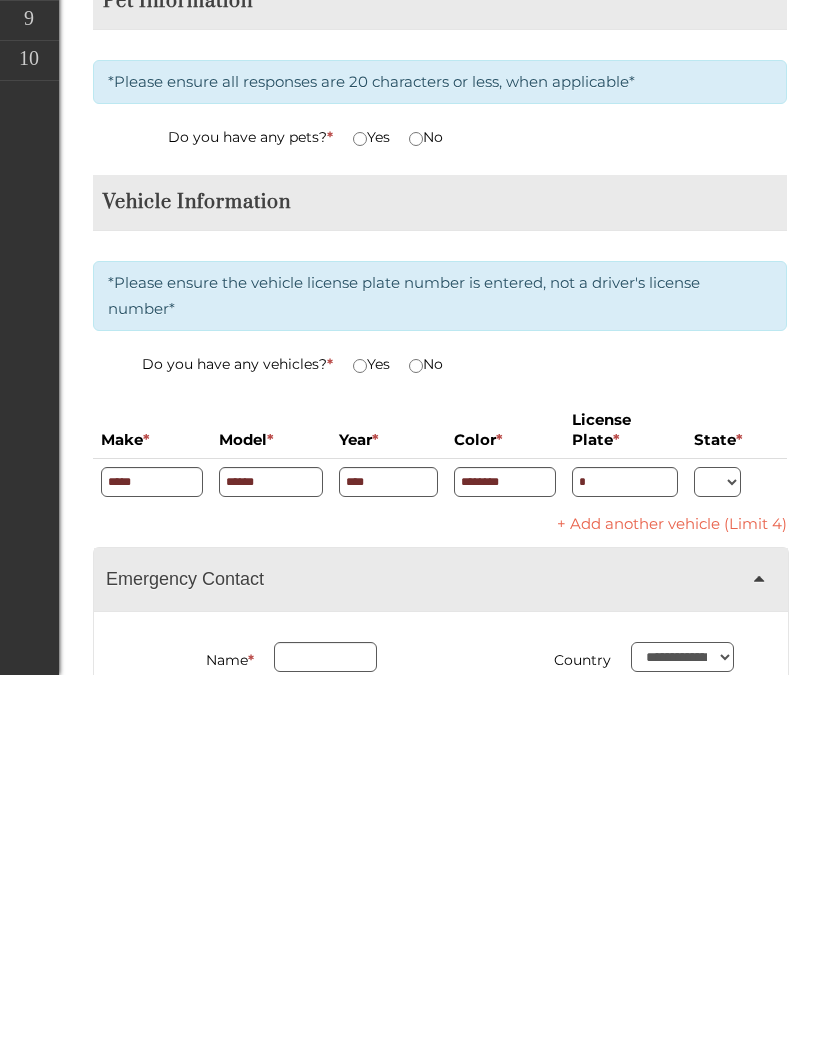 type on "**********" 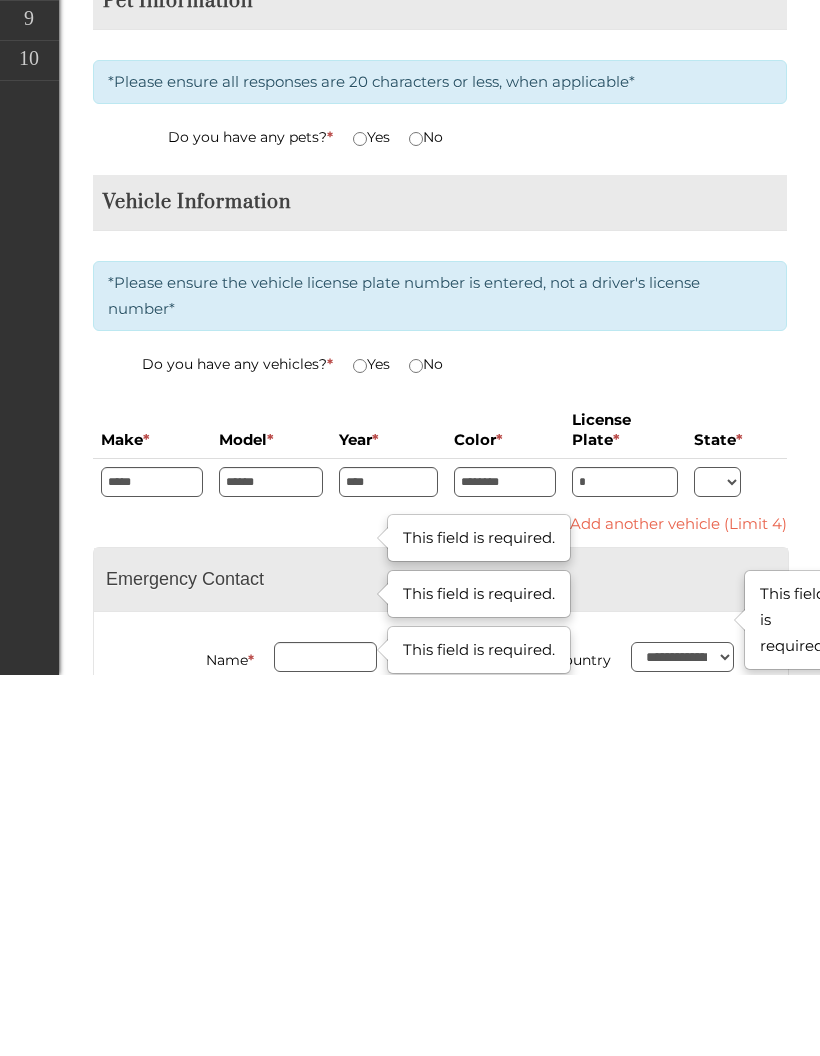 scroll, scrollTop: 1054, scrollLeft: 0, axis: vertical 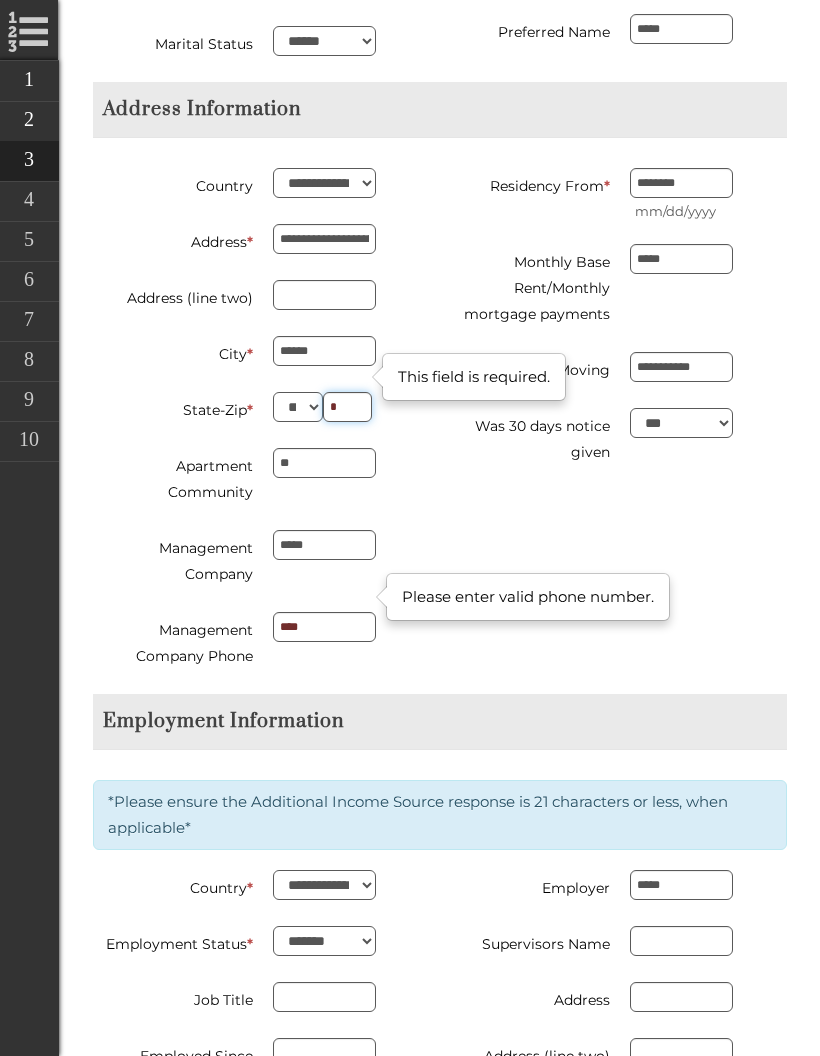 click at bounding box center [348, 407] 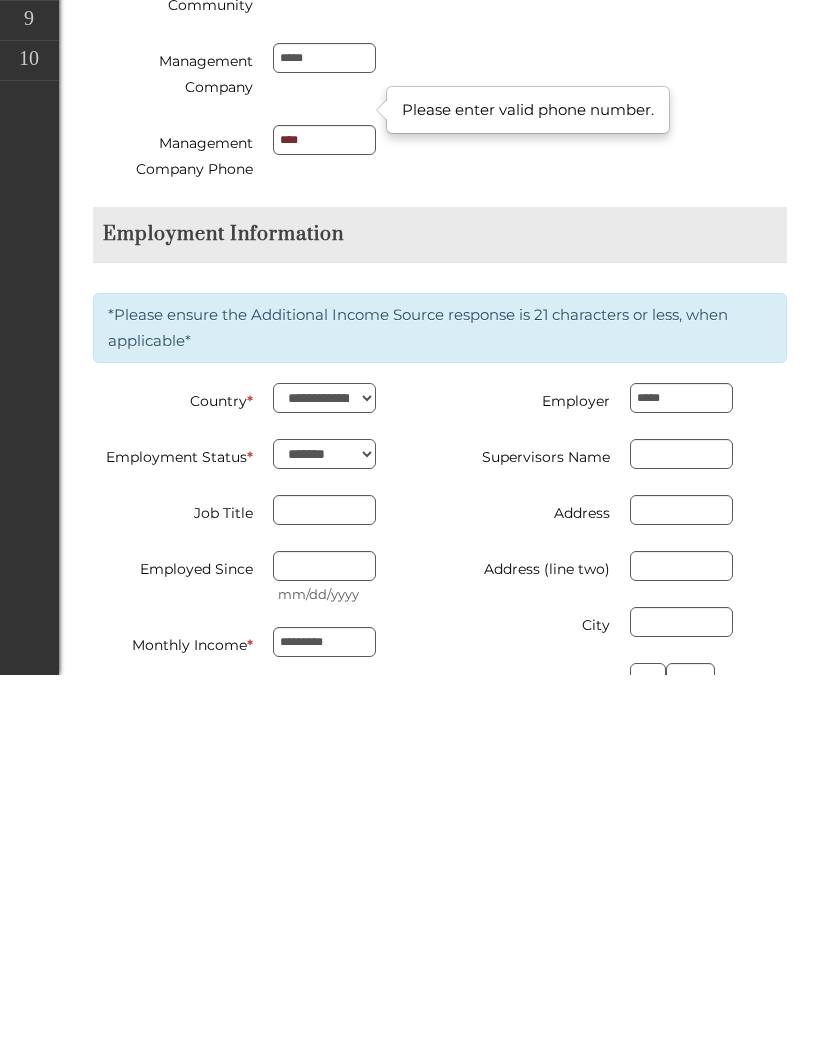 scroll, scrollTop: 1171, scrollLeft: 0, axis: vertical 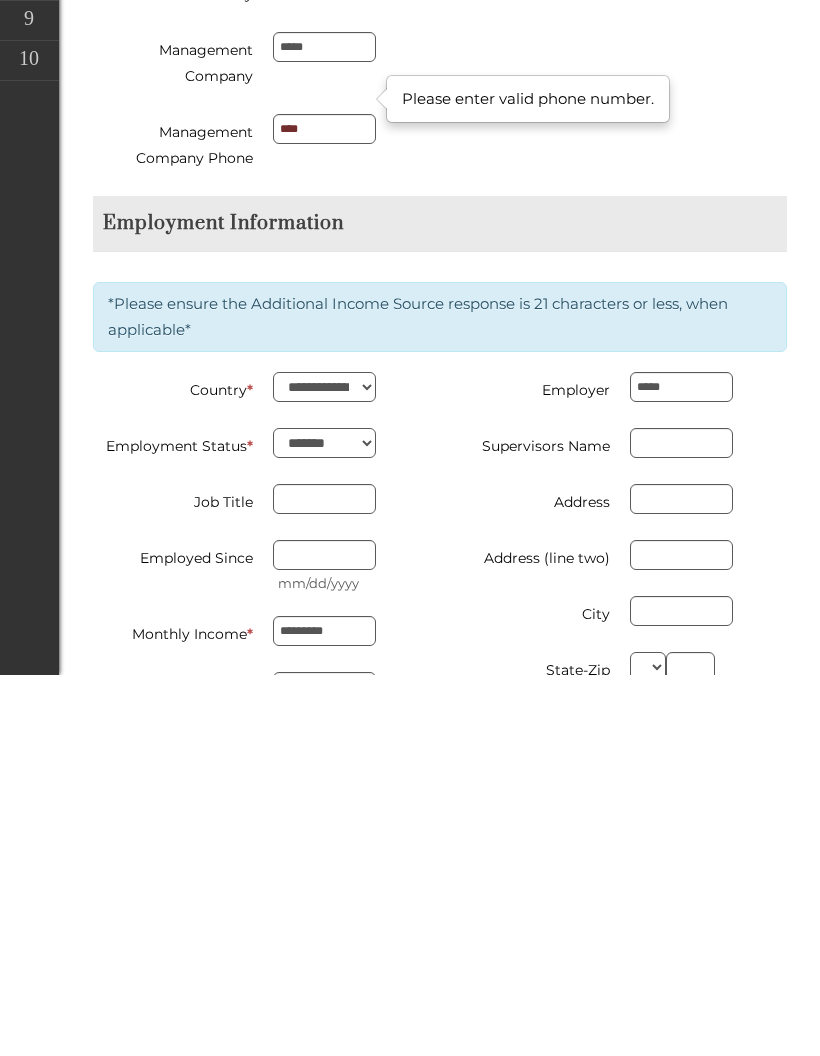 type on "****" 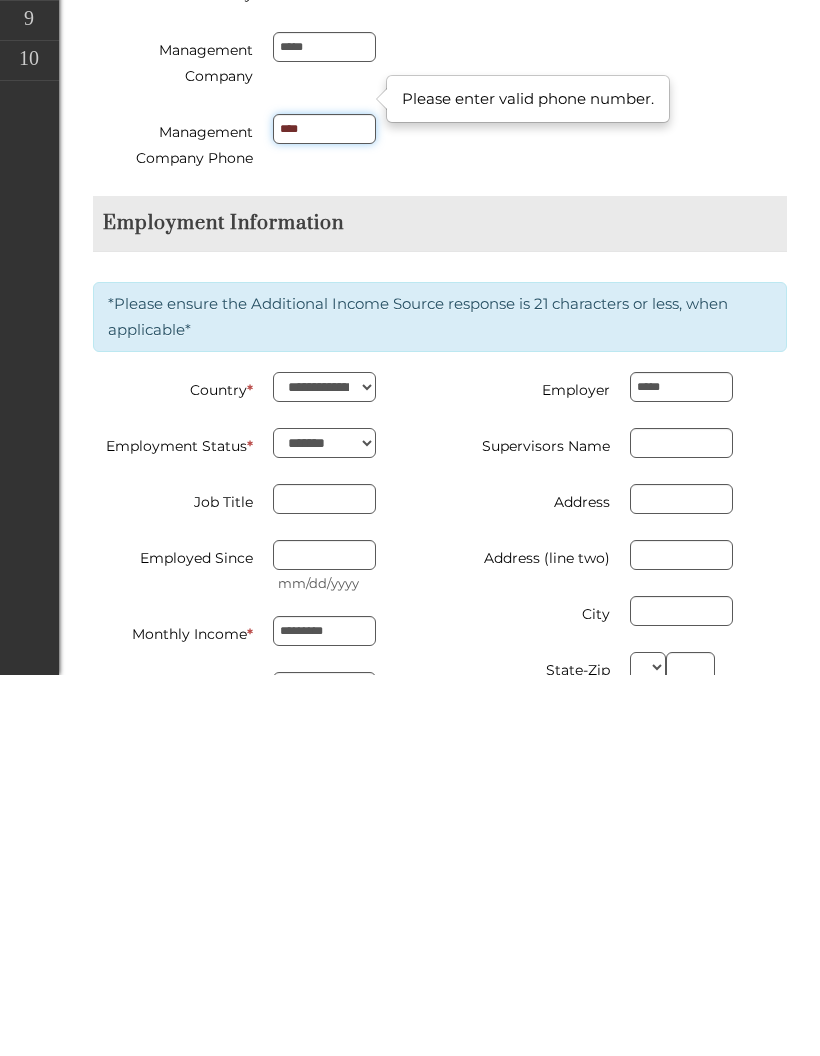 click on "****" at bounding box center (324, 510) 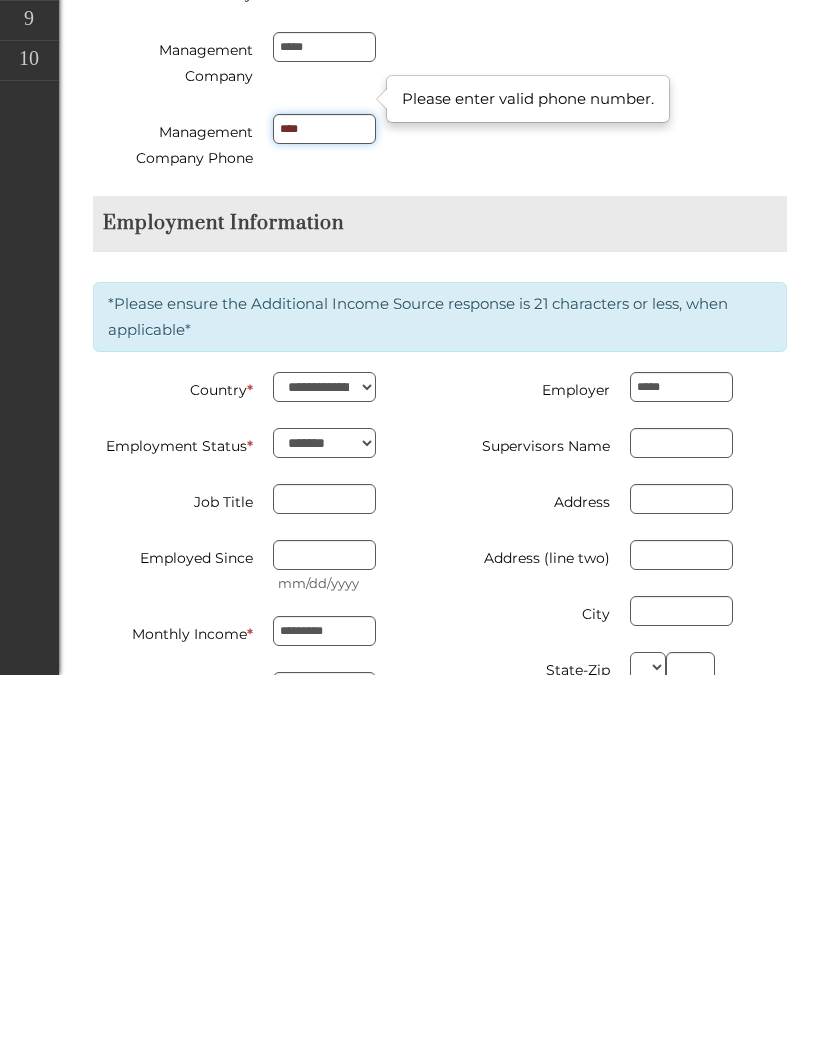 type on "**********" 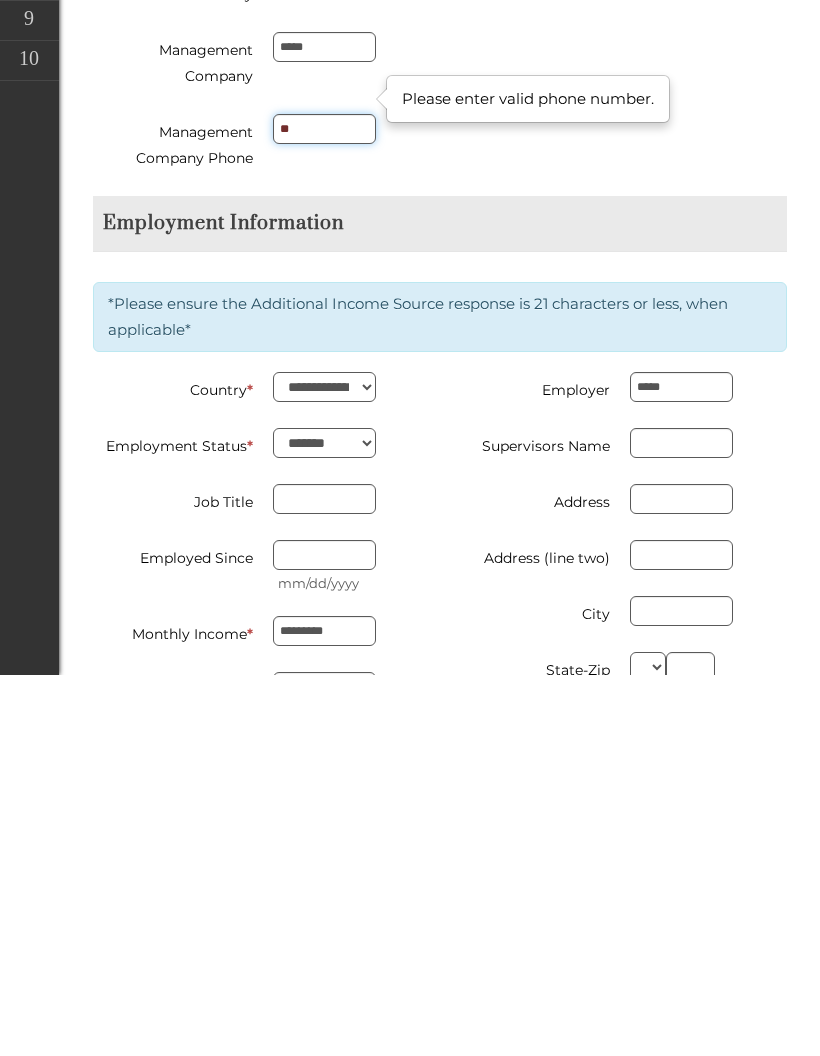 type on "*" 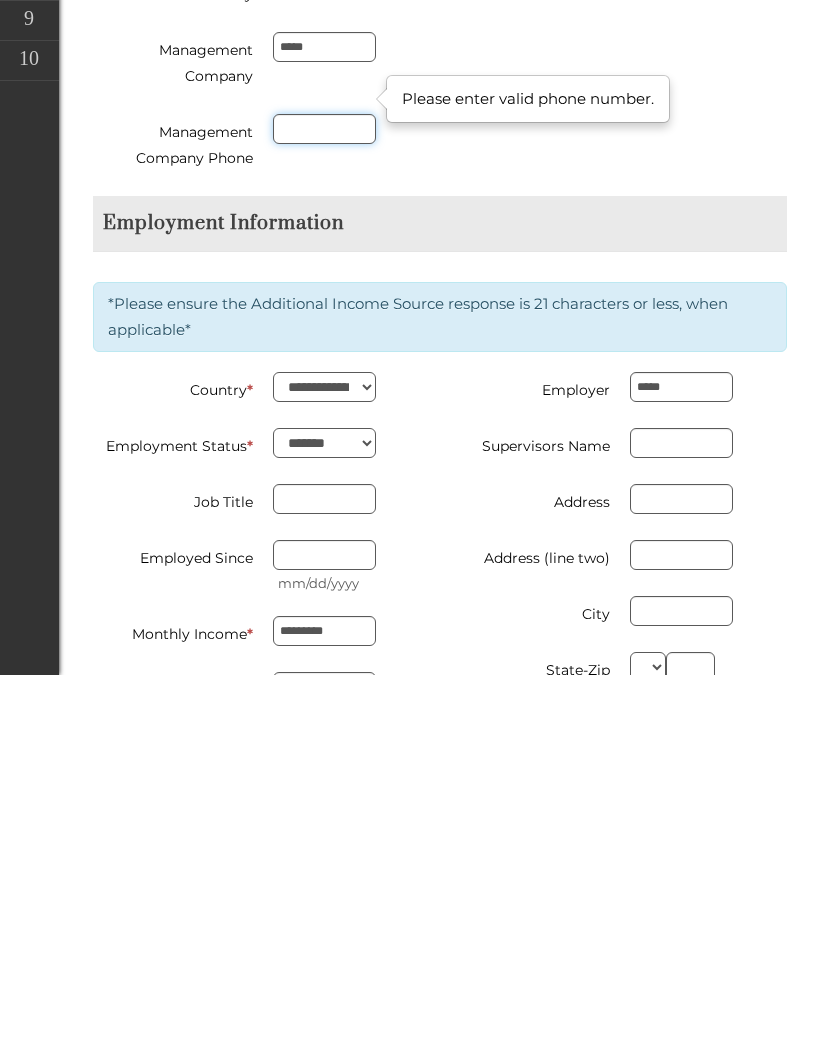 type on "*" 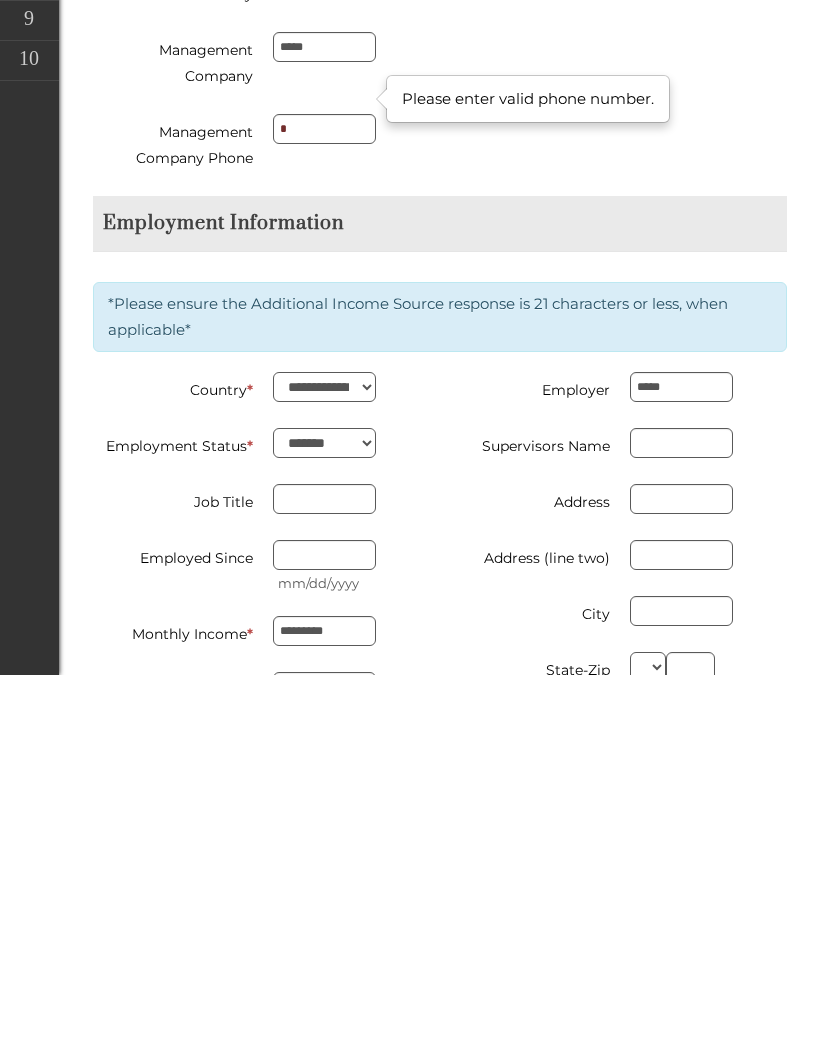 type on "**********" 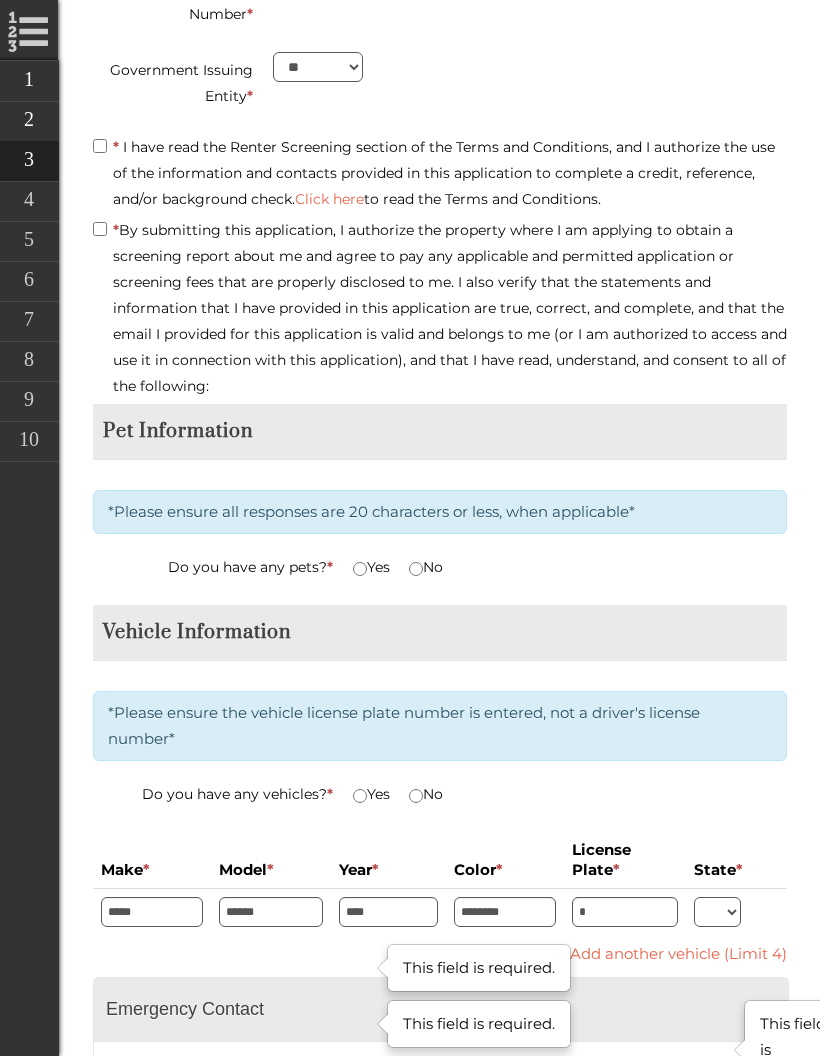 scroll, scrollTop: 3281, scrollLeft: 0, axis: vertical 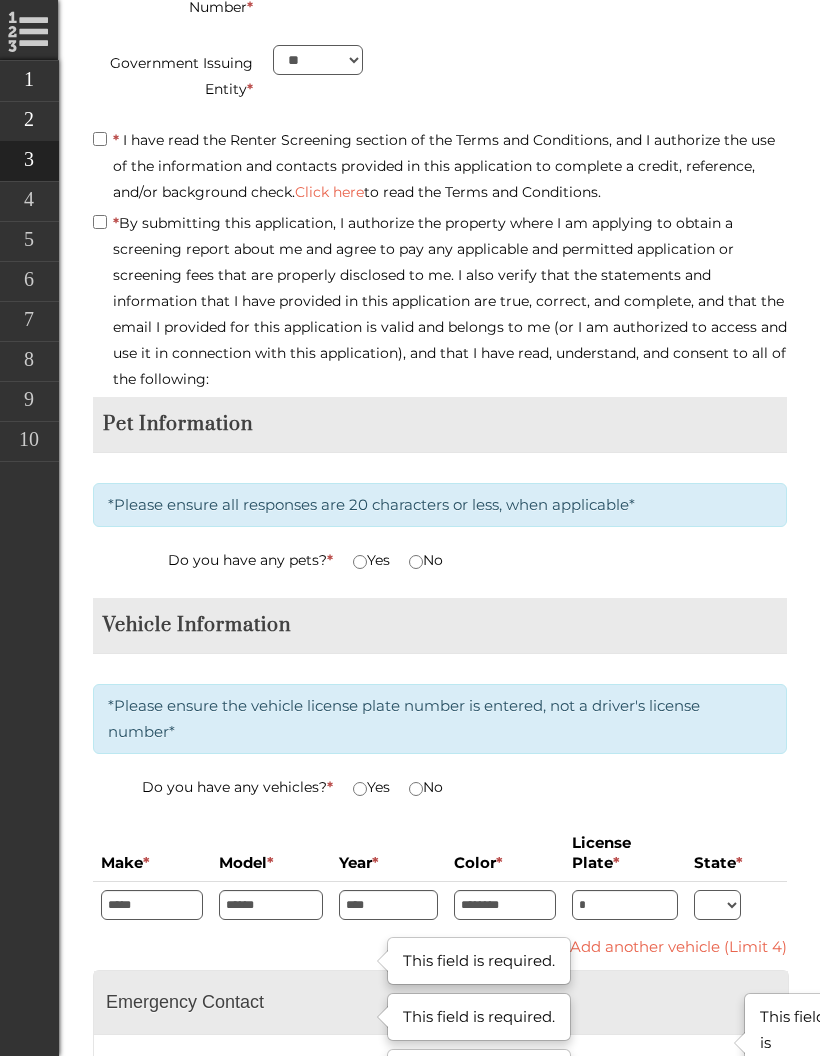 type on "*" 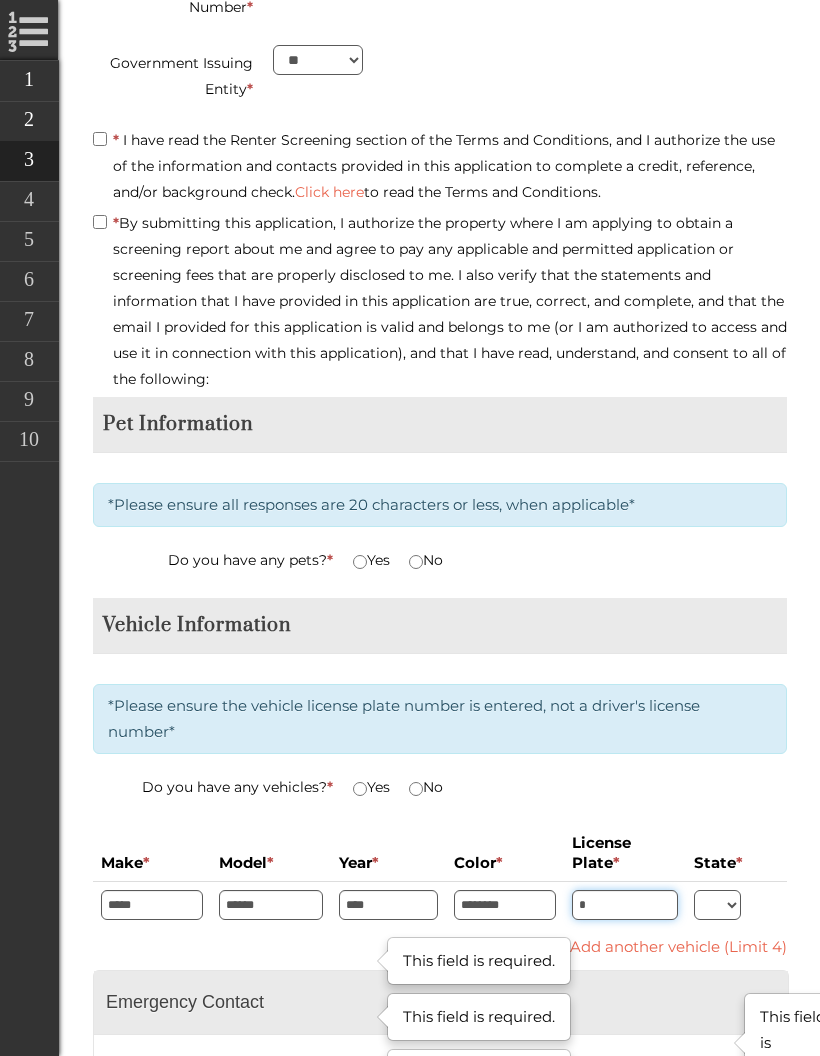 type on "**********" 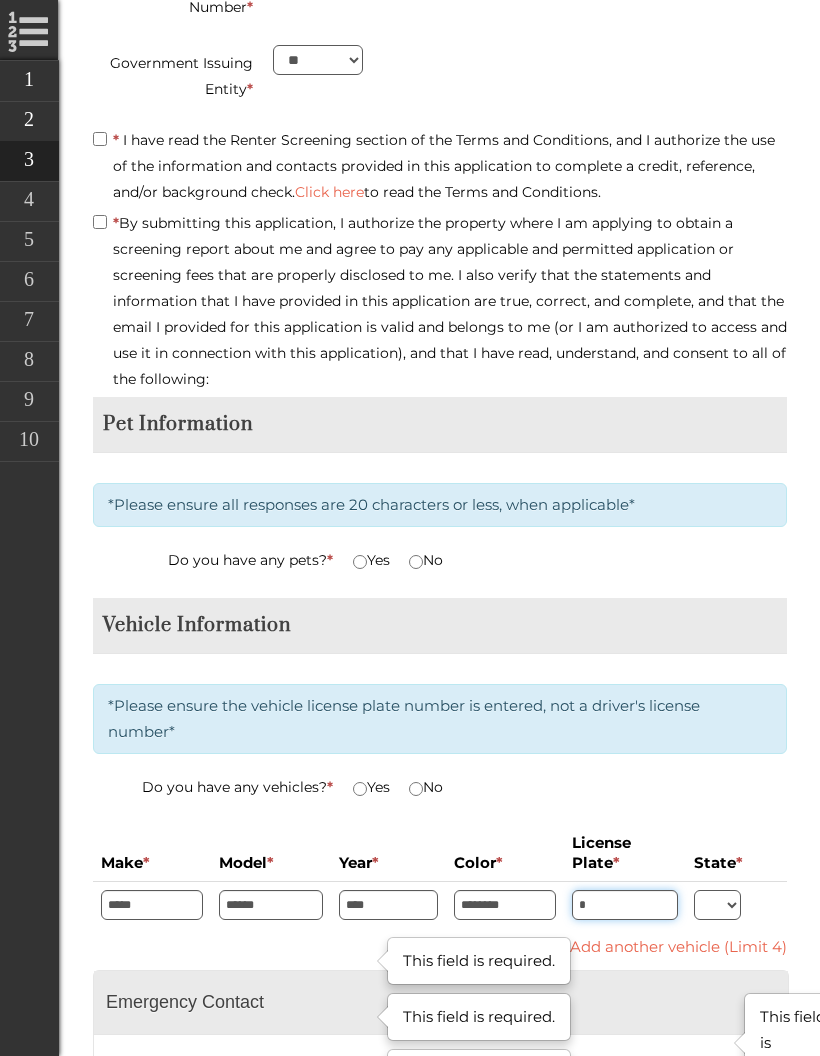 scroll, scrollTop: 3323, scrollLeft: 23, axis: both 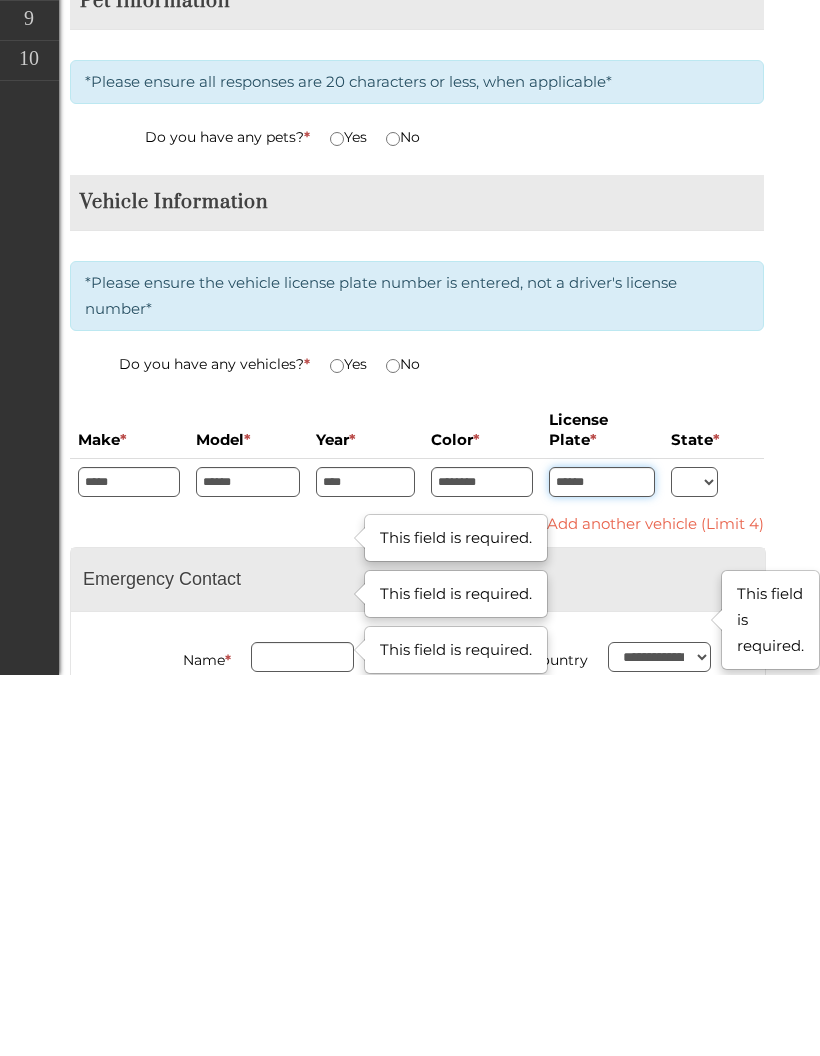 type on "******" 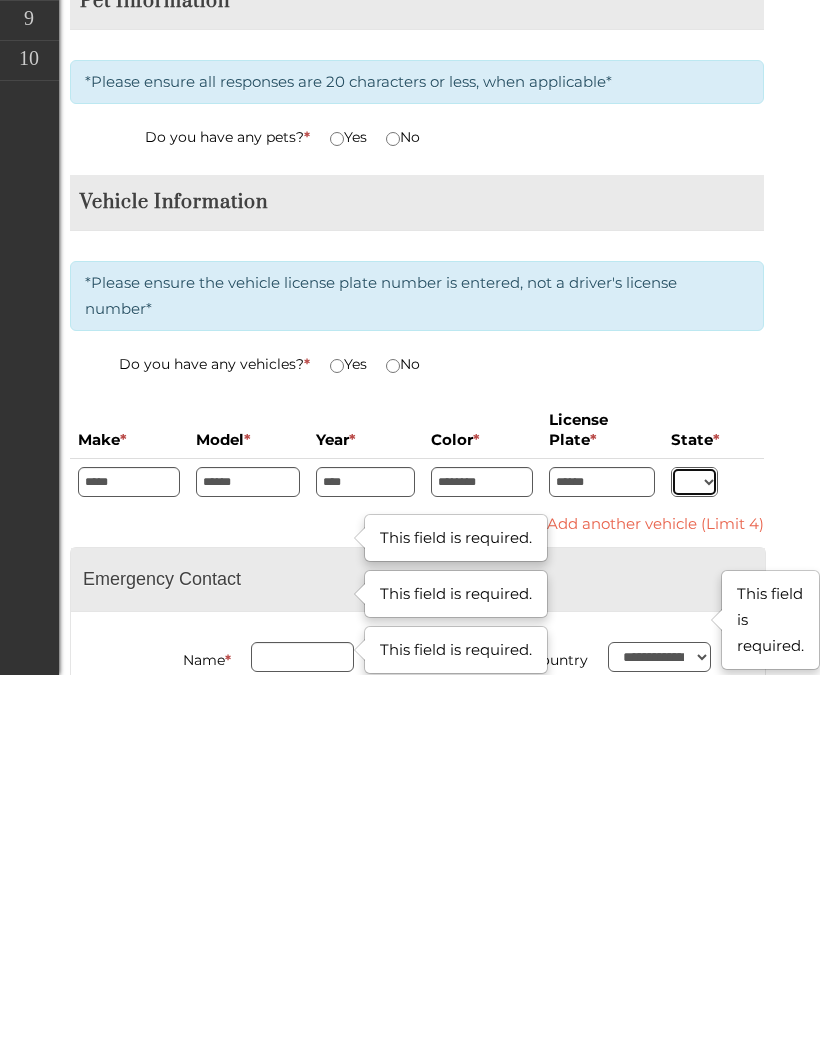 click on "**
**
**
**
**
**
**
**
**
**
**
**
**
**
**
**
**
**
**
**
**
**
**
**
**
**
**
**
**
**
**
**
**
**
**
**
**
**
**
**
**
**
**
**
**
**
**
**
**
**
**
**
**
**
**
**
**
**
**
**
**" at bounding box center (694, 863) 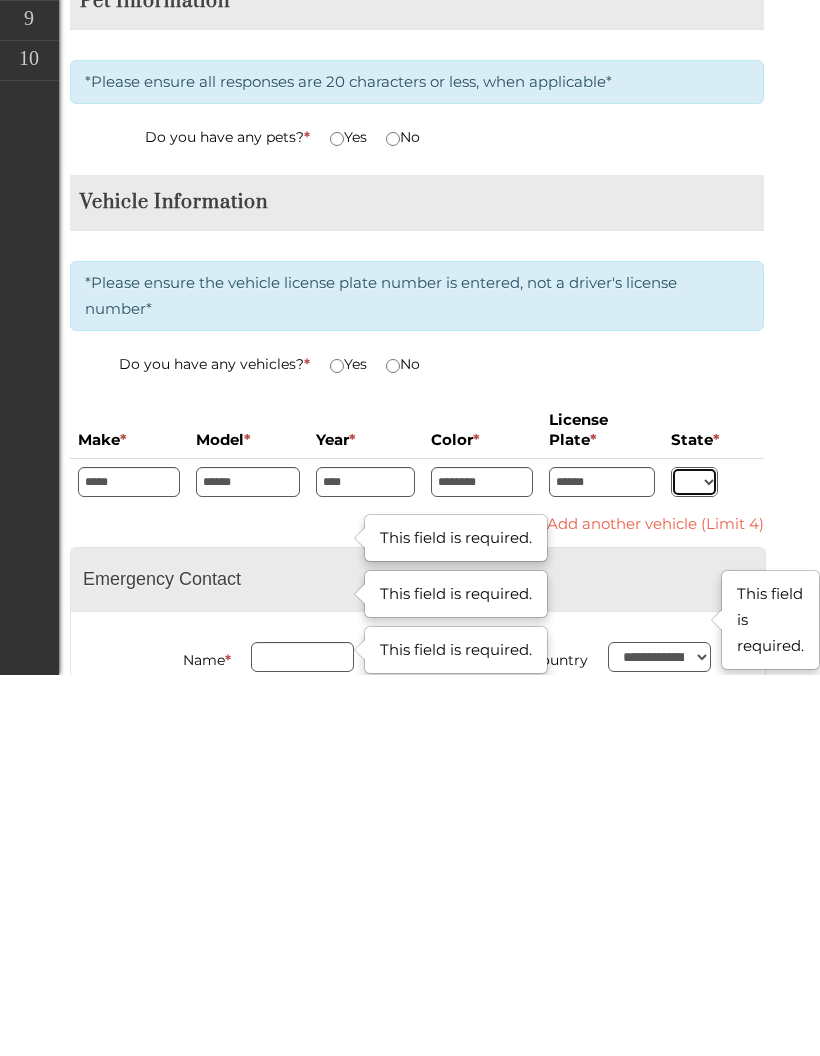 scroll, scrollTop: 3704, scrollLeft: 23, axis: both 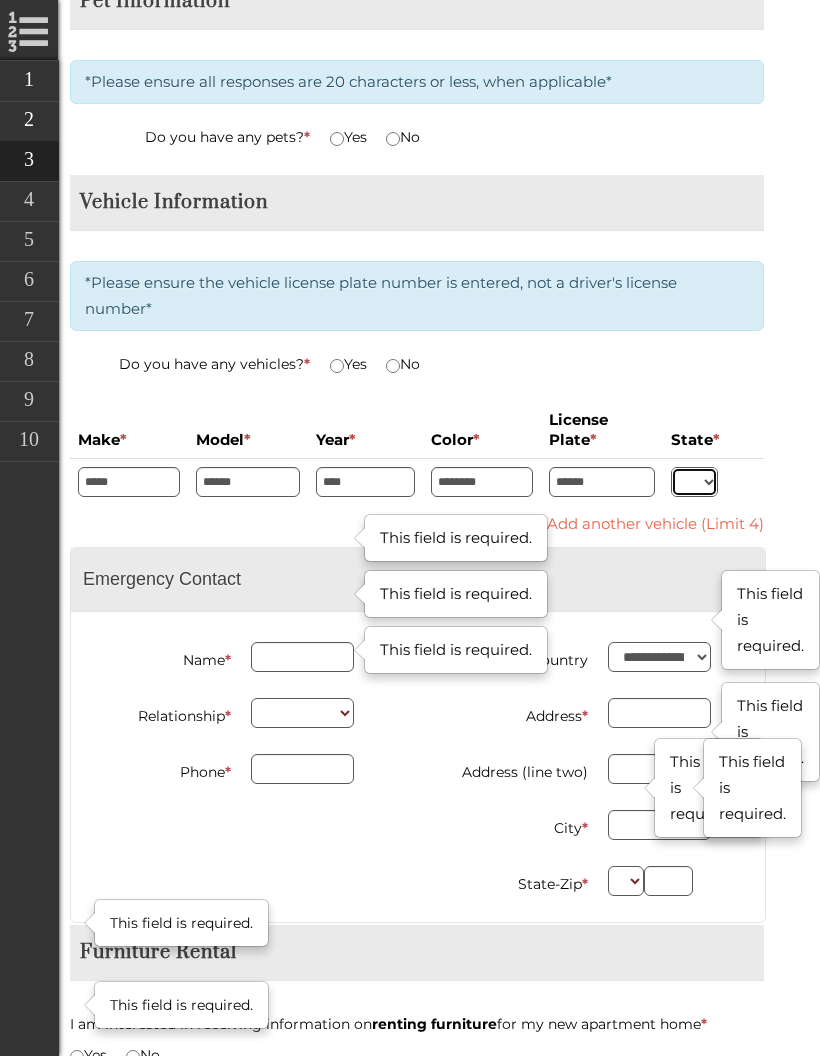 select on "**" 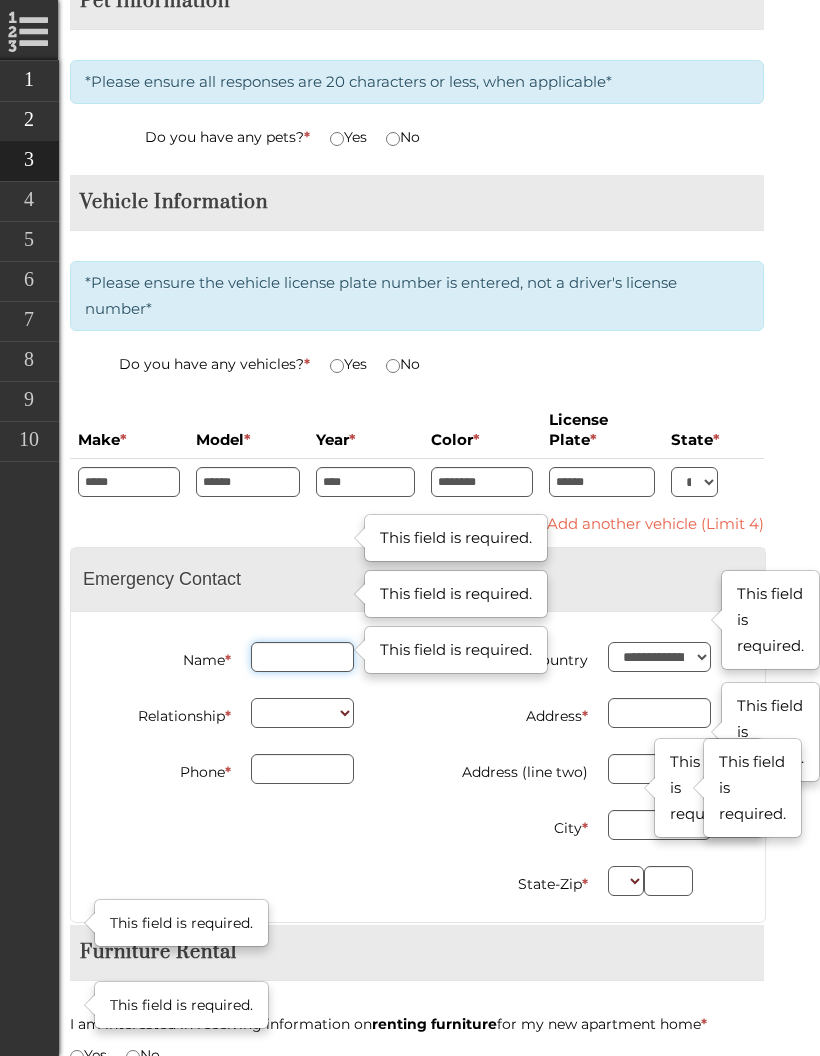 click on "Name  *" at bounding box center [302, 657] 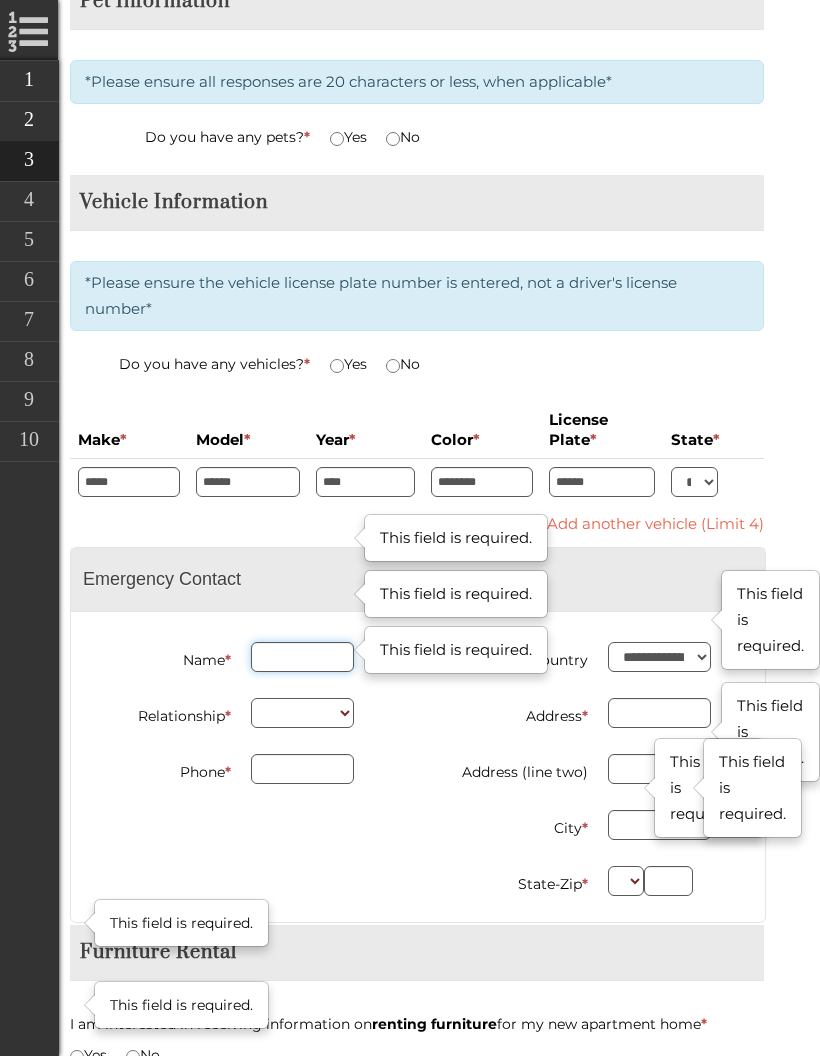 click on "Name  *" at bounding box center [302, 657] 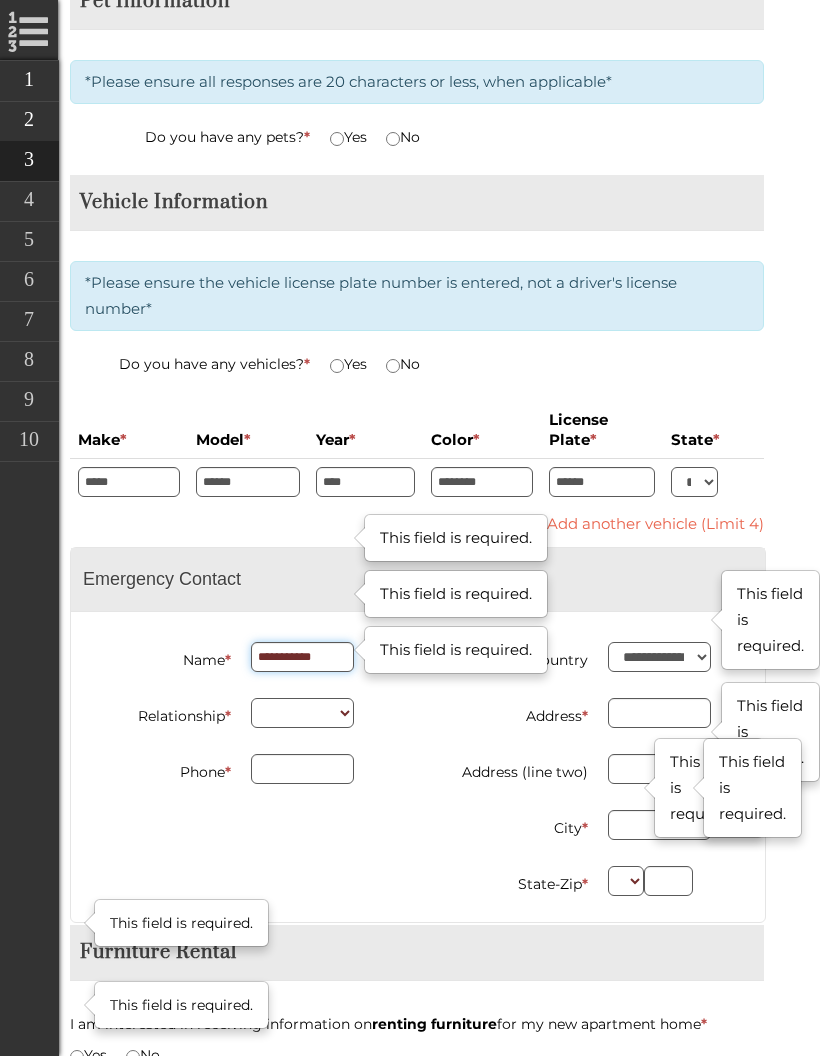 type on "**********" 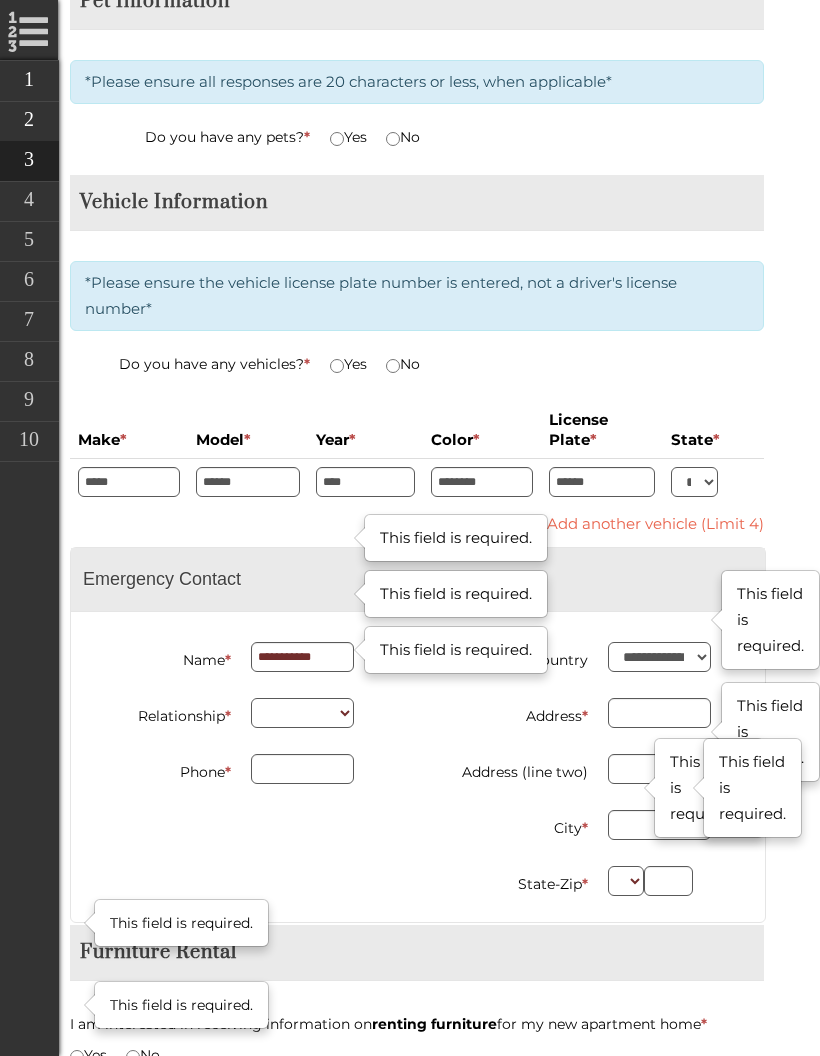 click on "*******
****
***
********
******
*****" at bounding box center [302, 713] 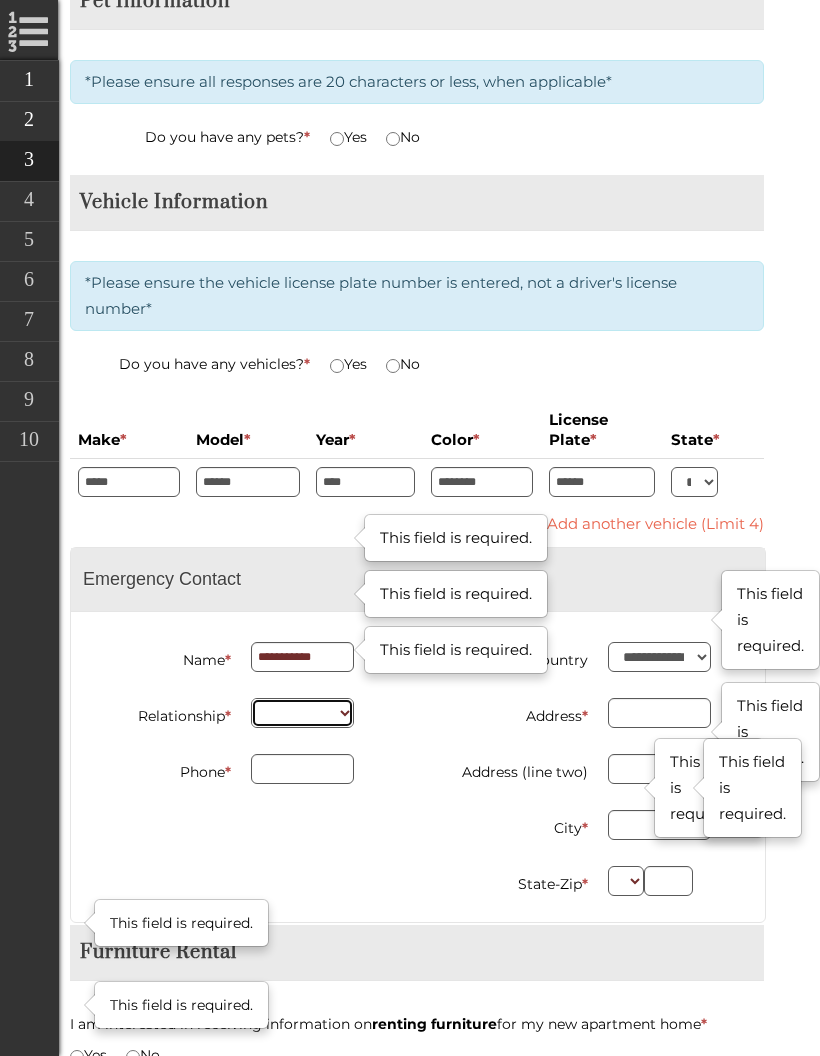 type on "**********" 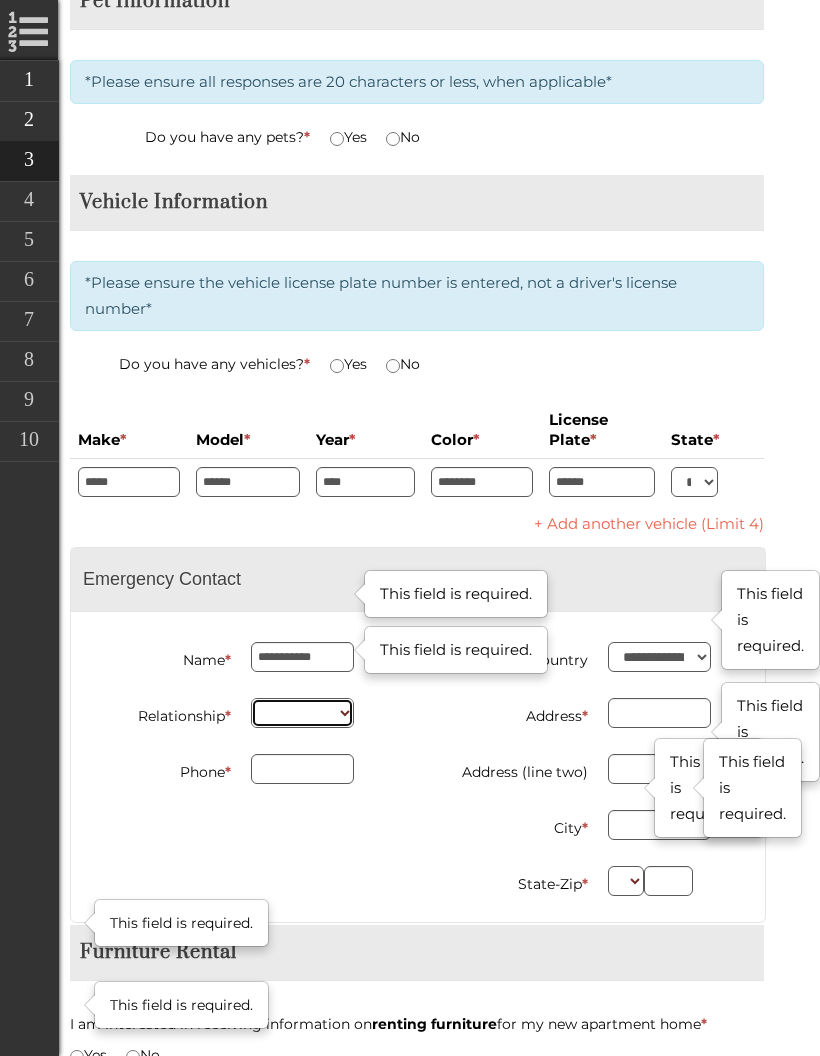 select on "********" 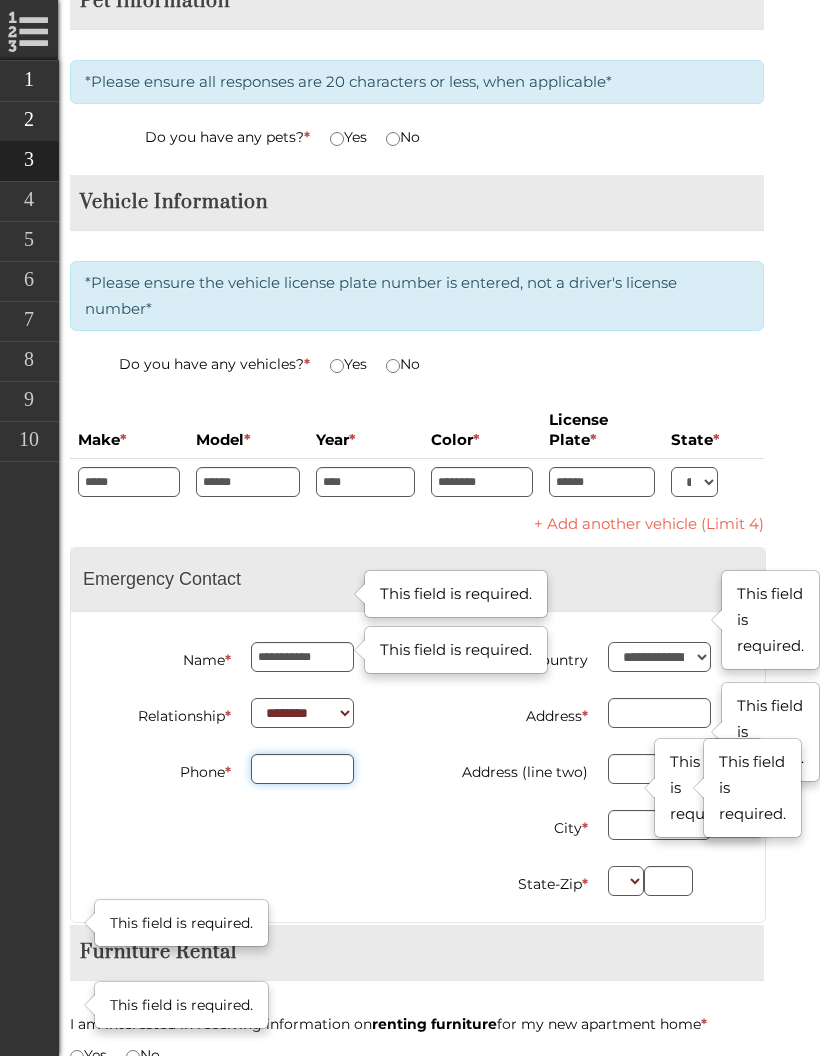click on "Phone  *" at bounding box center [302, 769] 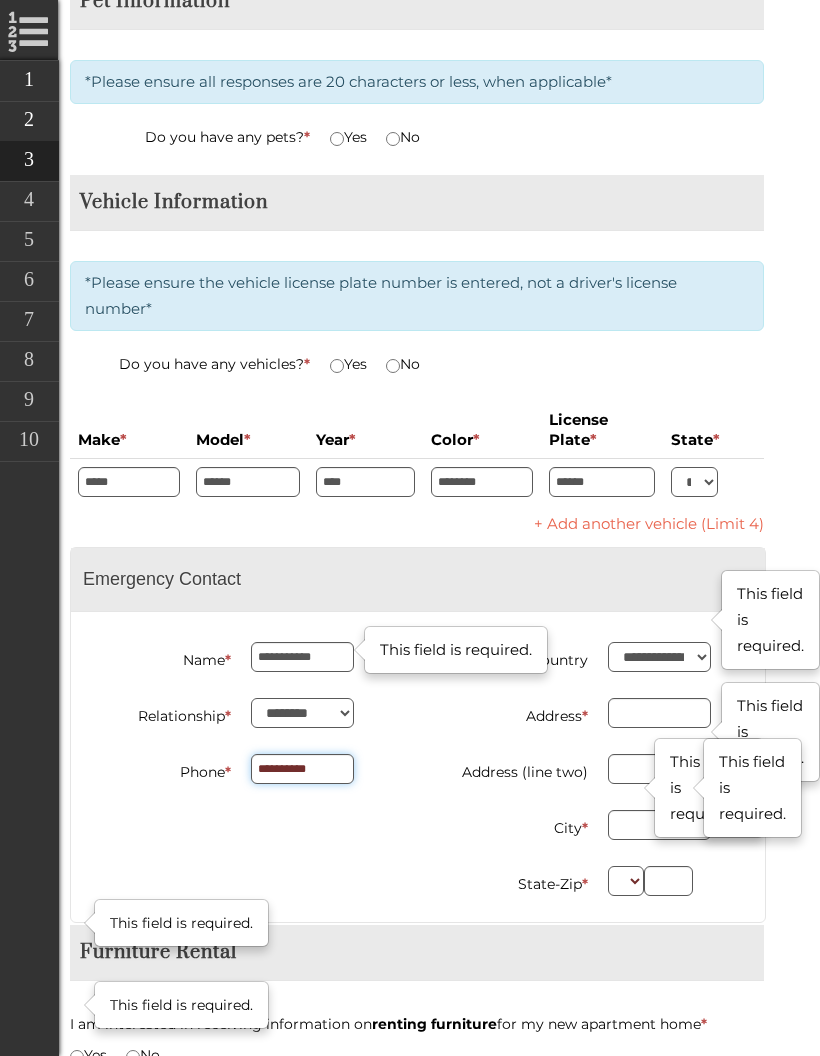 type on "**********" 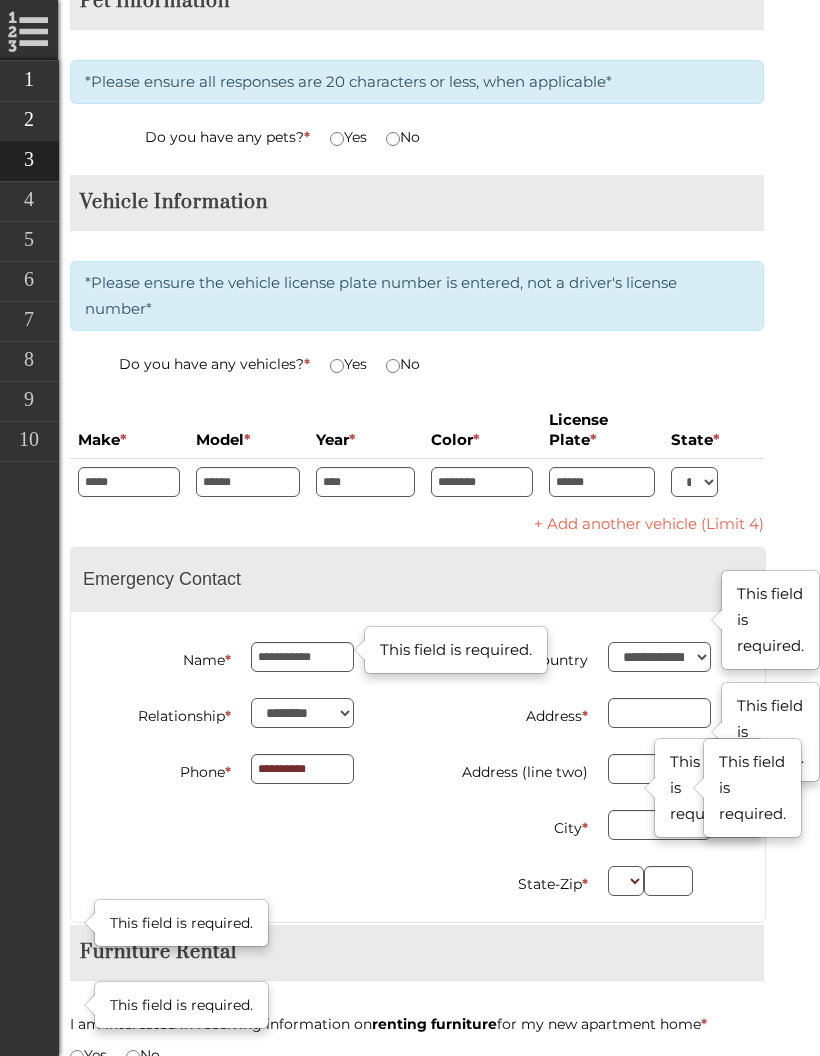 click on "Address  *" at bounding box center [659, 713] 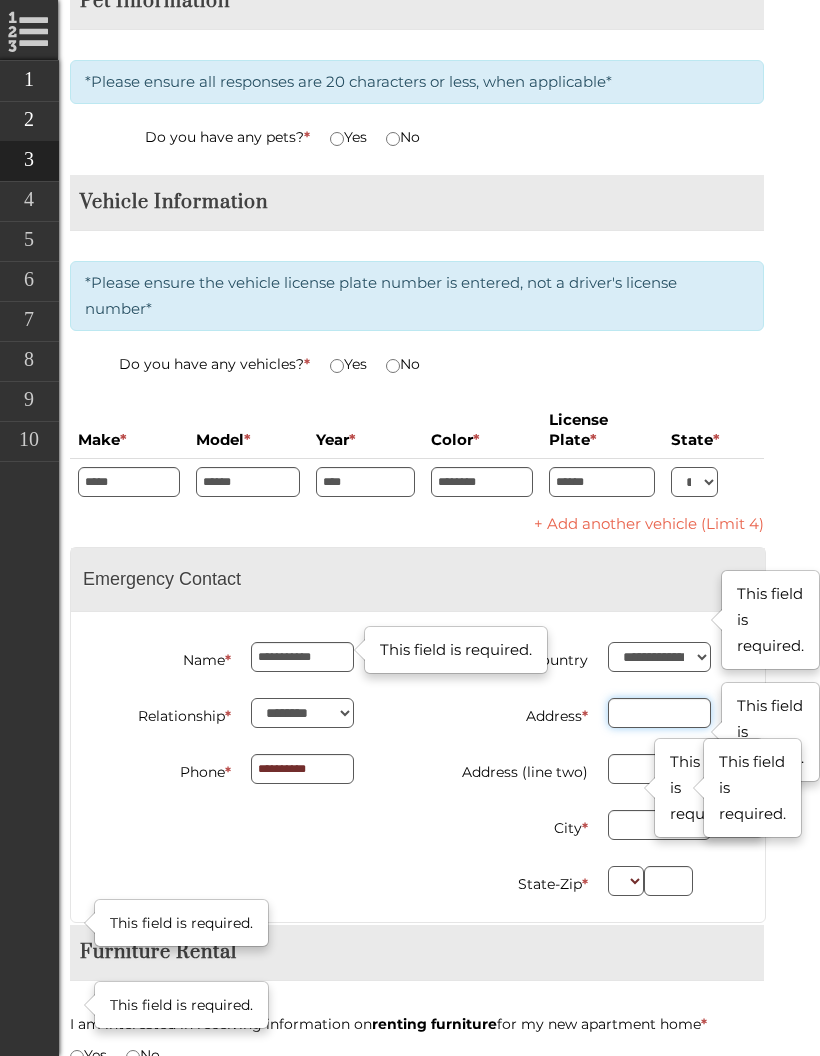 type on "**********" 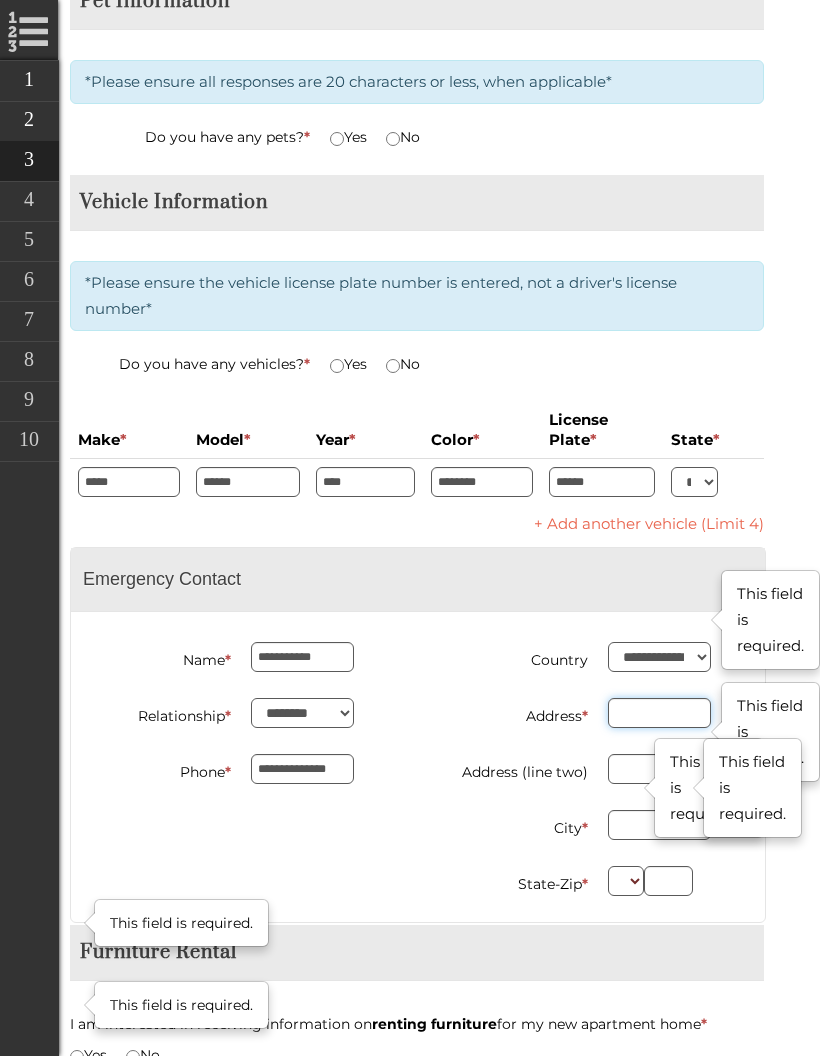 click on "Address  *" at bounding box center [659, 713] 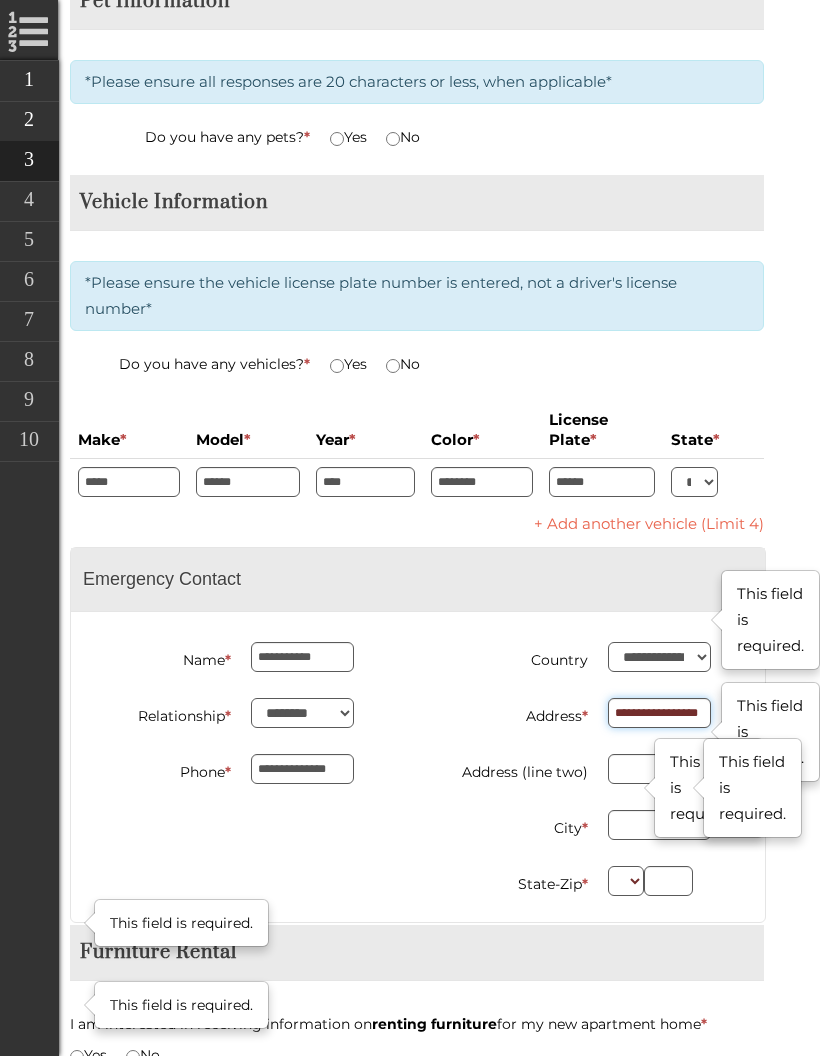 type on "**********" 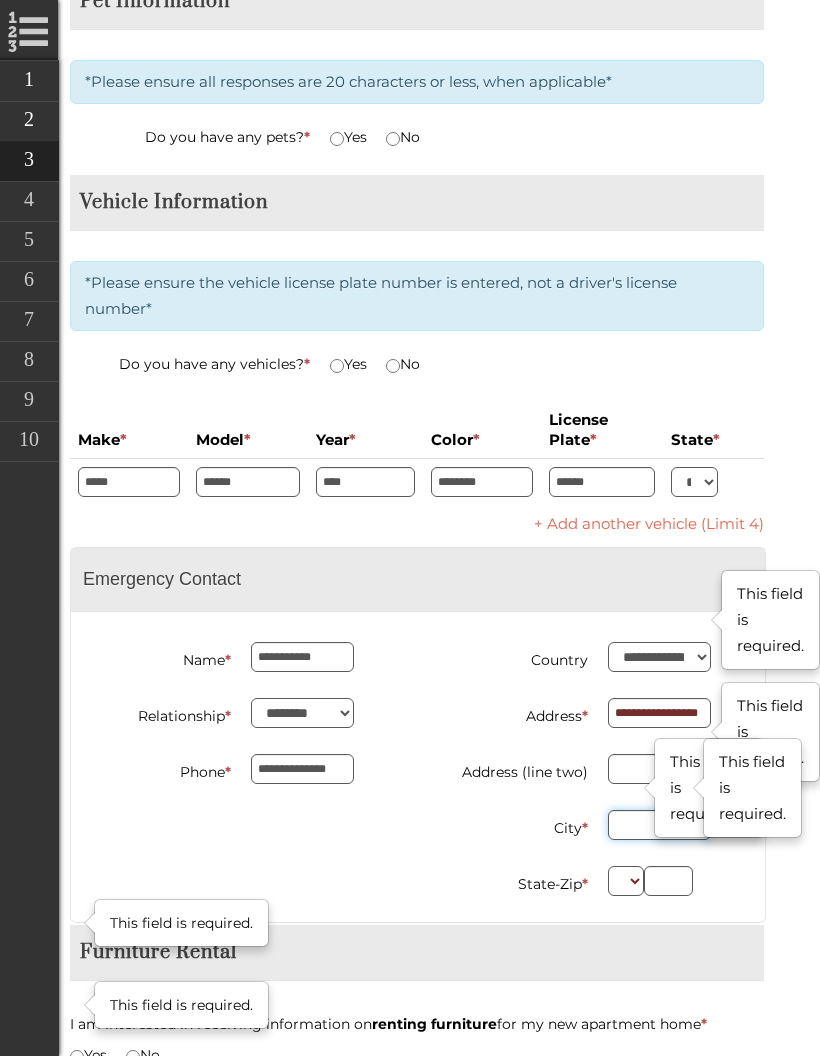 click on "City  *" at bounding box center (659, 825) 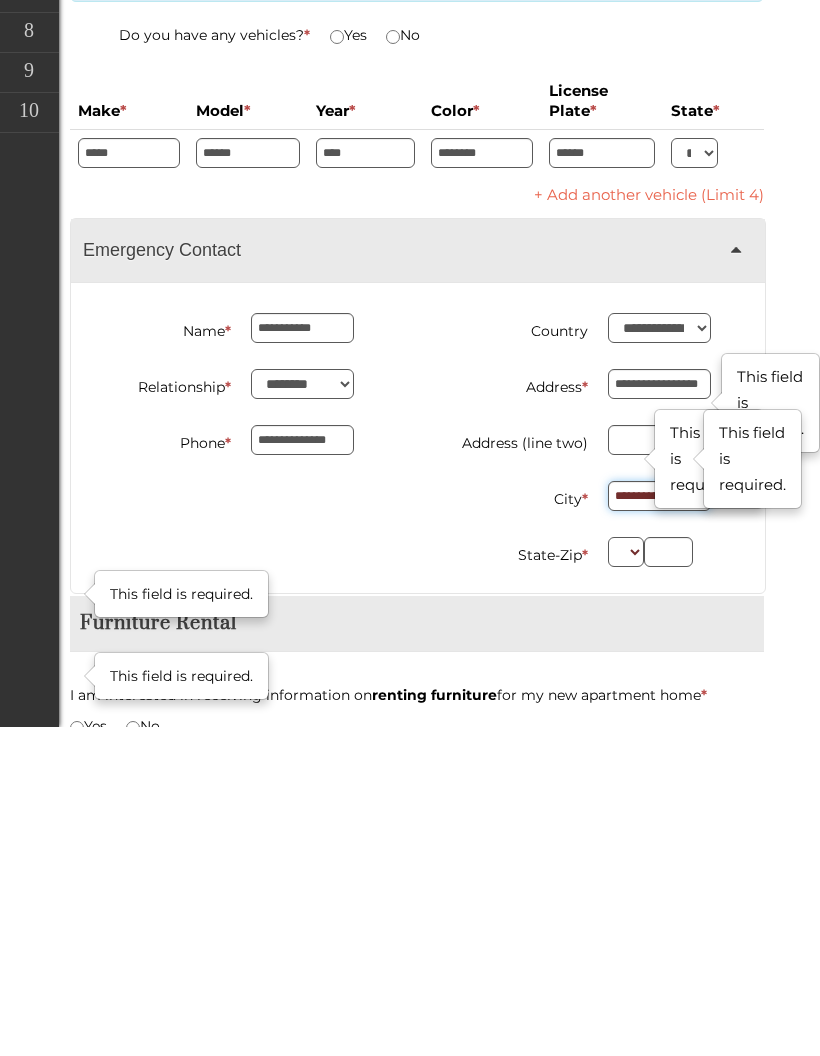type on "**********" 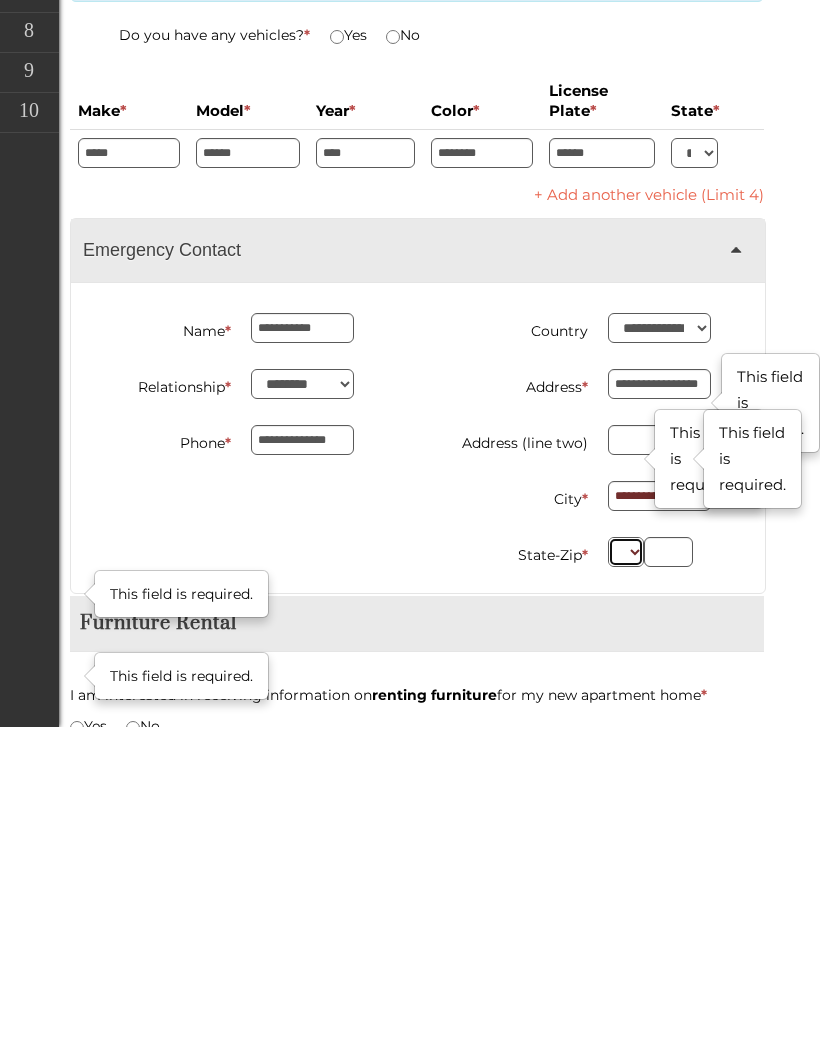 click on "**
**
**
**
**
**
**
**
**
**
**
**
**
**
**
**
**
**
**
**
**
**
**
**
**
**
**
**
**
**
**
**
**
**
**
**
**
**
**
**
**
**
**
**
**
**
**
**
**
**
**
**
**
**
**
**
**
**
**
**
**" at bounding box center [626, 881] 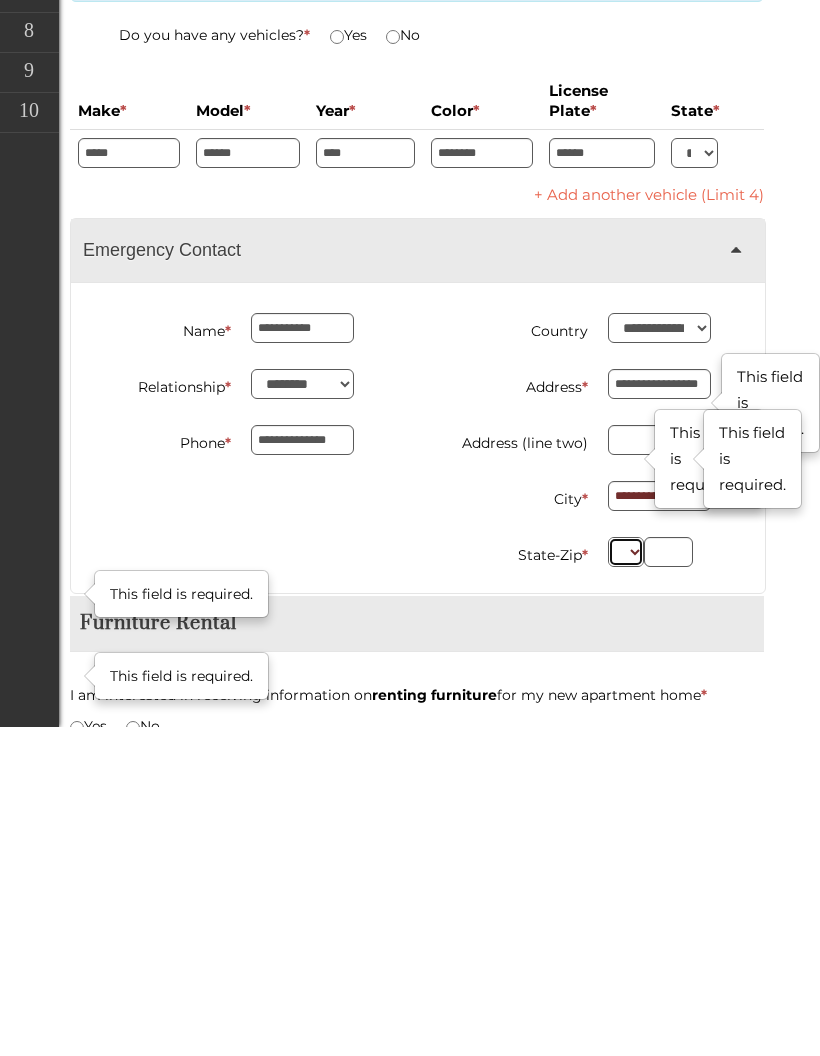 type on "**********" 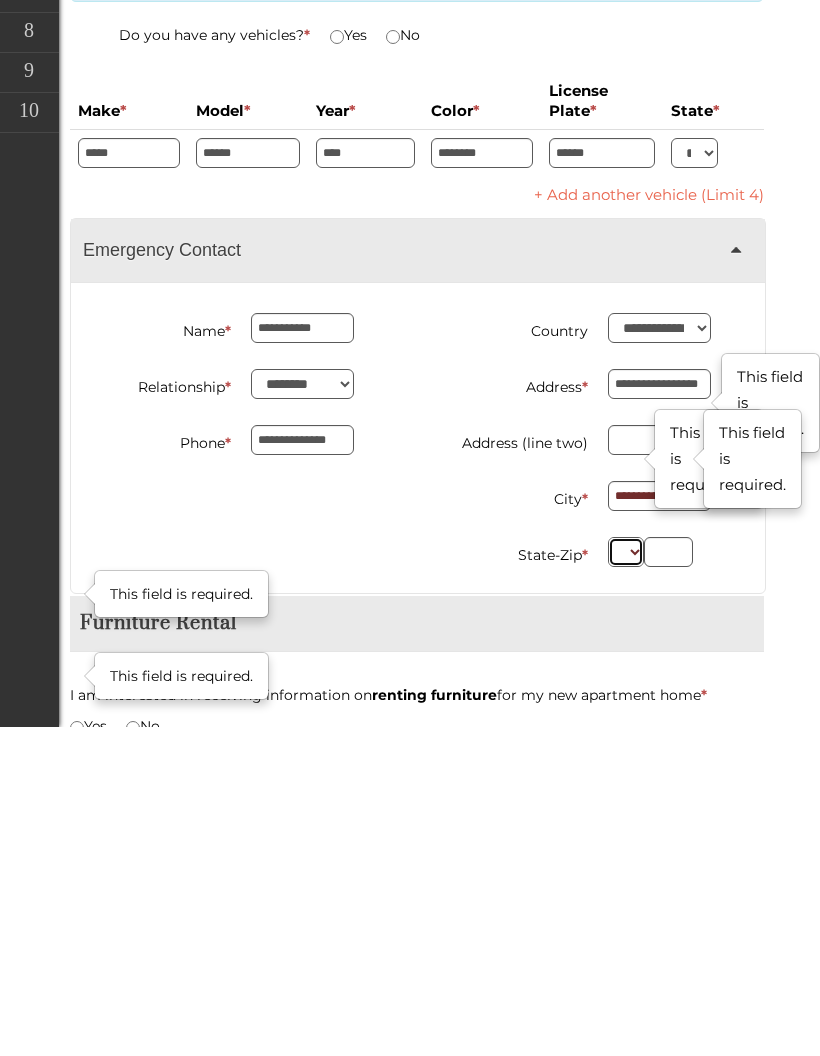 type on "********" 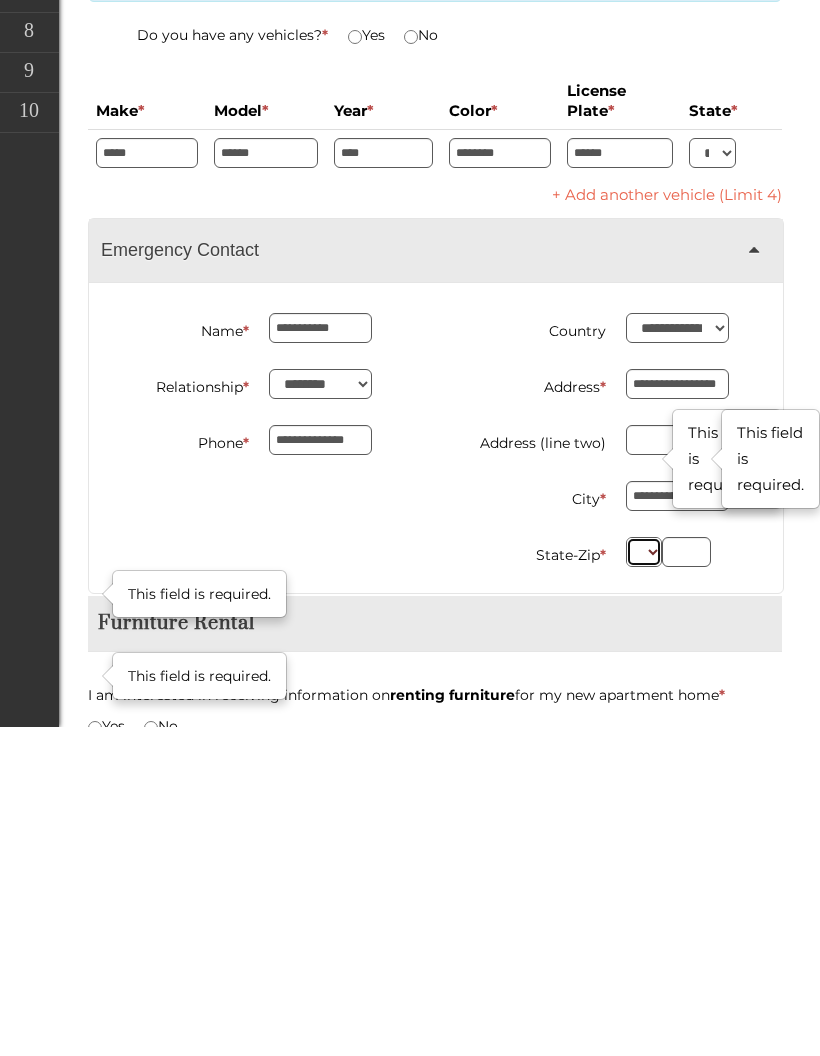 click on "**
**
**
**
**
**
**
**
**
**
**
**
**
**
**
**
**
**
**
**
**
**
**
**
**
**
**
**
**
**
**
**
**
**
**
**
**
**
**
**
**
**
**
**
**
**
**
**
**
**
**
**
**
**
**
**
**
**
**
**
**" at bounding box center [644, 881] 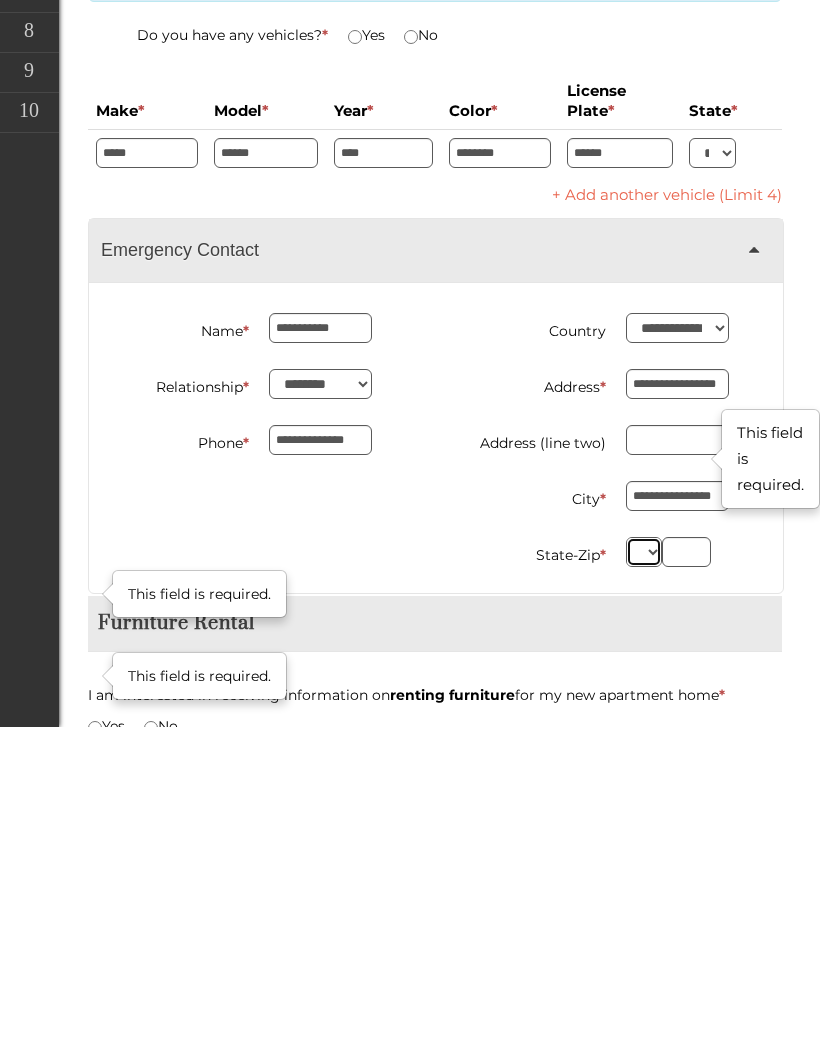 type on "**********" 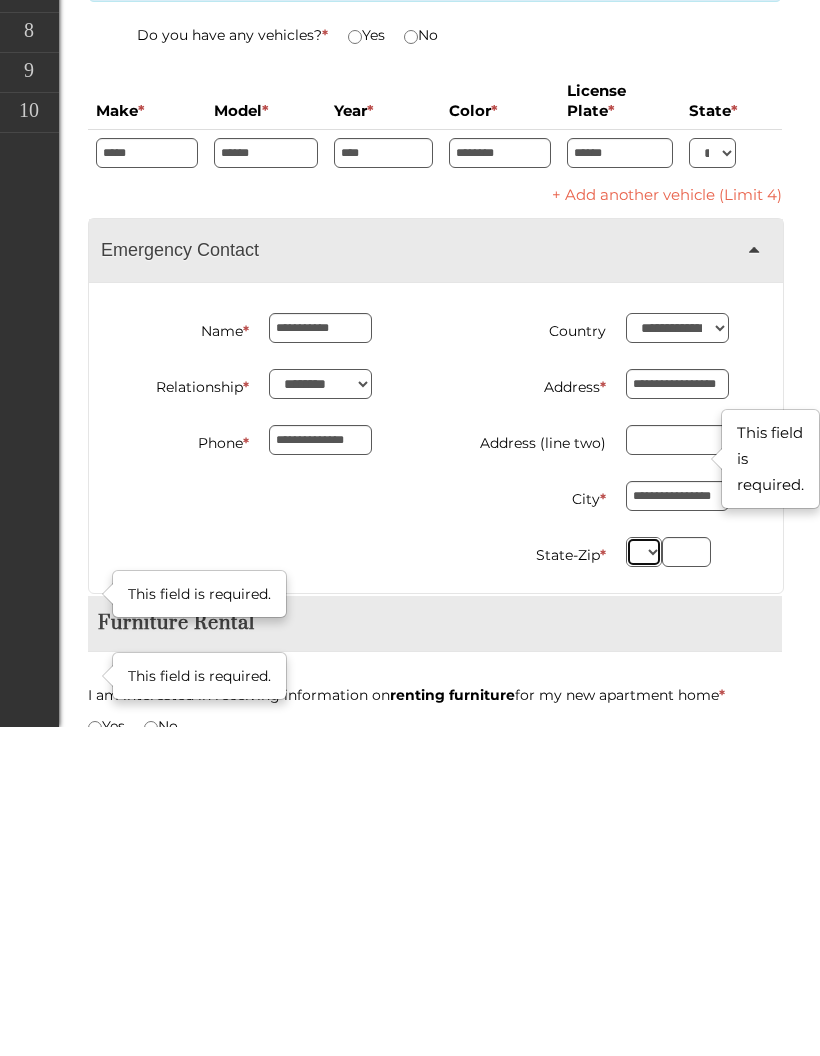 type on "********" 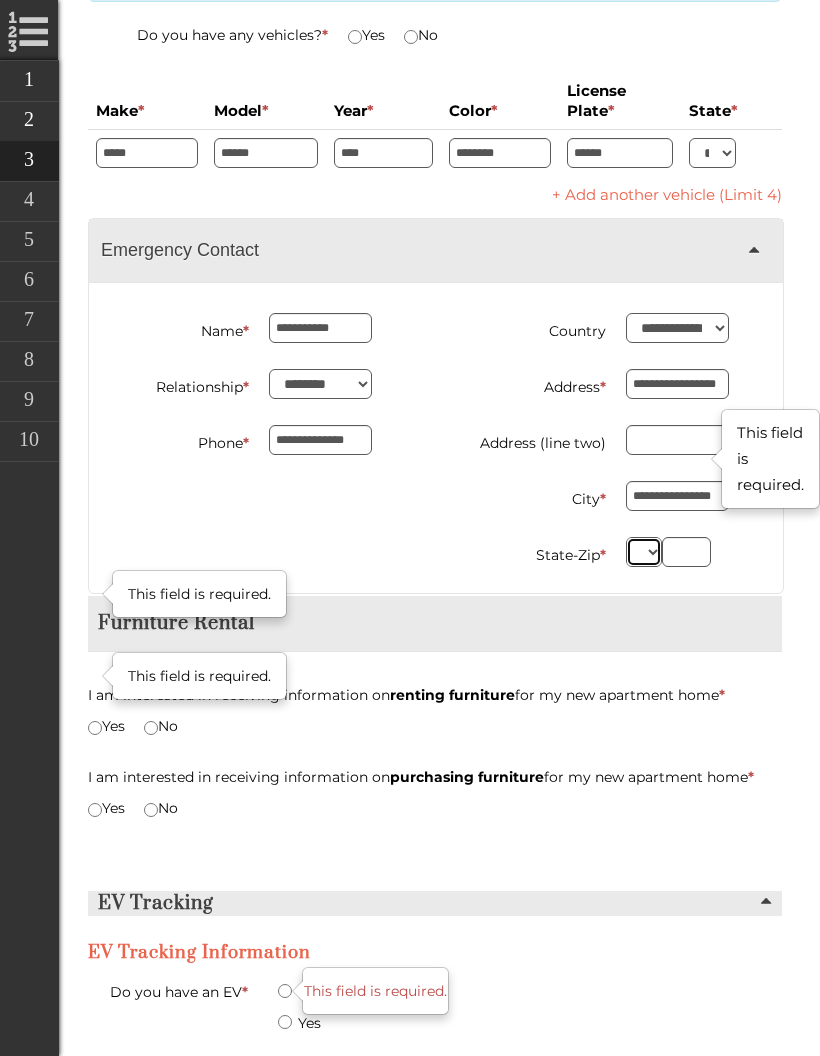 select on "**" 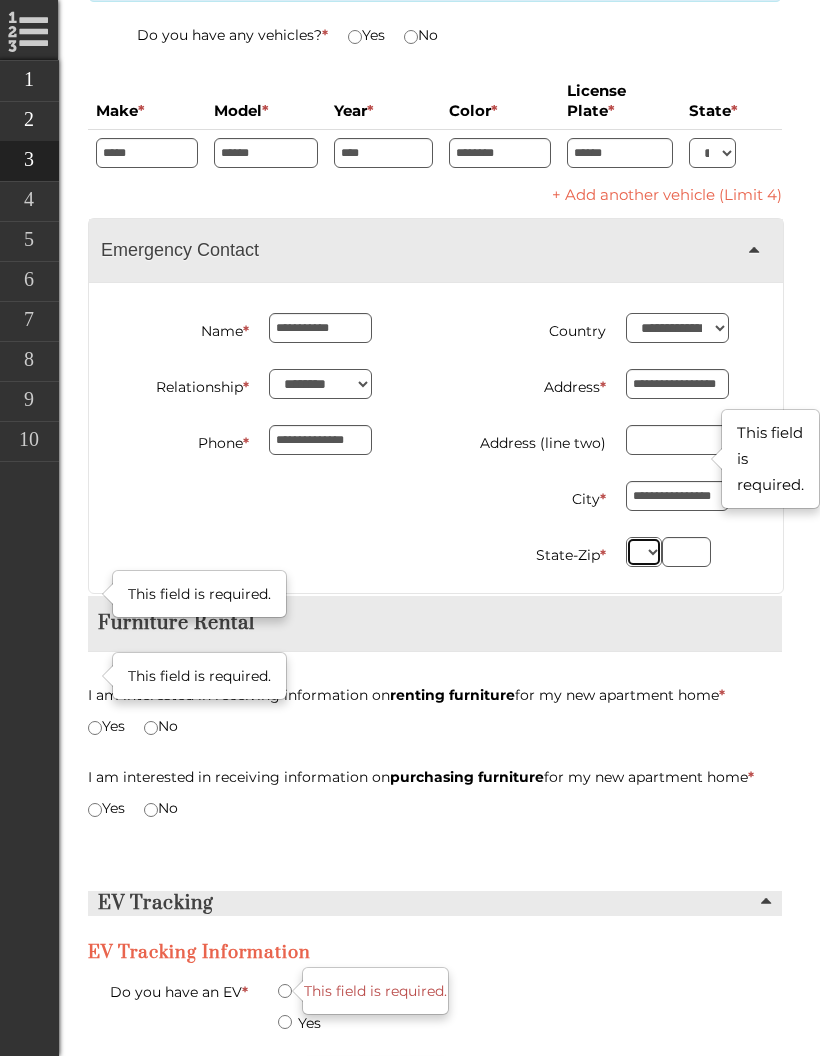 scroll, scrollTop: 4033, scrollLeft: 0, axis: vertical 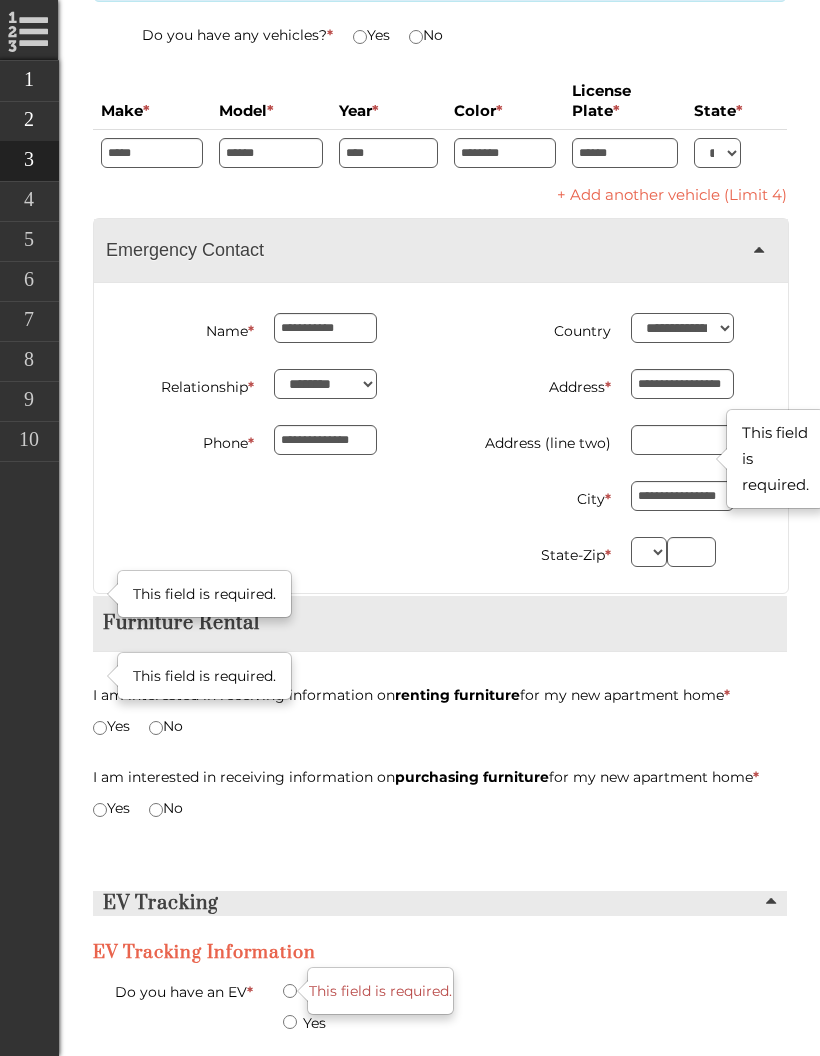 click at bounding box center [692, 552] 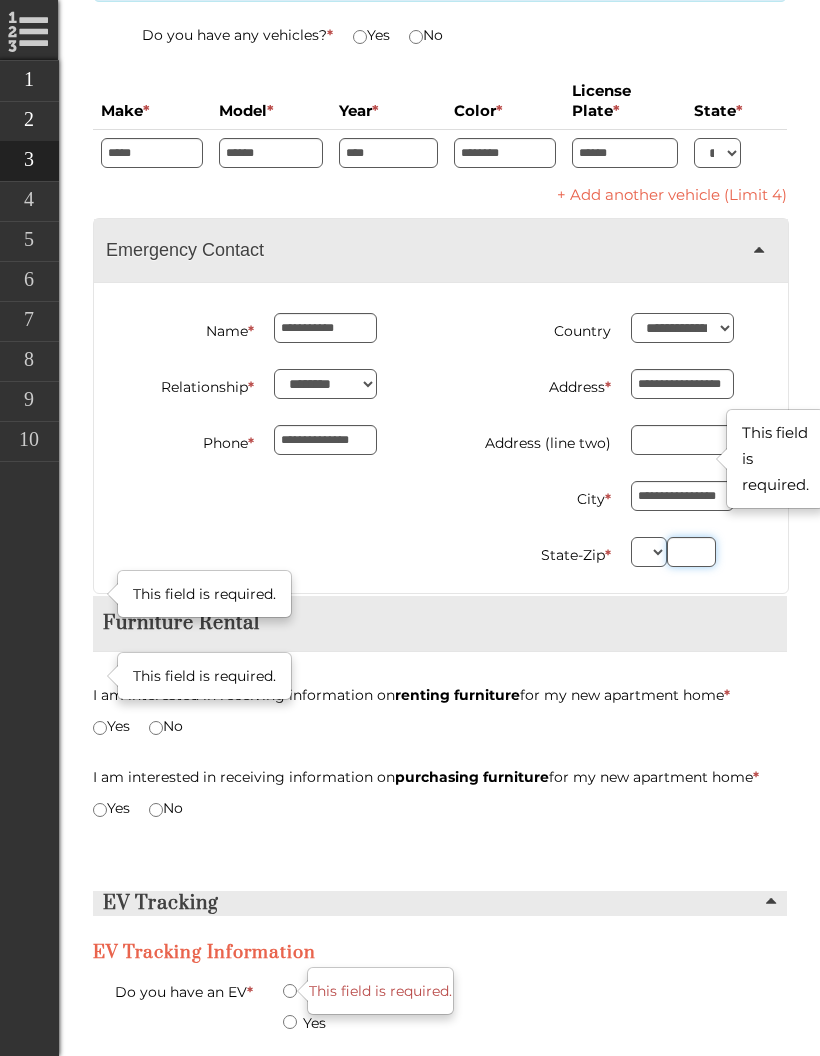 type on "**********" 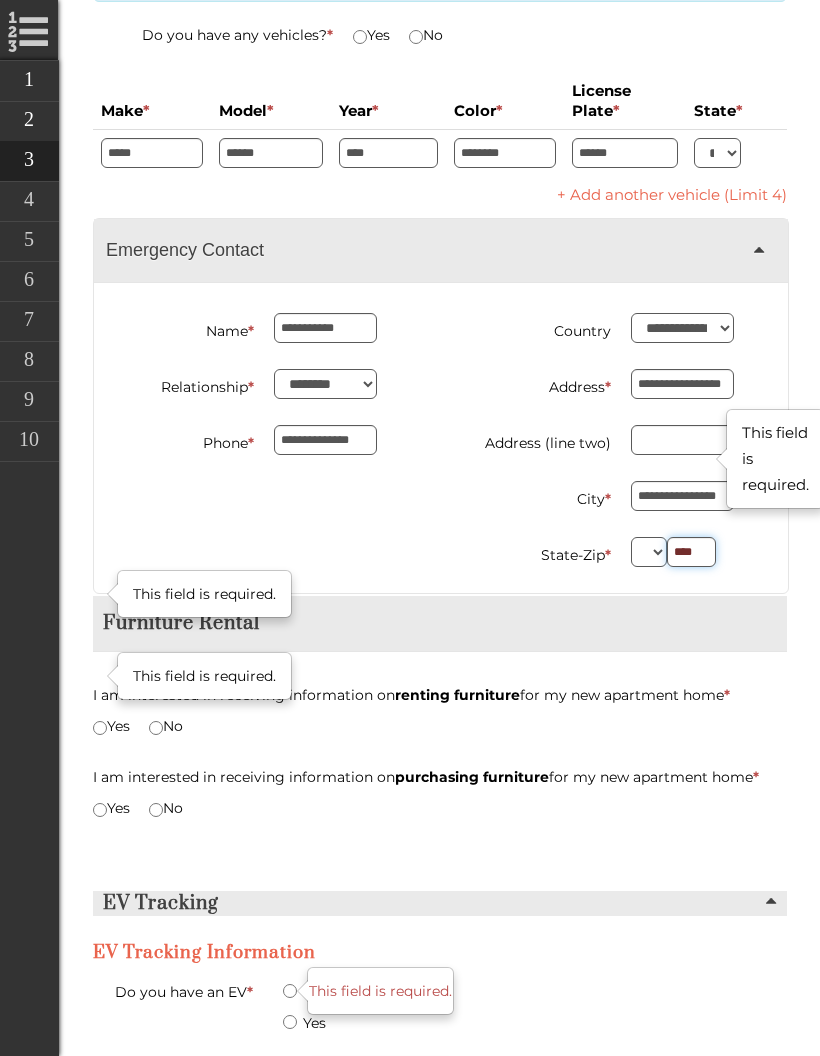 type on "*****" 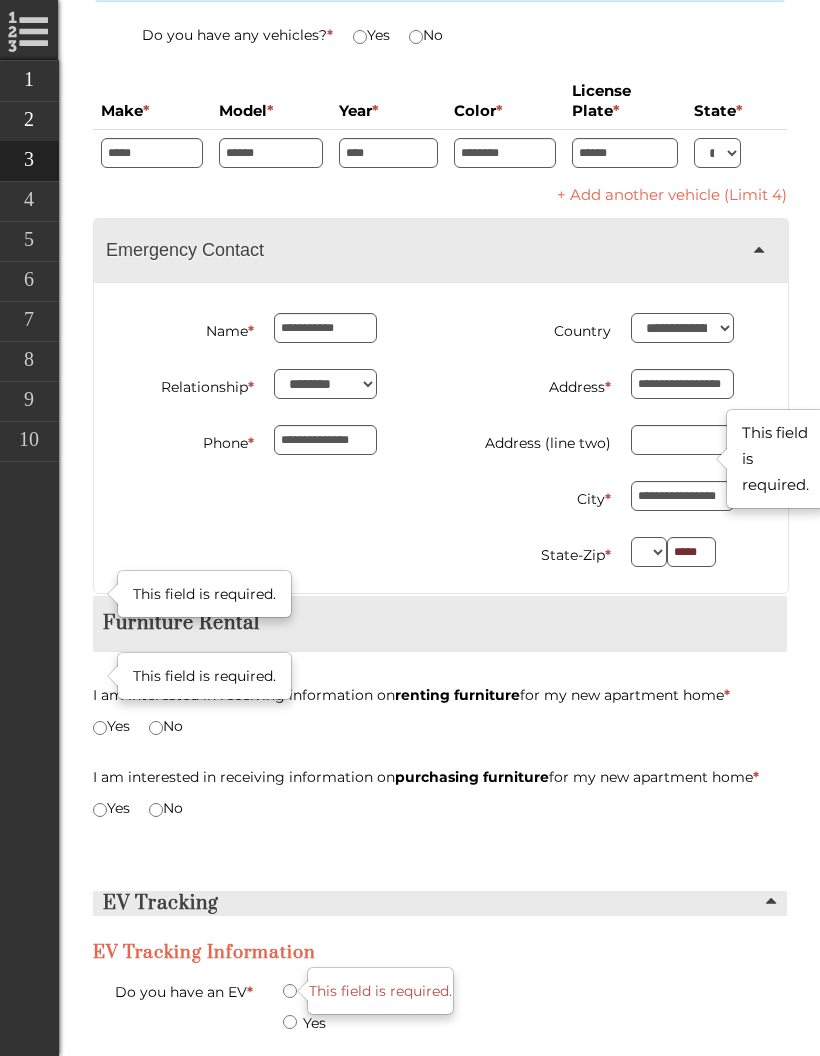 type on "**********" 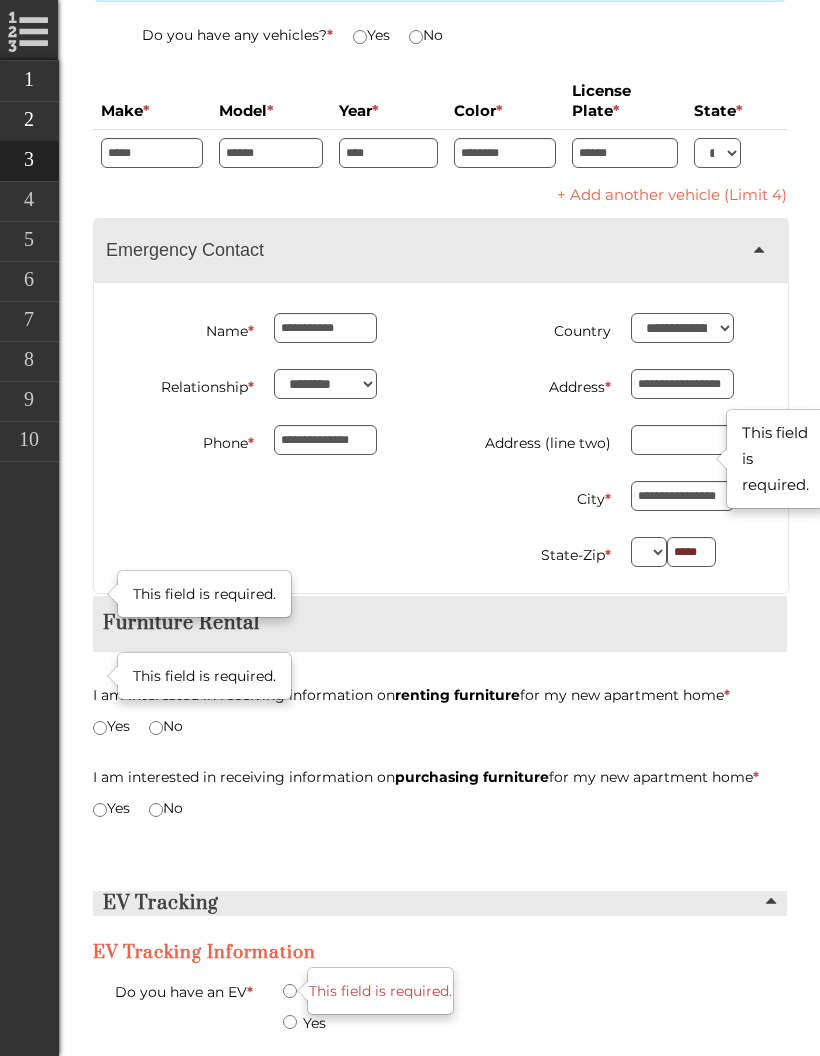 type on "********" 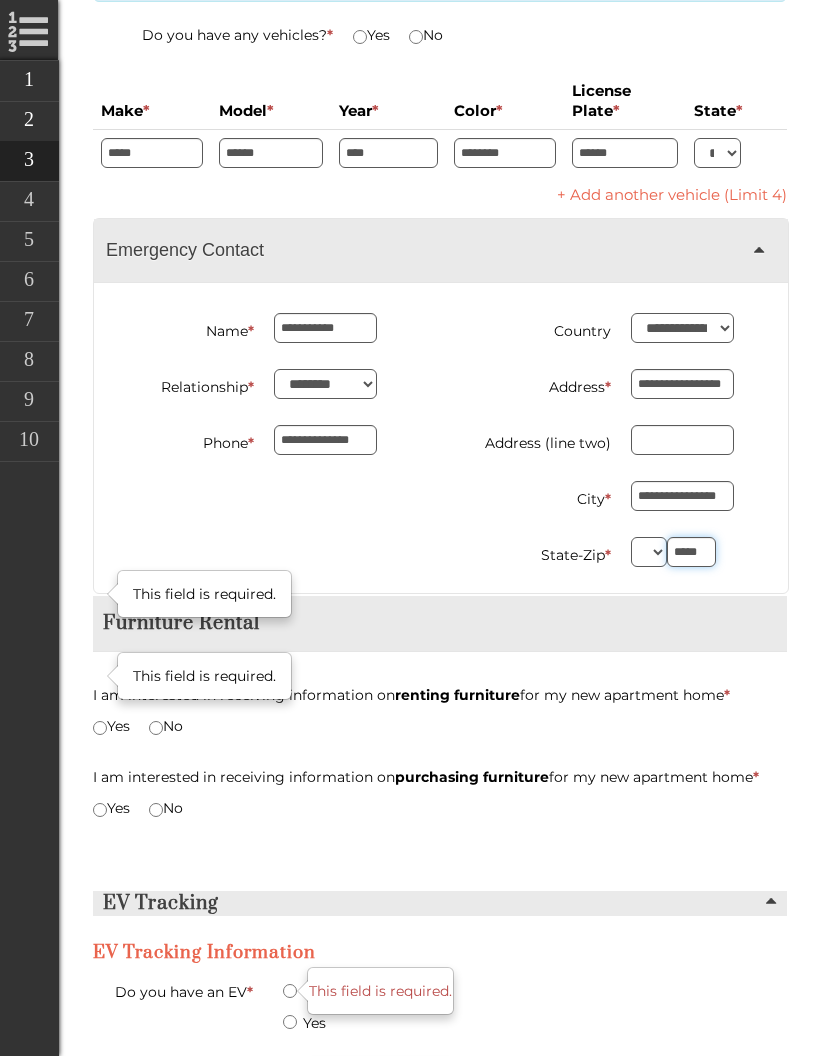 type on "*****" 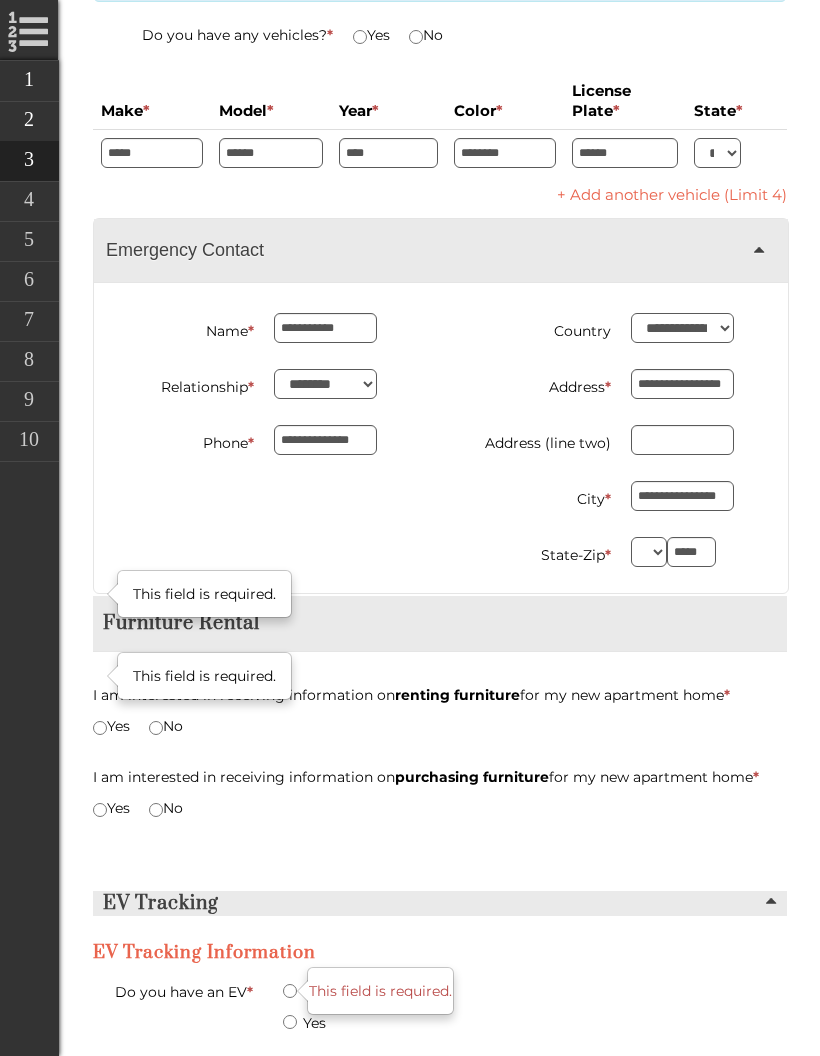 click on "I am interested in receiving information on  renting furniture  for my new apartment home  *
This field is required.  Yes
No" at bounding box center (440, 723) 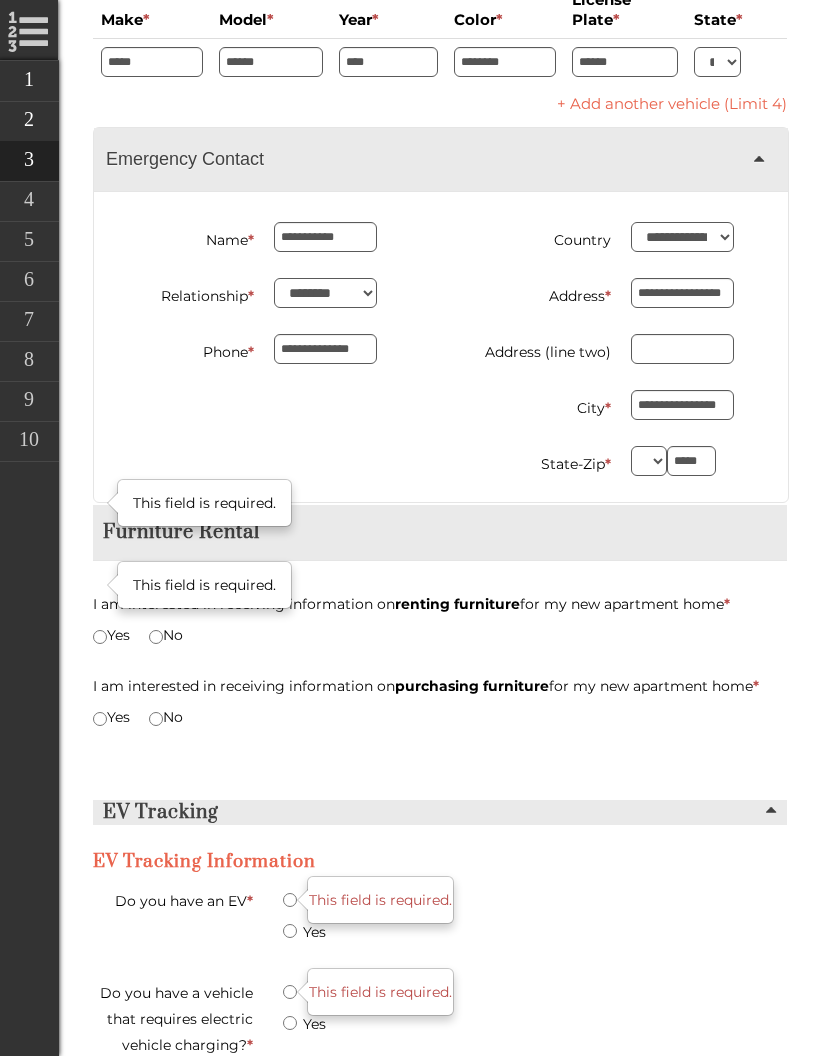 type on "**********" 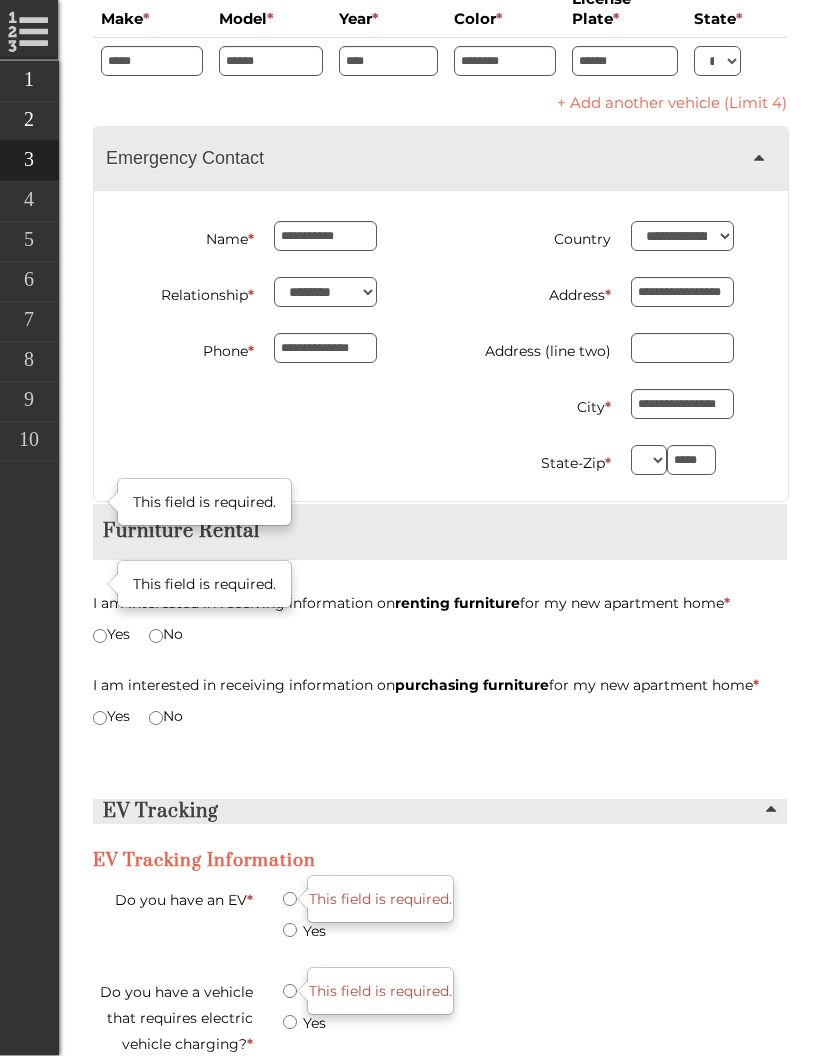 scroll, scrollTop: 4125, scrollLeft: 0, axis: vertical 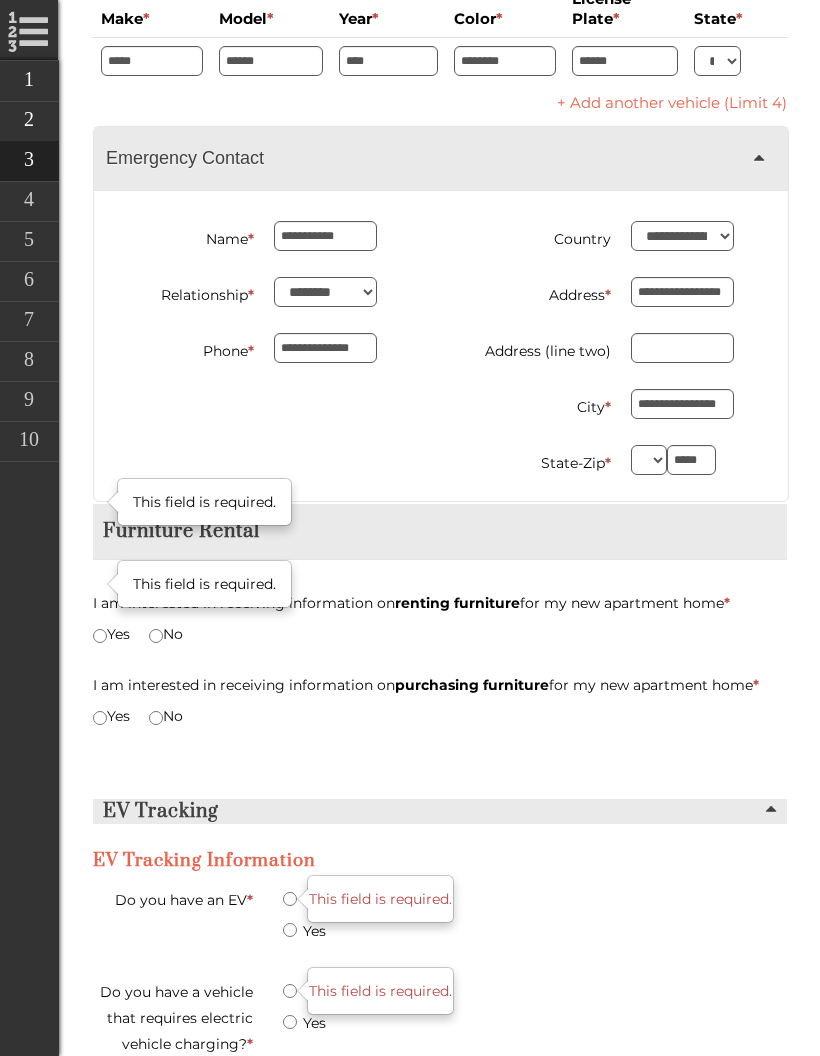 click on "I am interested in receiving information on  purchasing furniture  for my new apartment home  *
This field is required.  Yes
No" at bounding box center (440, 713) 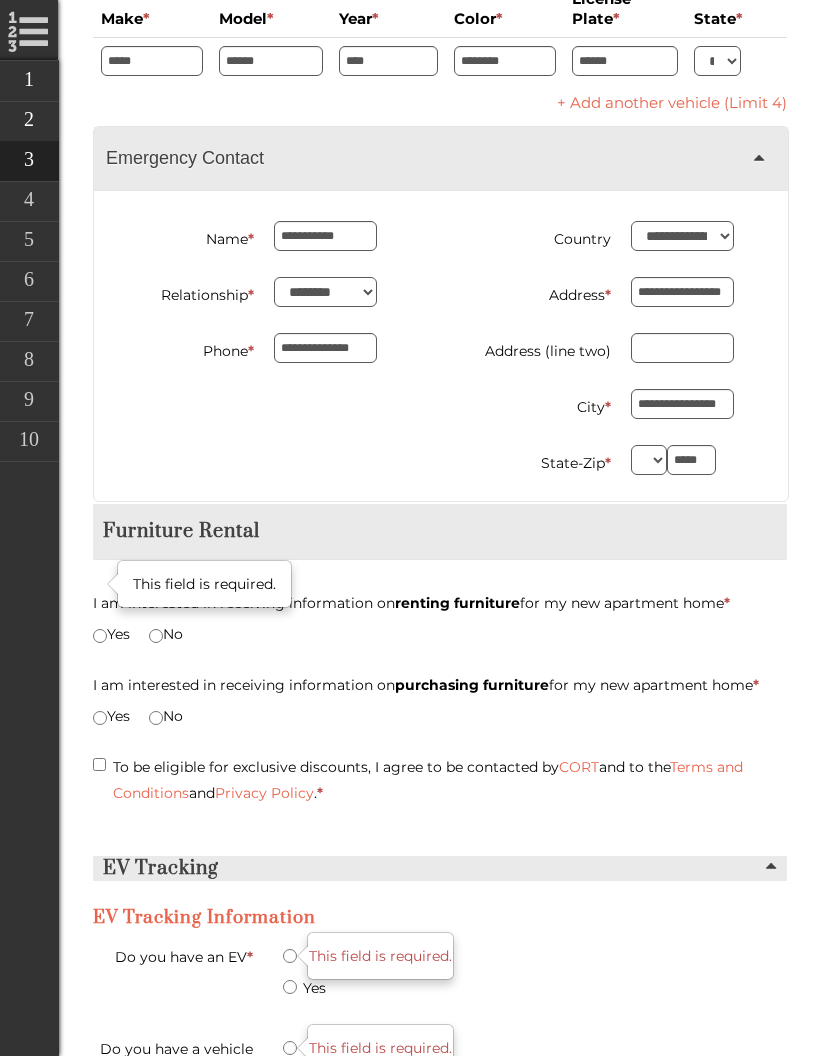 type on "**********" 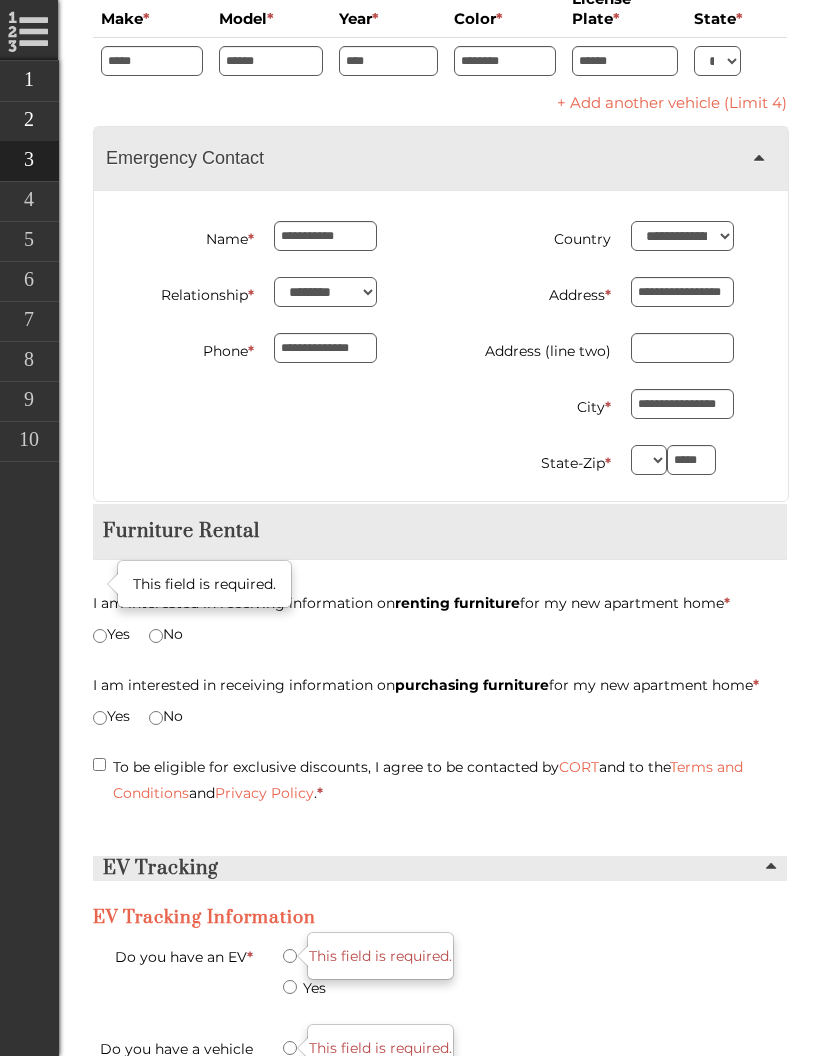 type on "********" 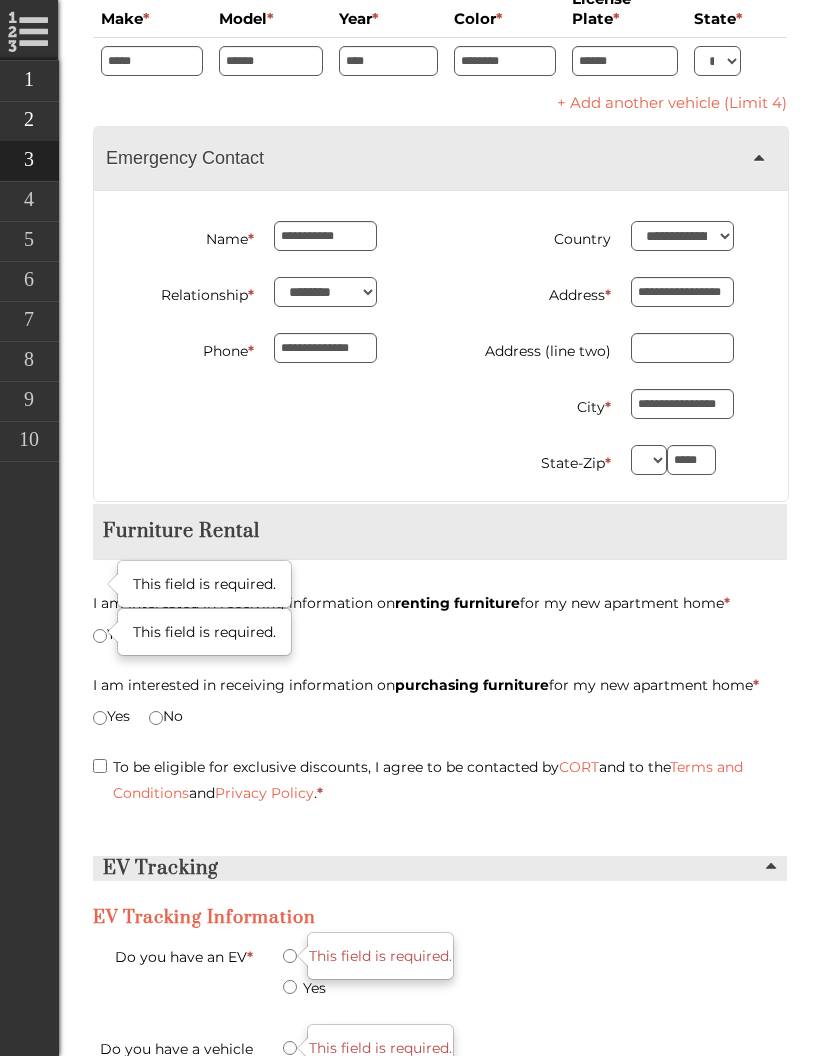 type on "**********" 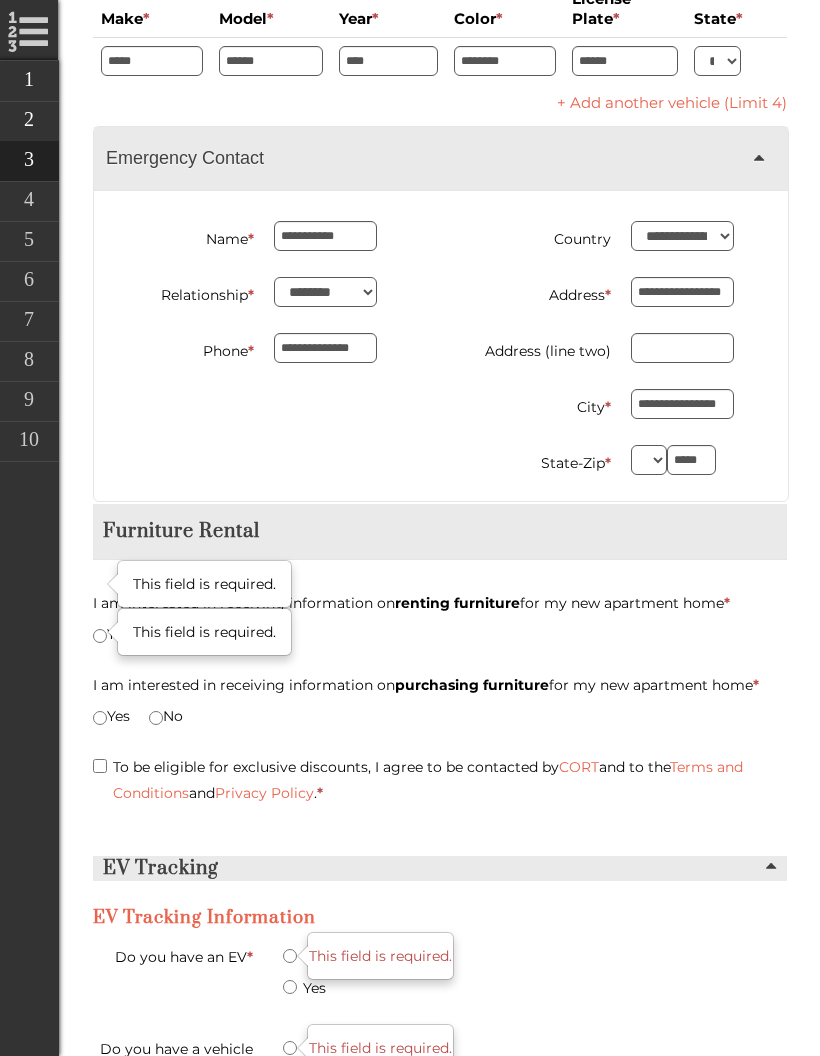 type on "********" 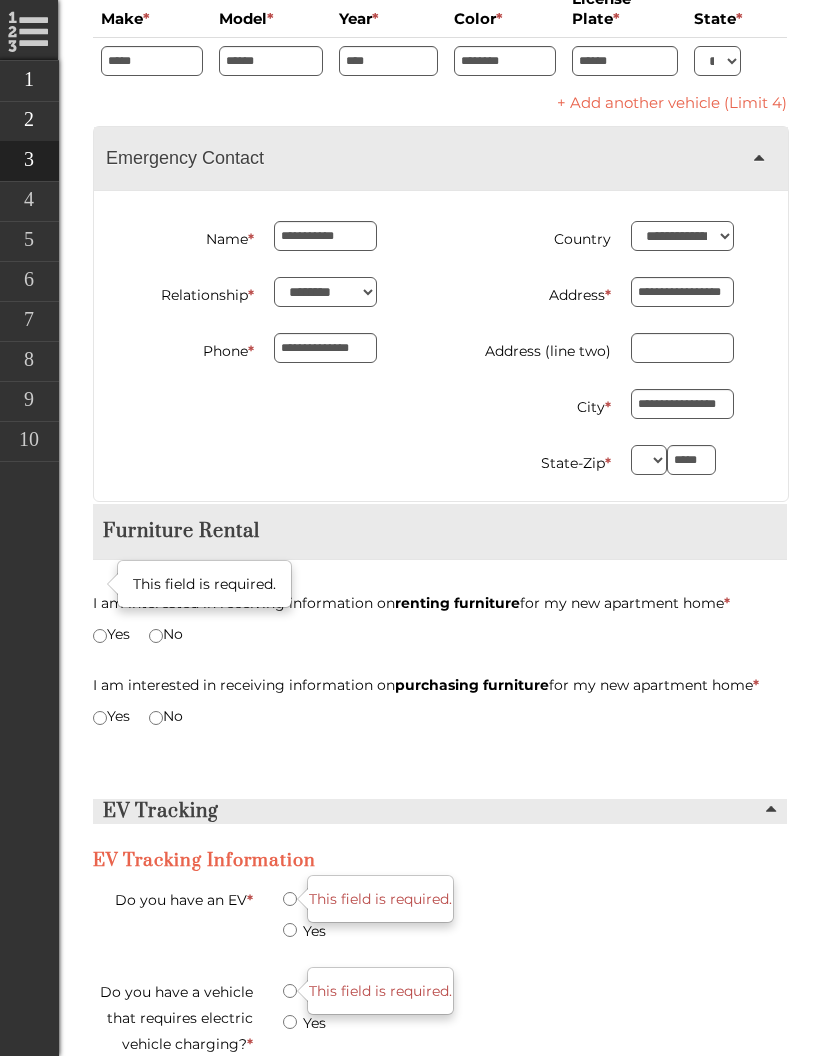 type on "**********" 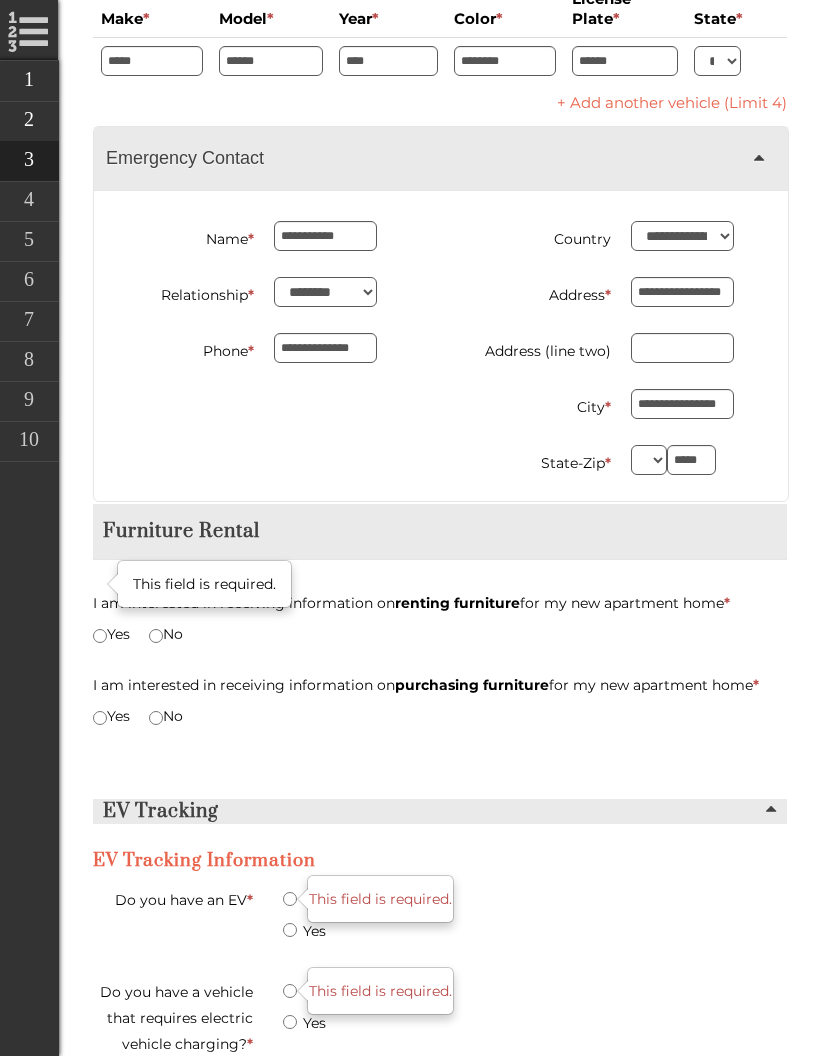 type on "********" 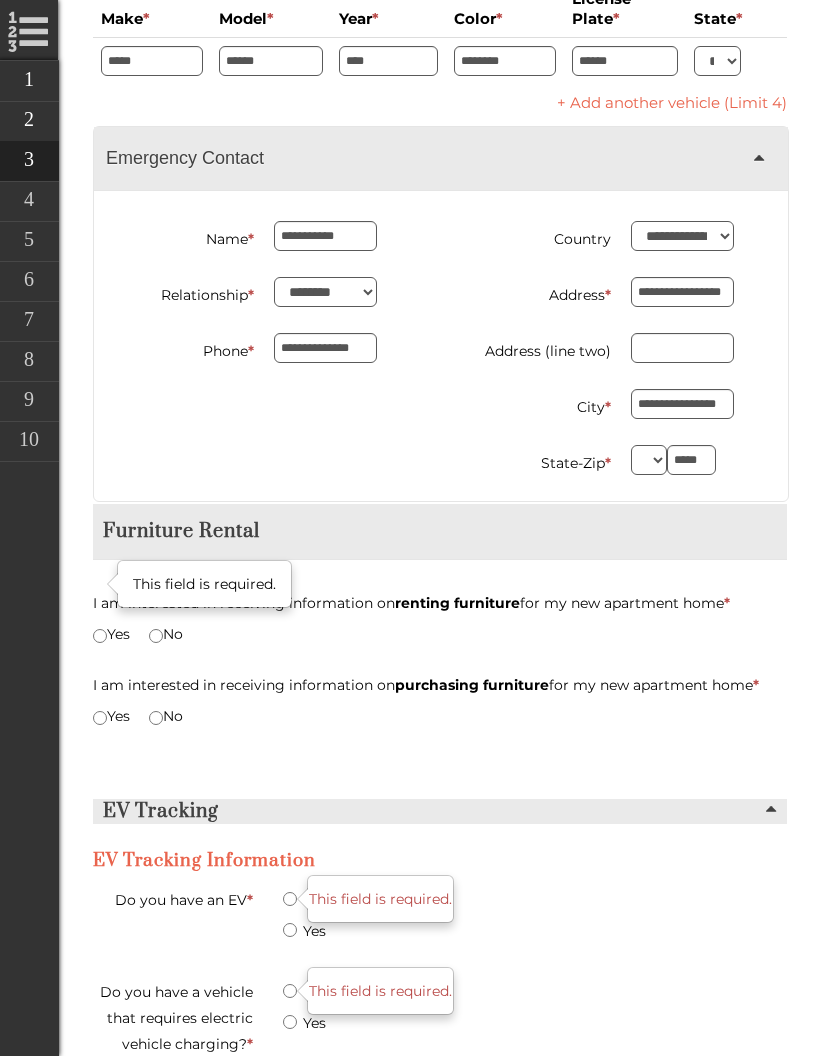 type on "**********" 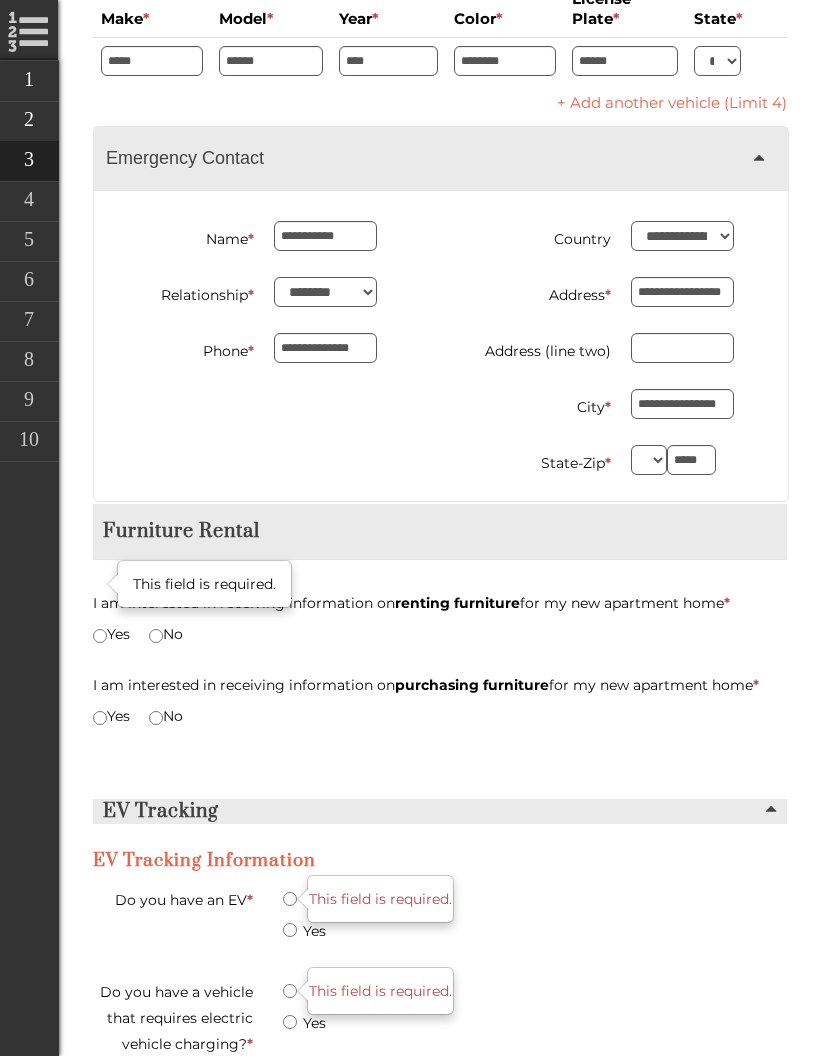 type on "********" 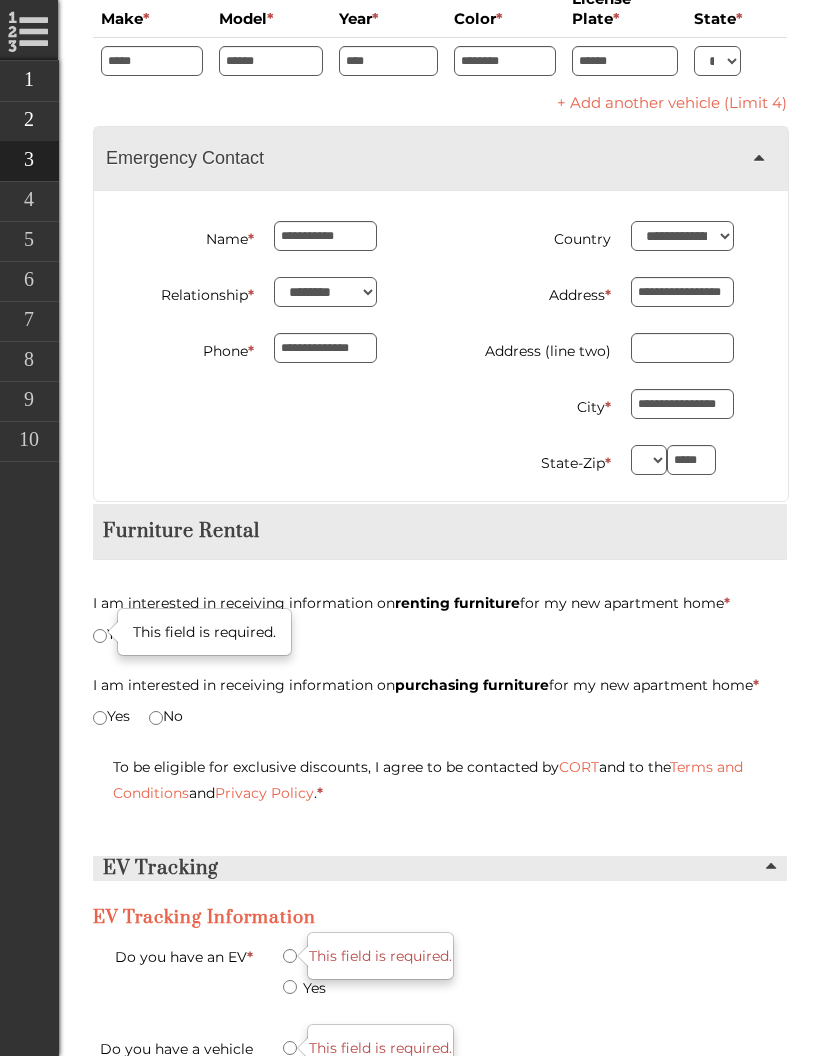 type on "**********" 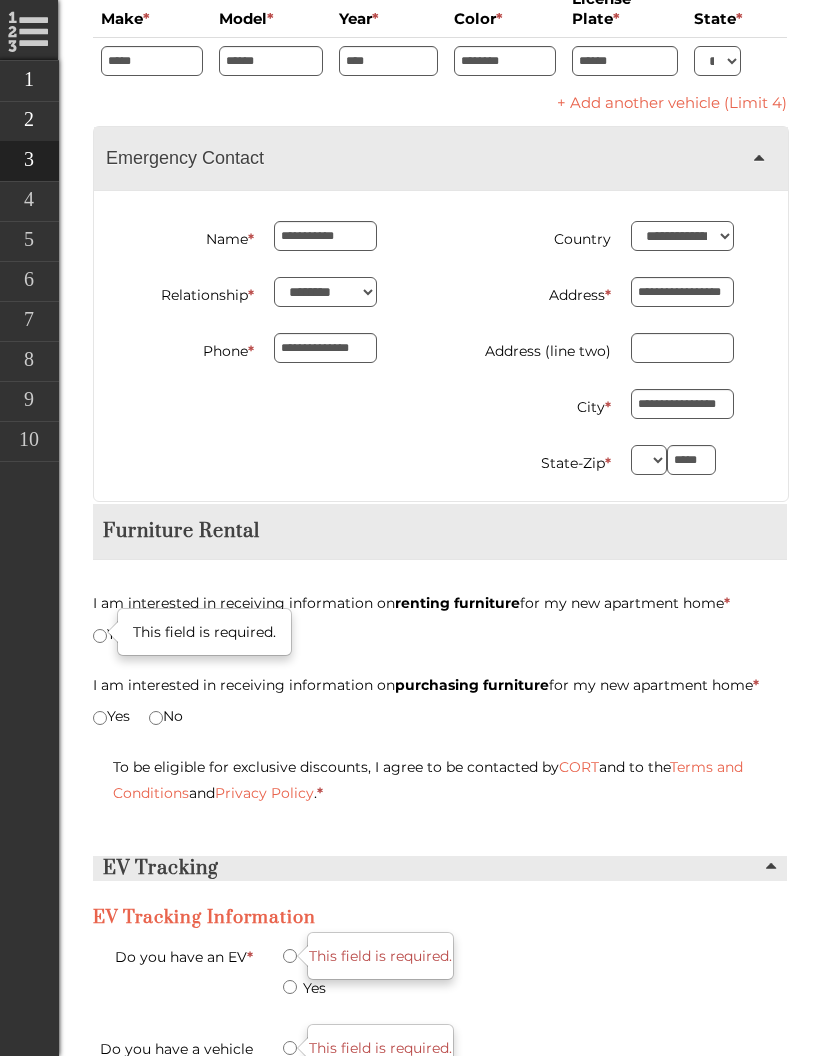 type on "********" 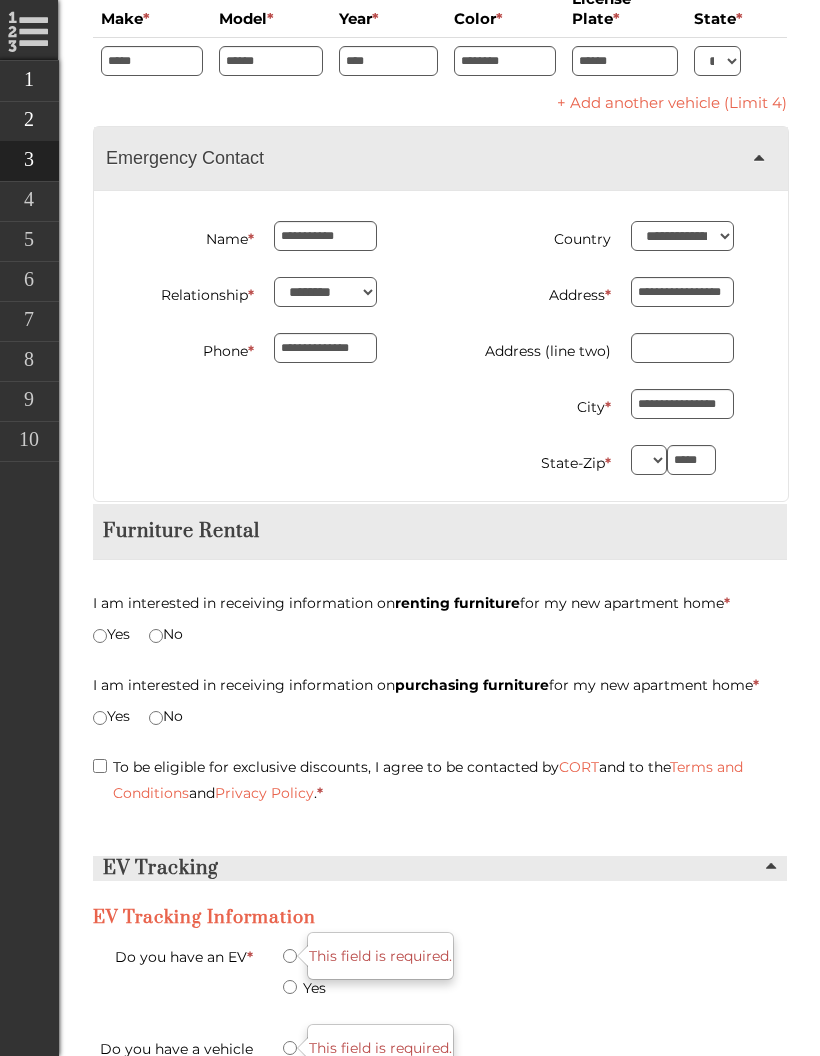 type on "**********" 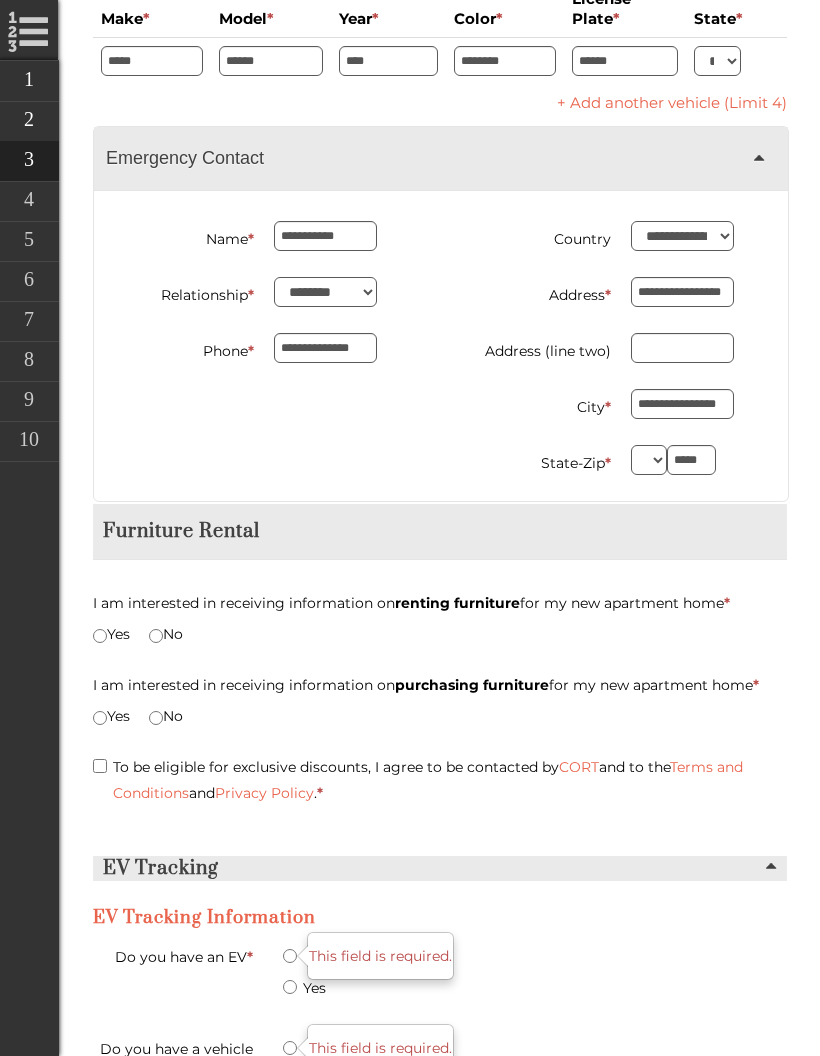 type on "********" 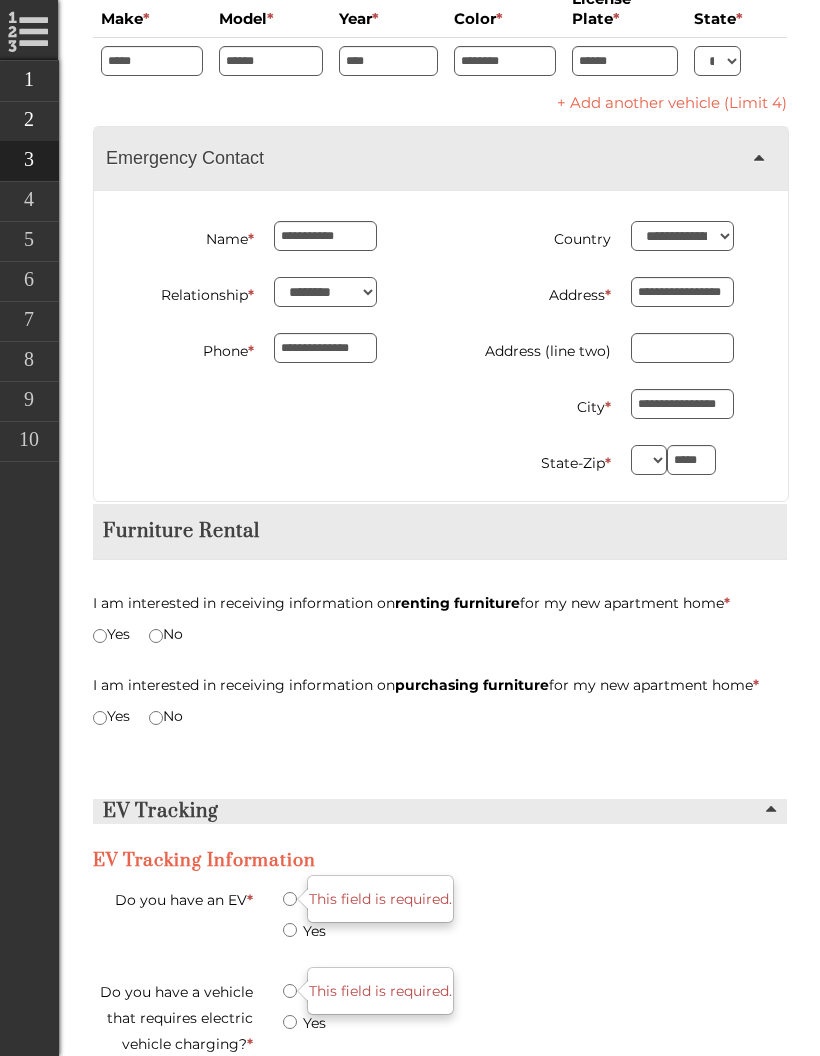 type on "**********" 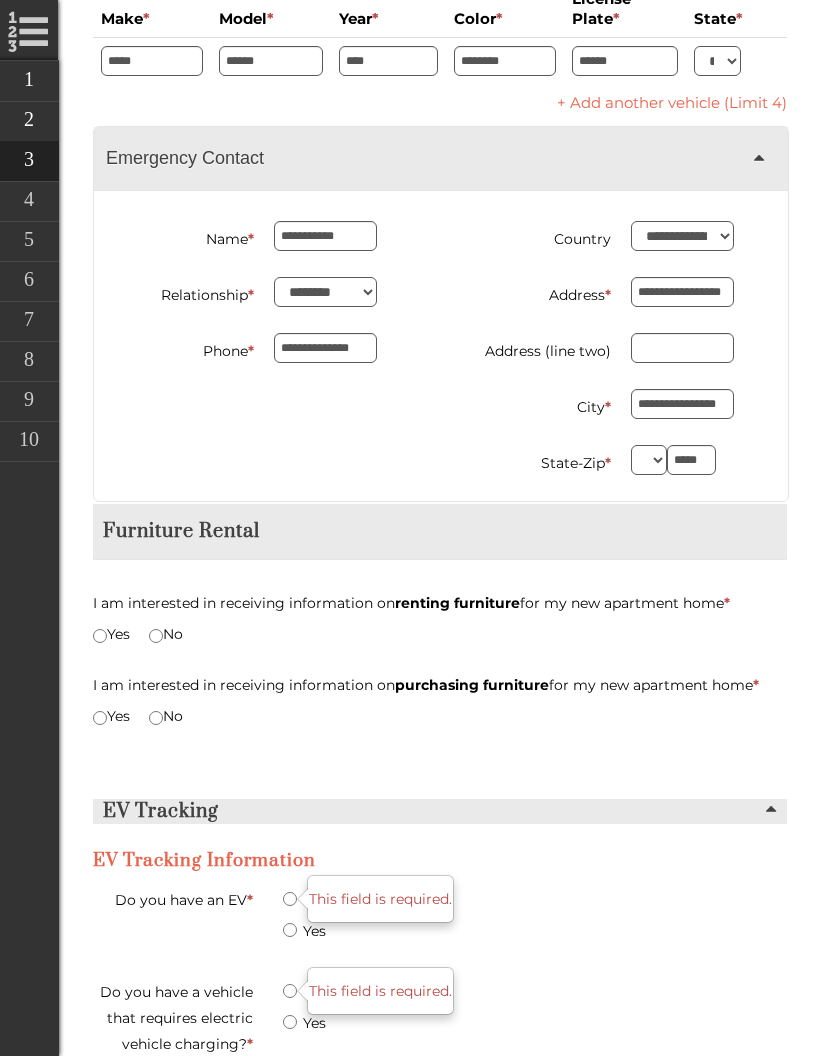 type on "********" 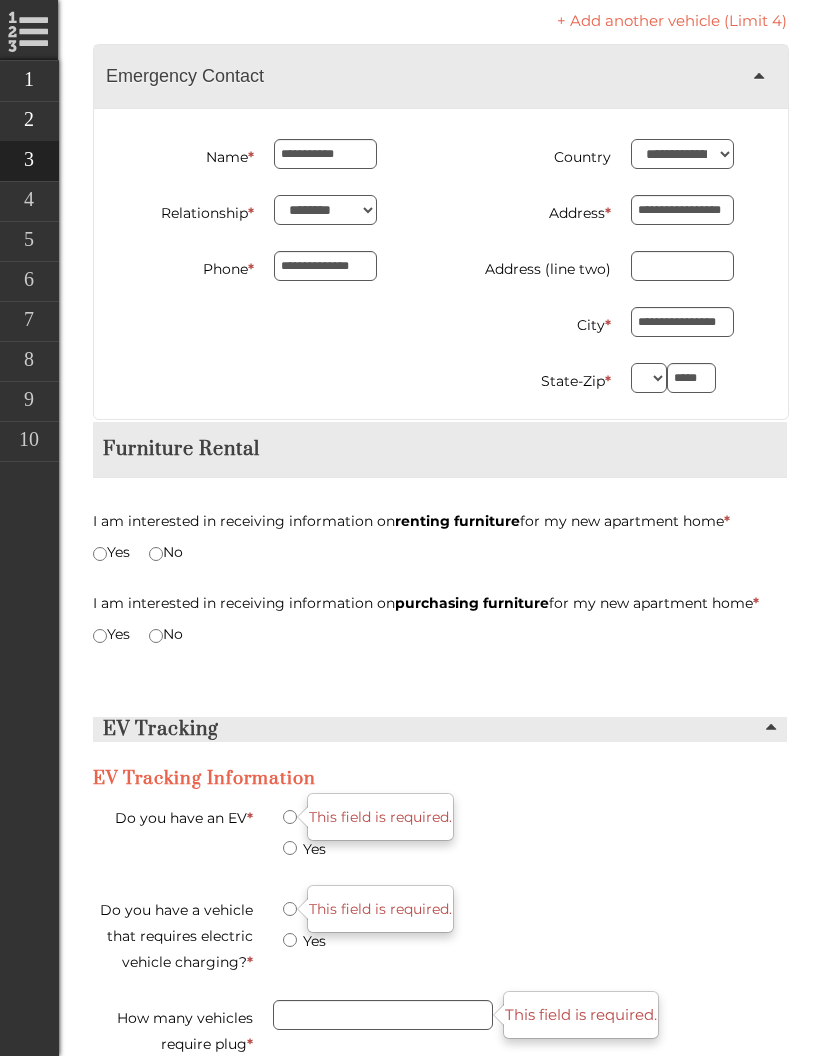 scroll, scrollTop: 4303, scrollLeft: 0, axis: vertical 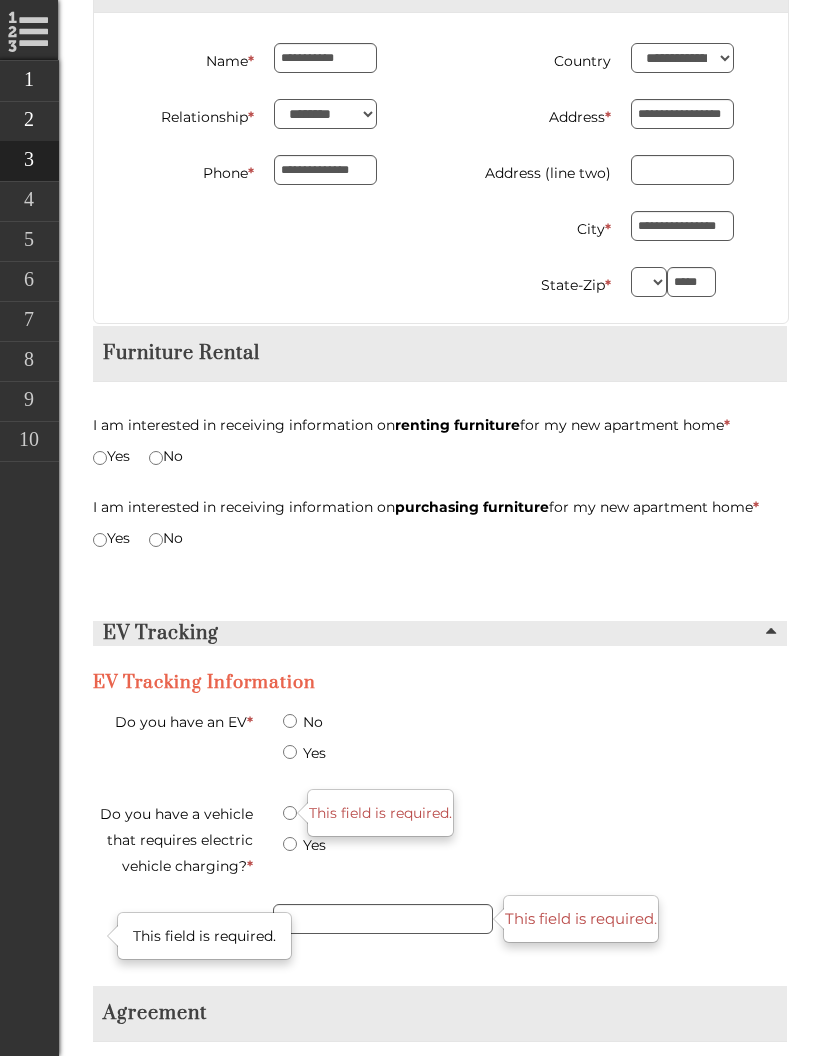 type on "**********" 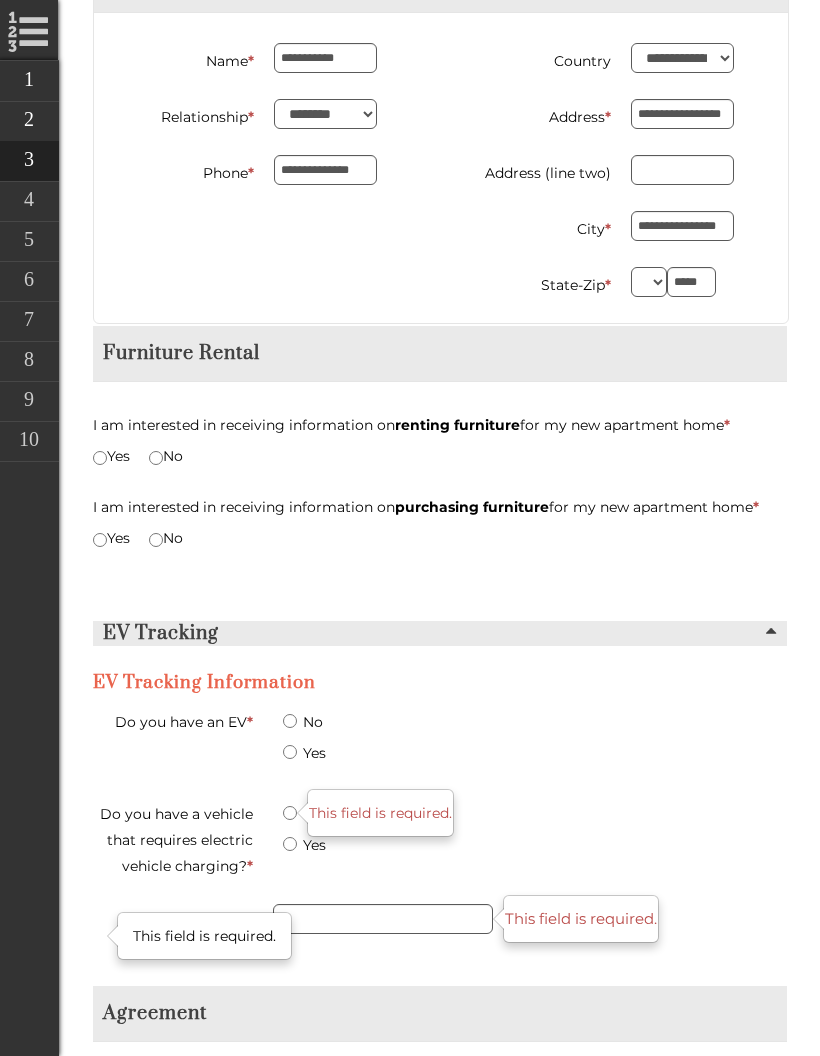 type on "********" 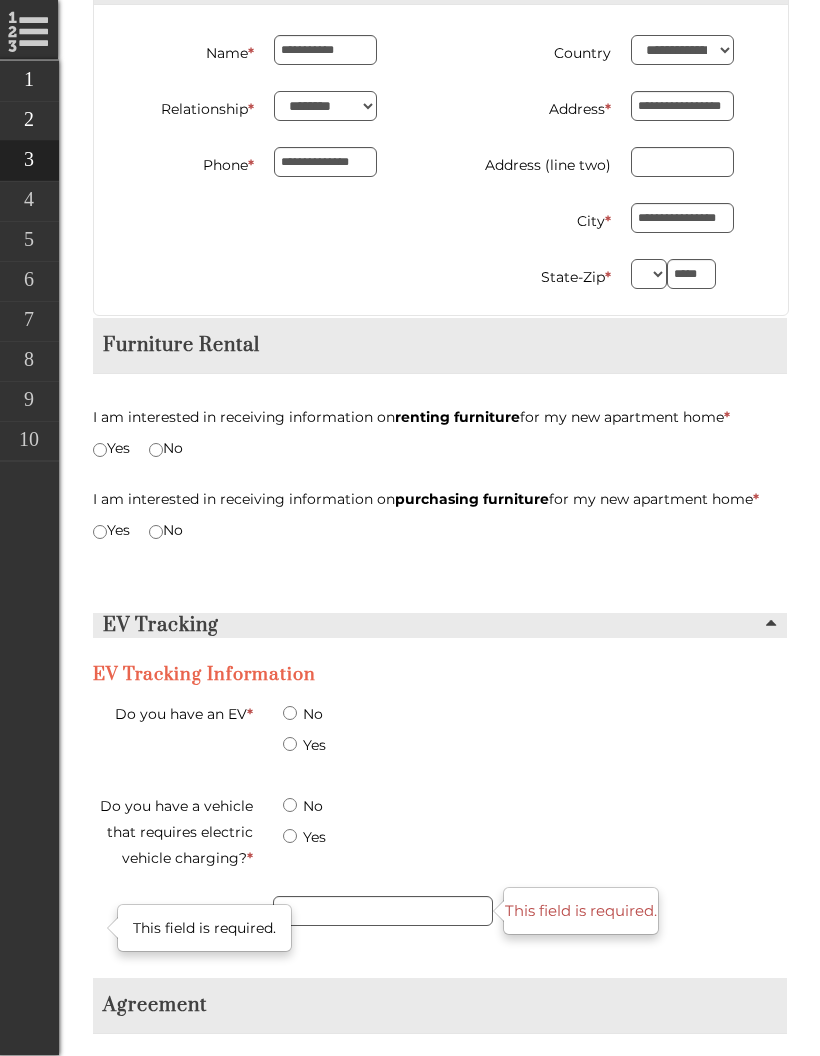 type on "**********" 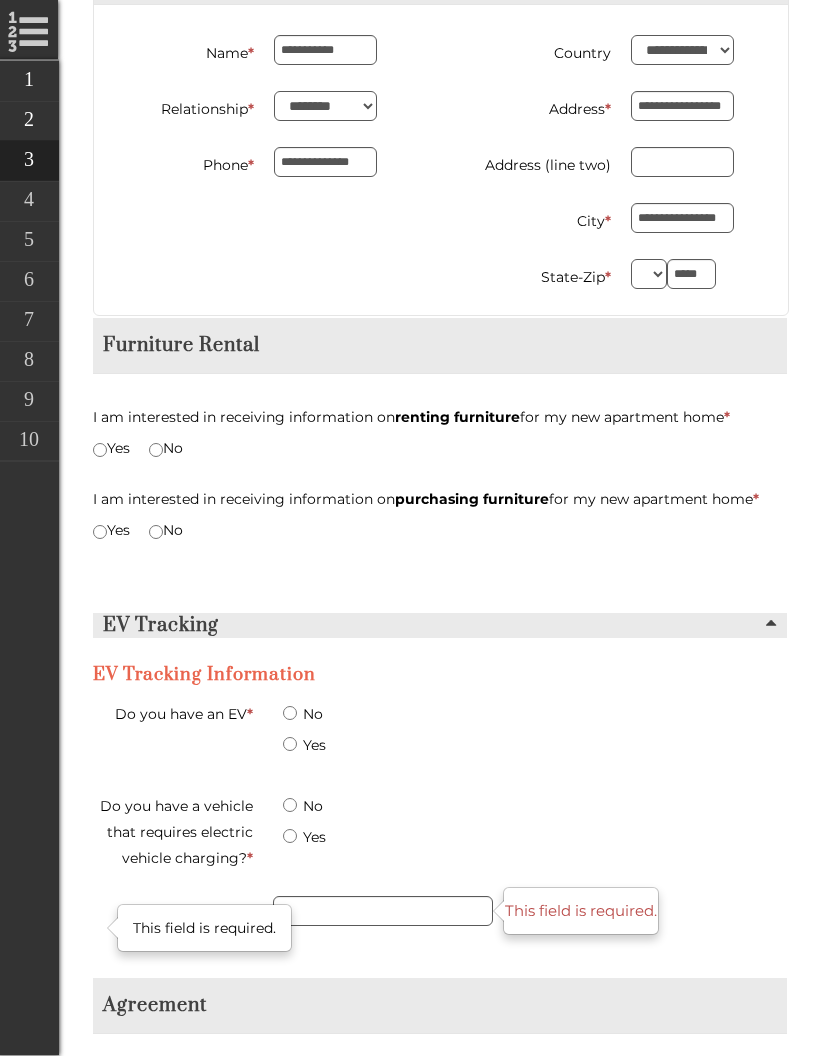 type on "********" 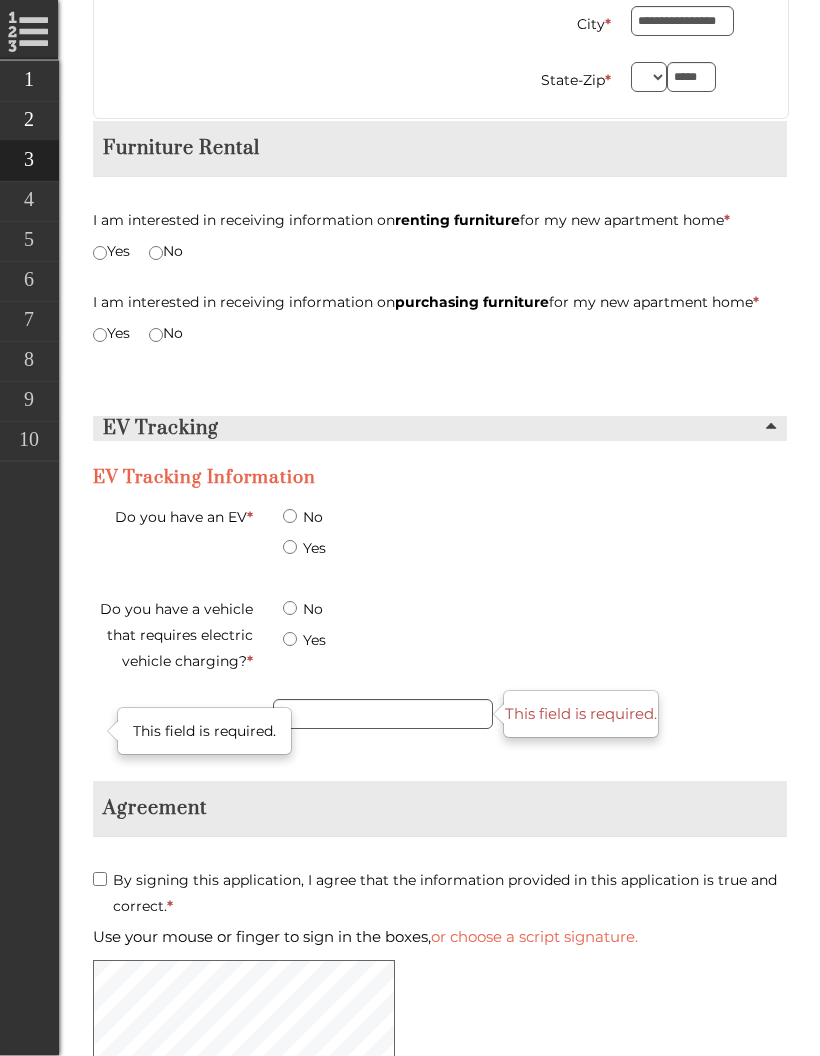 scroll, scrollTop: 4515, scrollLeft: 0, axis: vertical 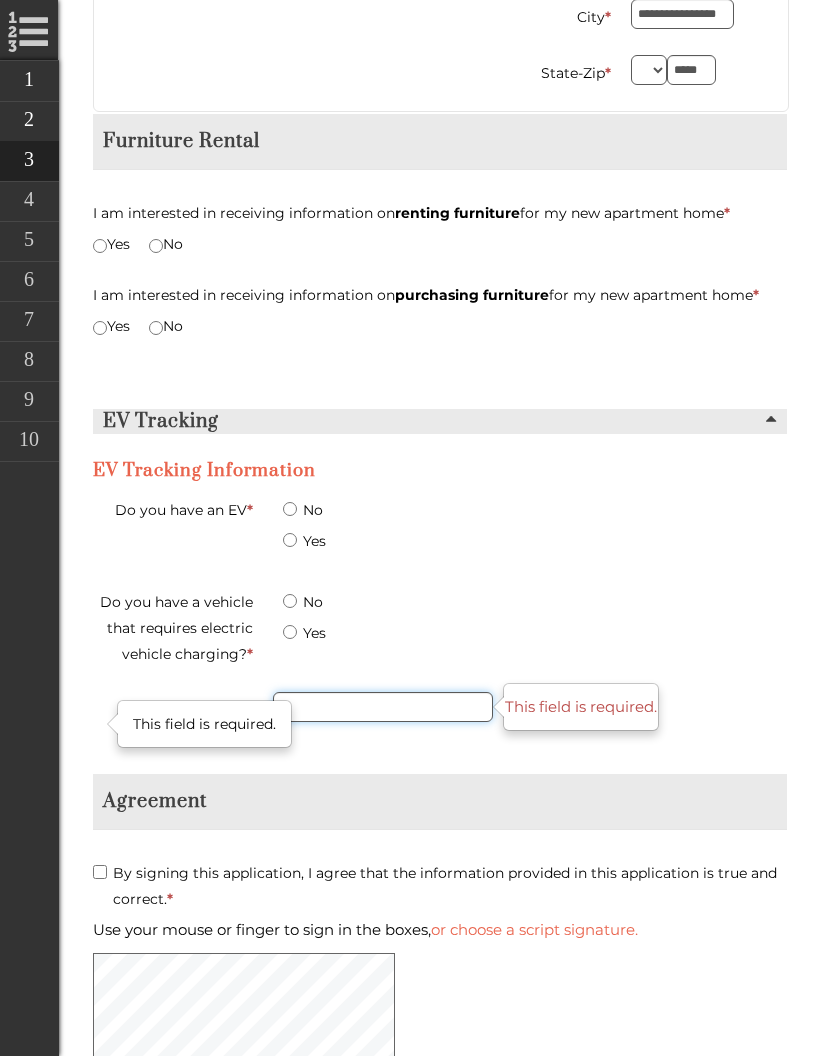 click on "How many vehicles require plug  *" at bounding box center [383, 707] 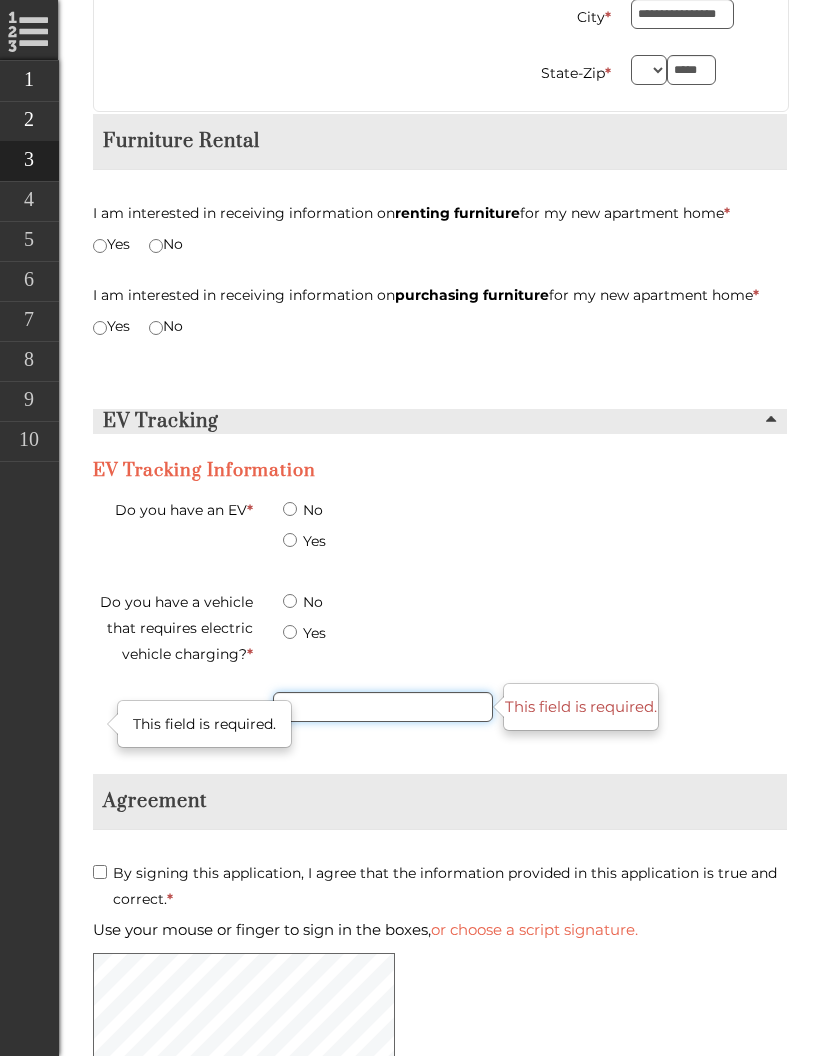 type on "*" 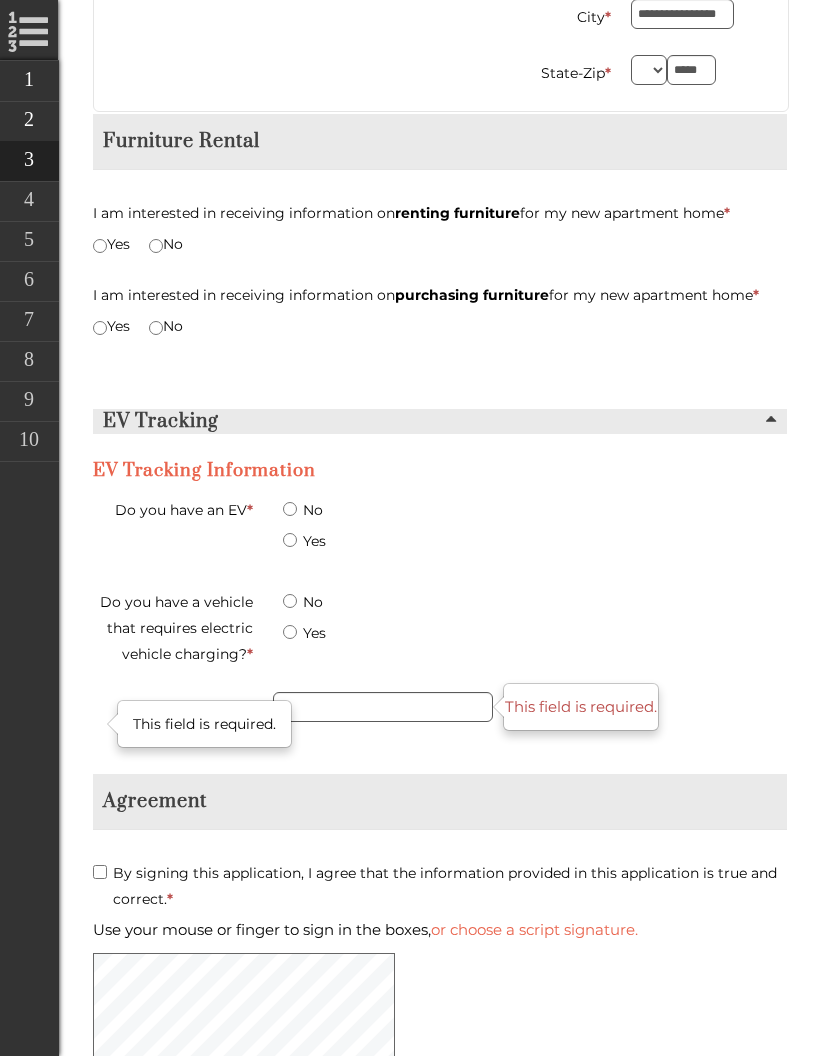 type on "**********" 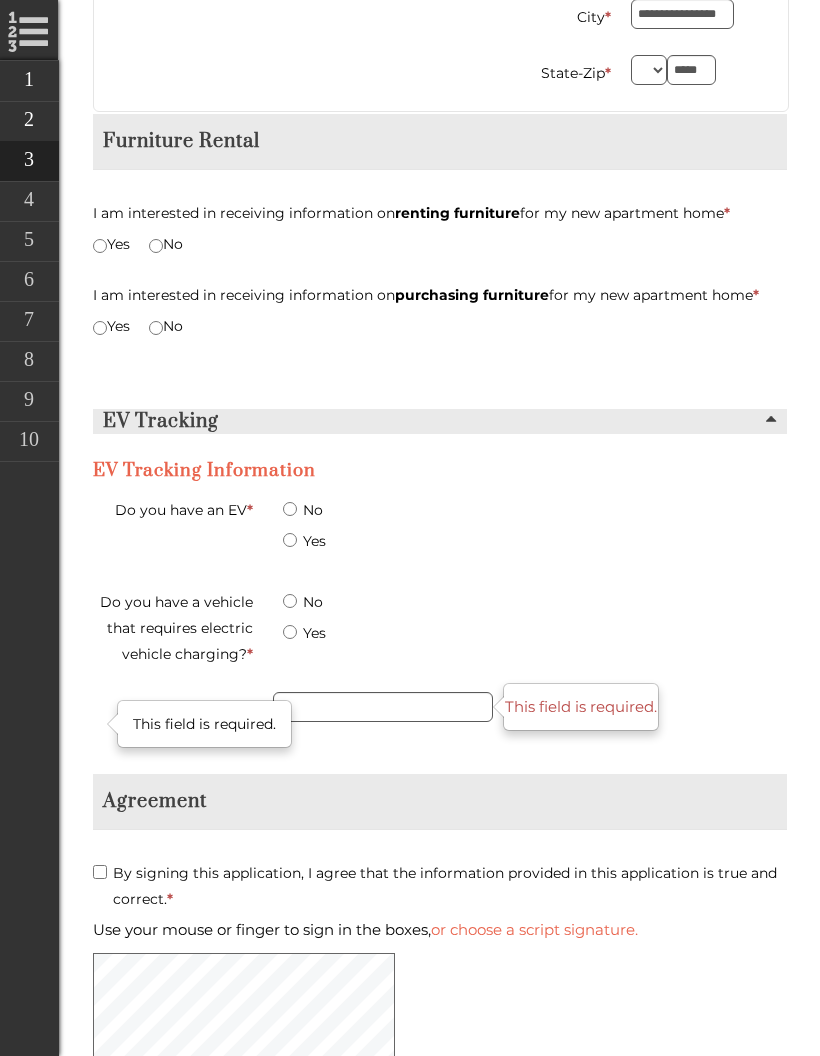 type on "********" 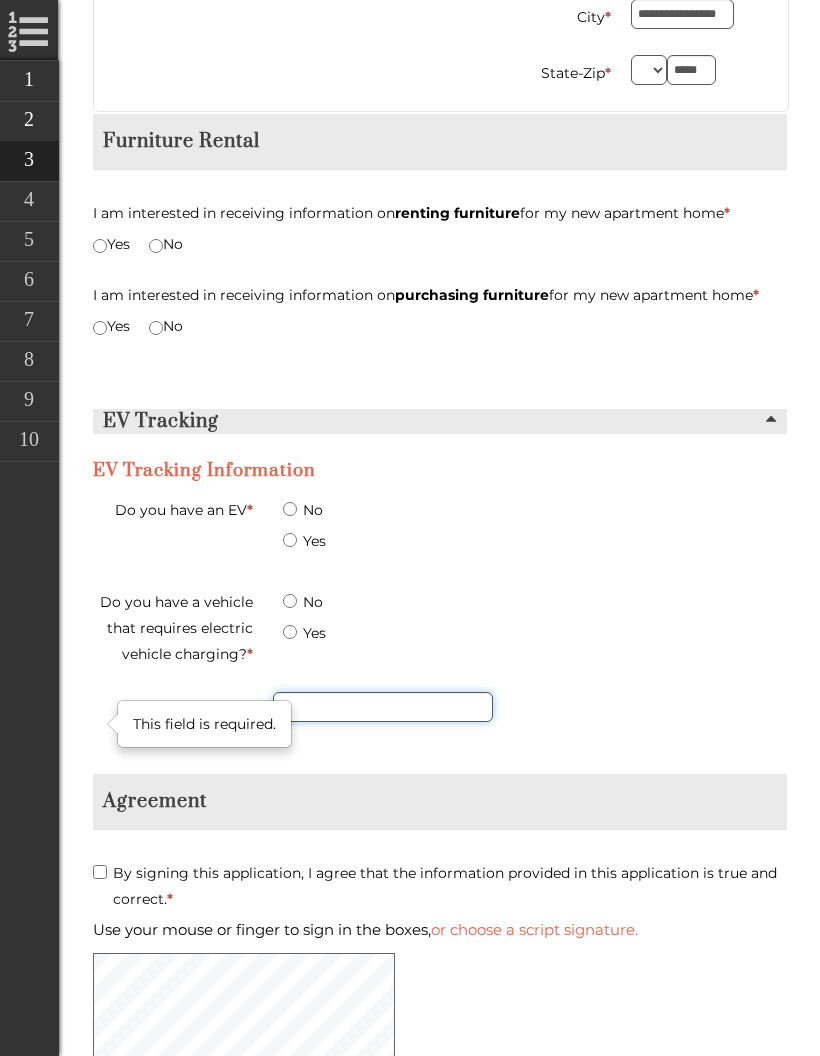 type on "*" 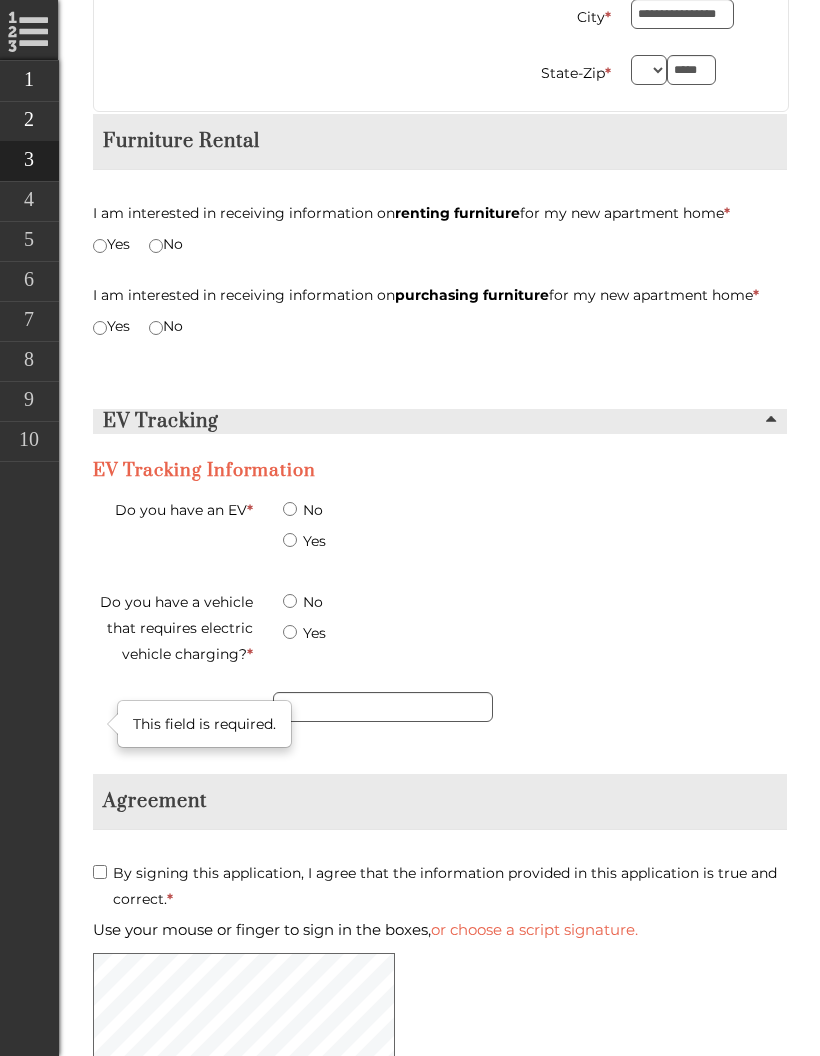 type on "**********" 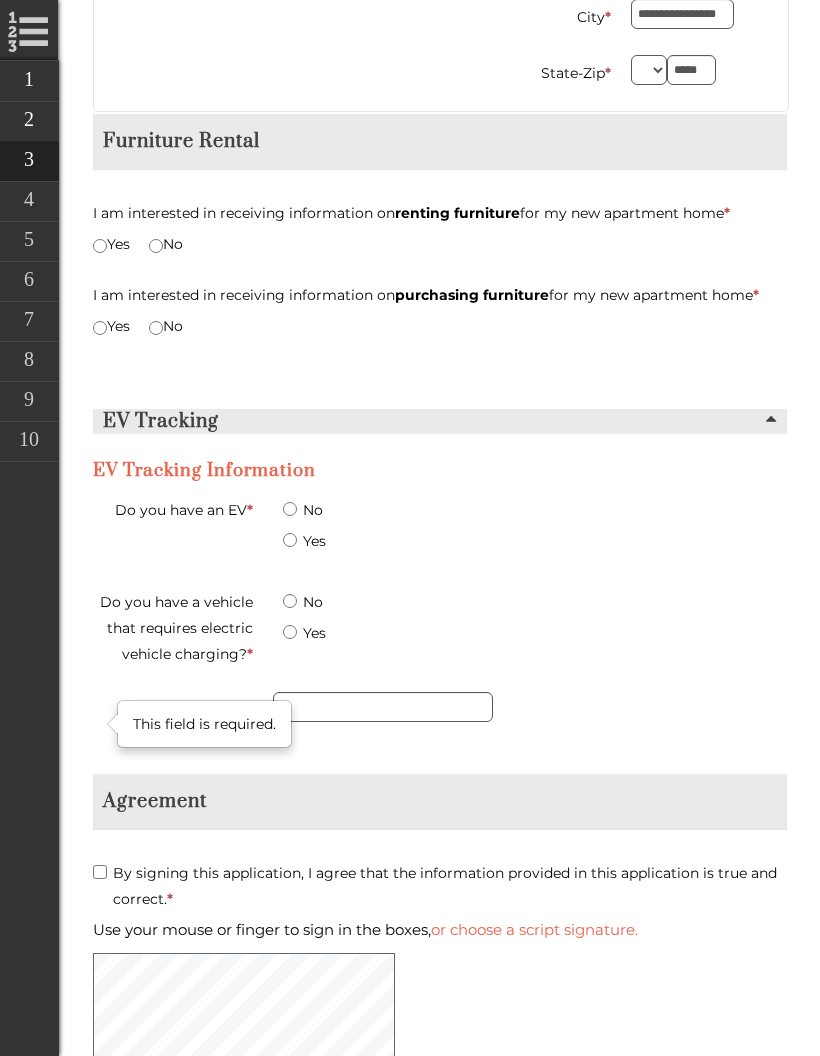 type on "********" 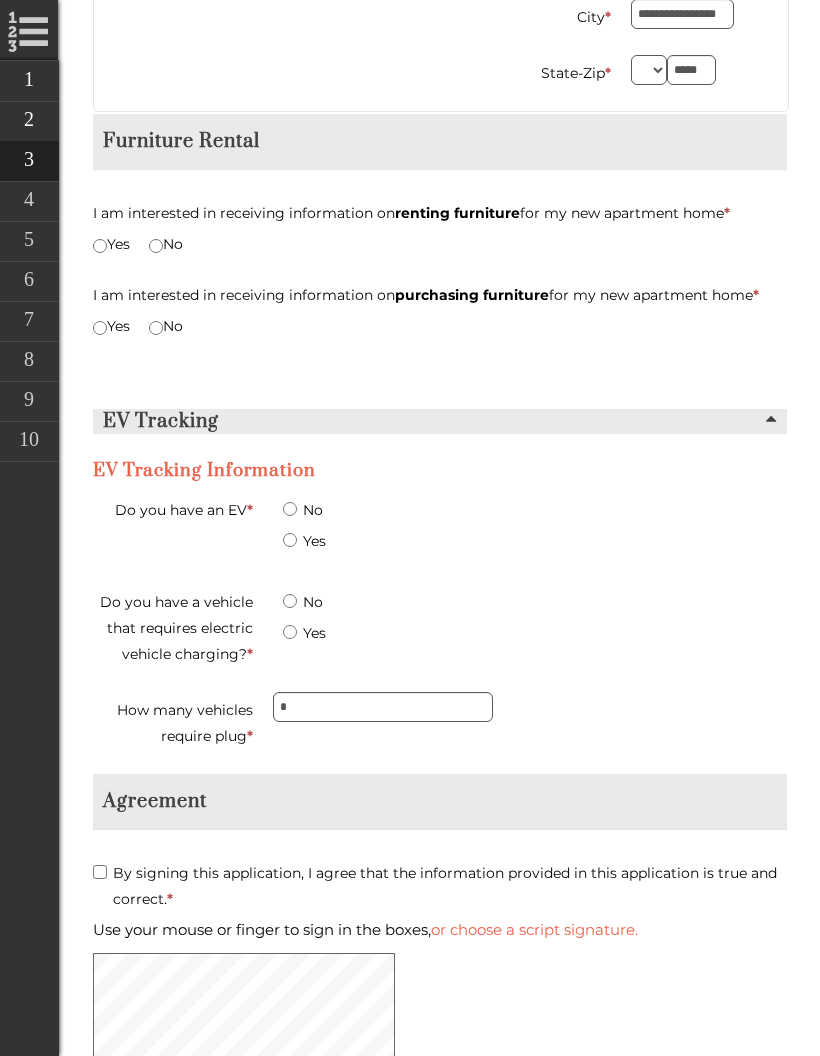 type on "**********" 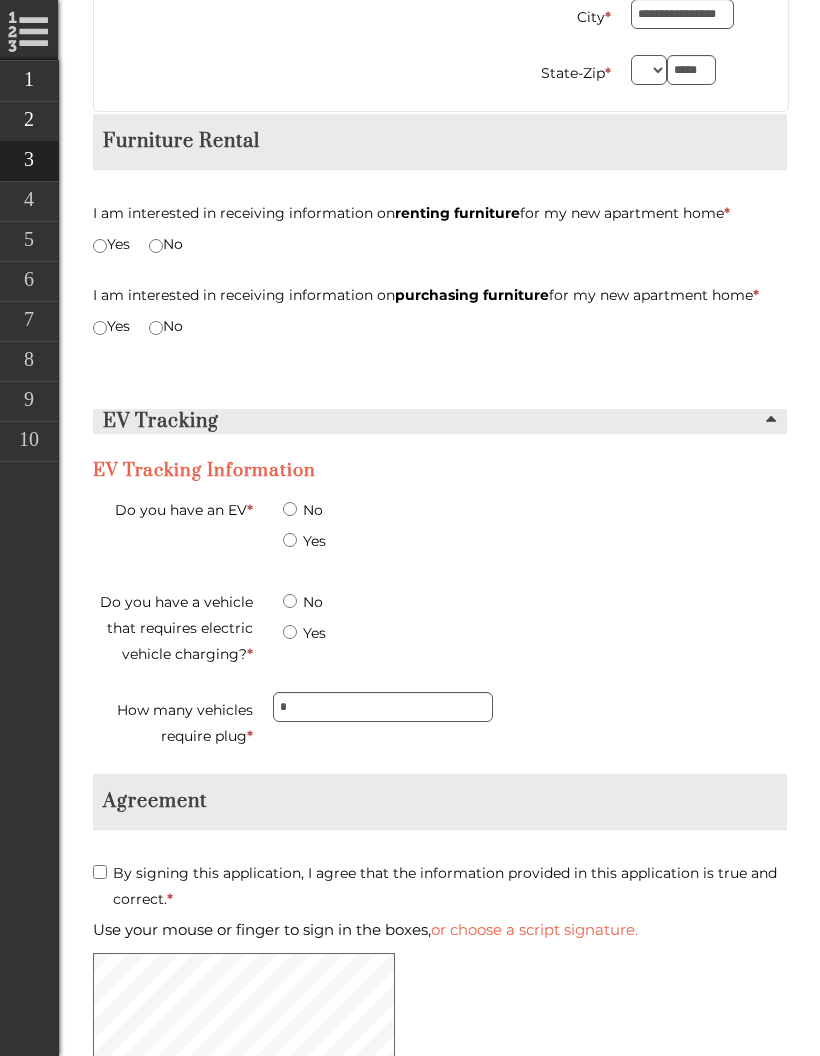 type on "********" 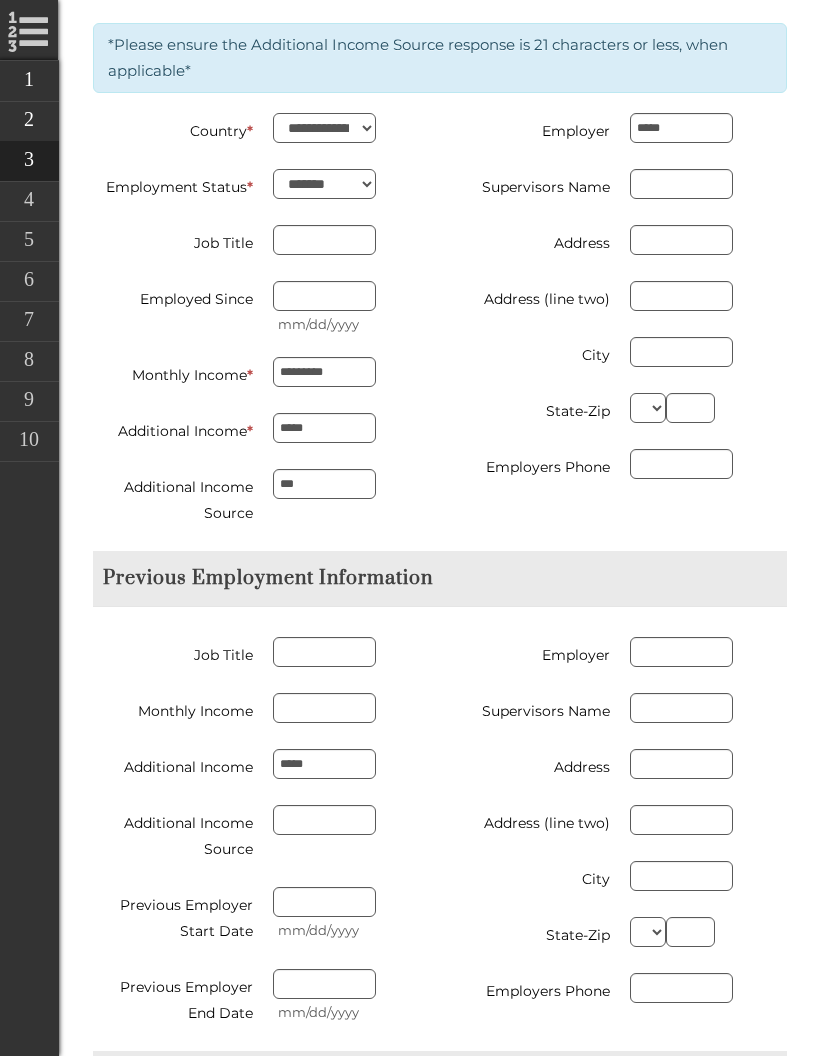 scroll, scrollTop: 1810, scrollLeft: 0, axis: vertical 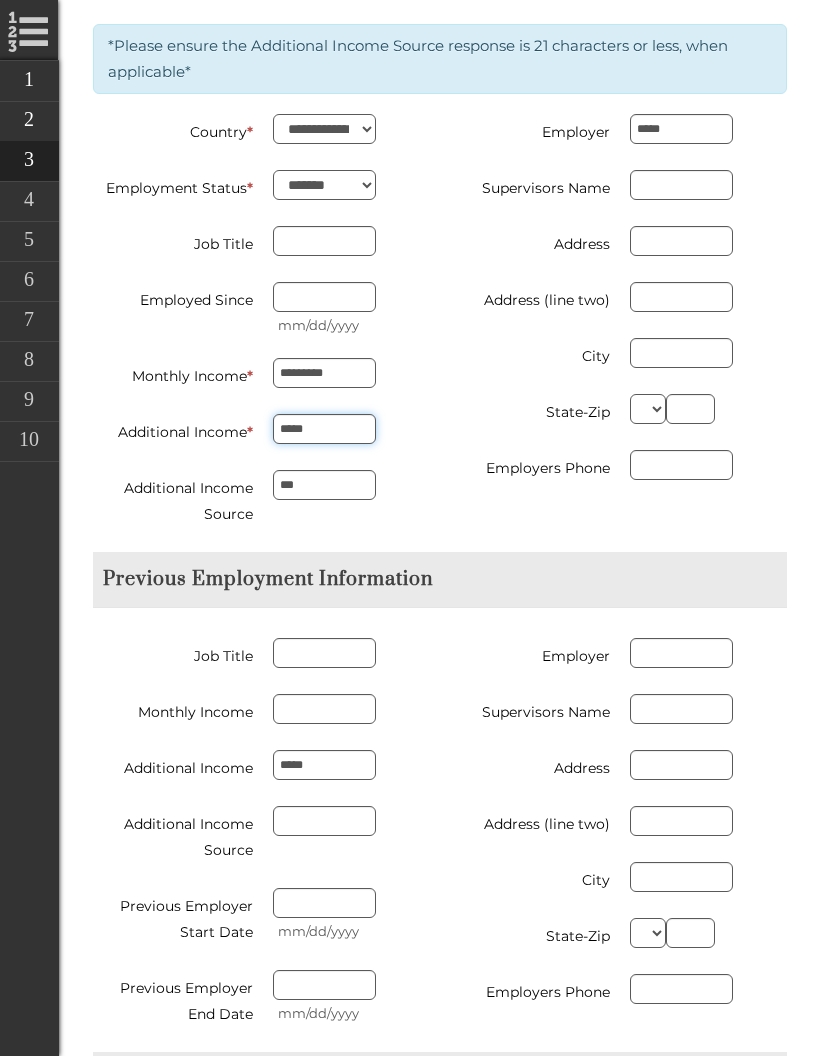 click on "*****" at bounding box center [324, 429] 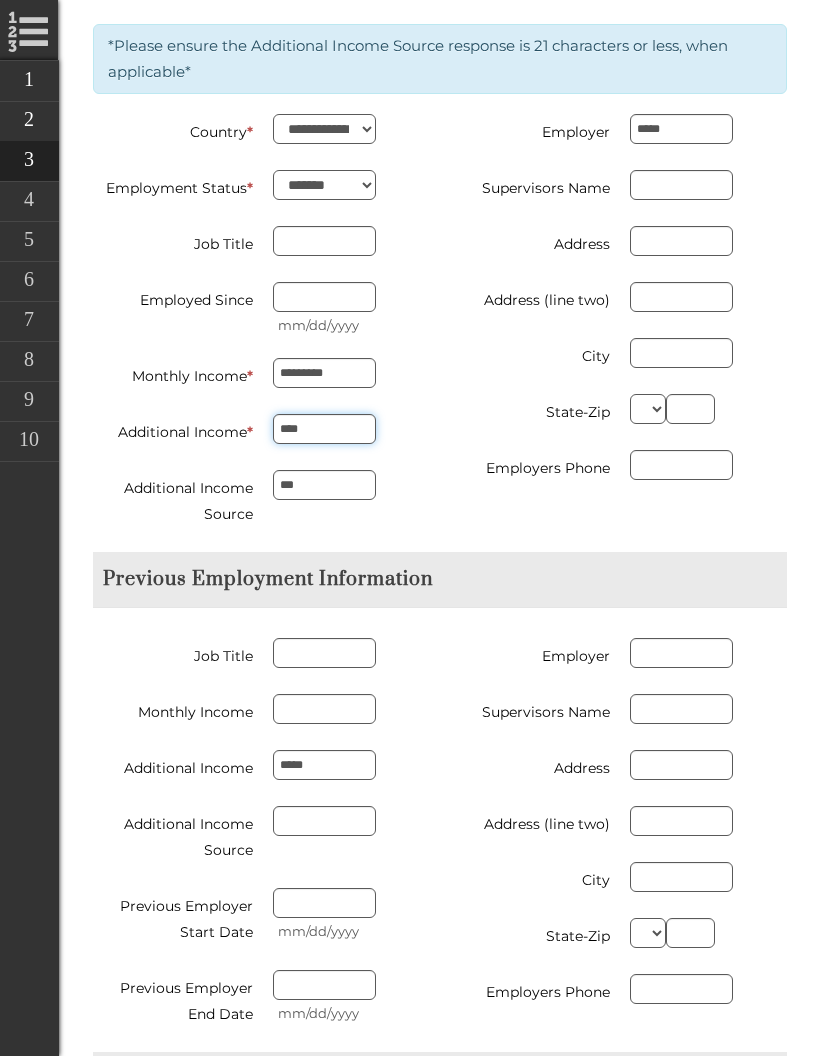 type on "****" 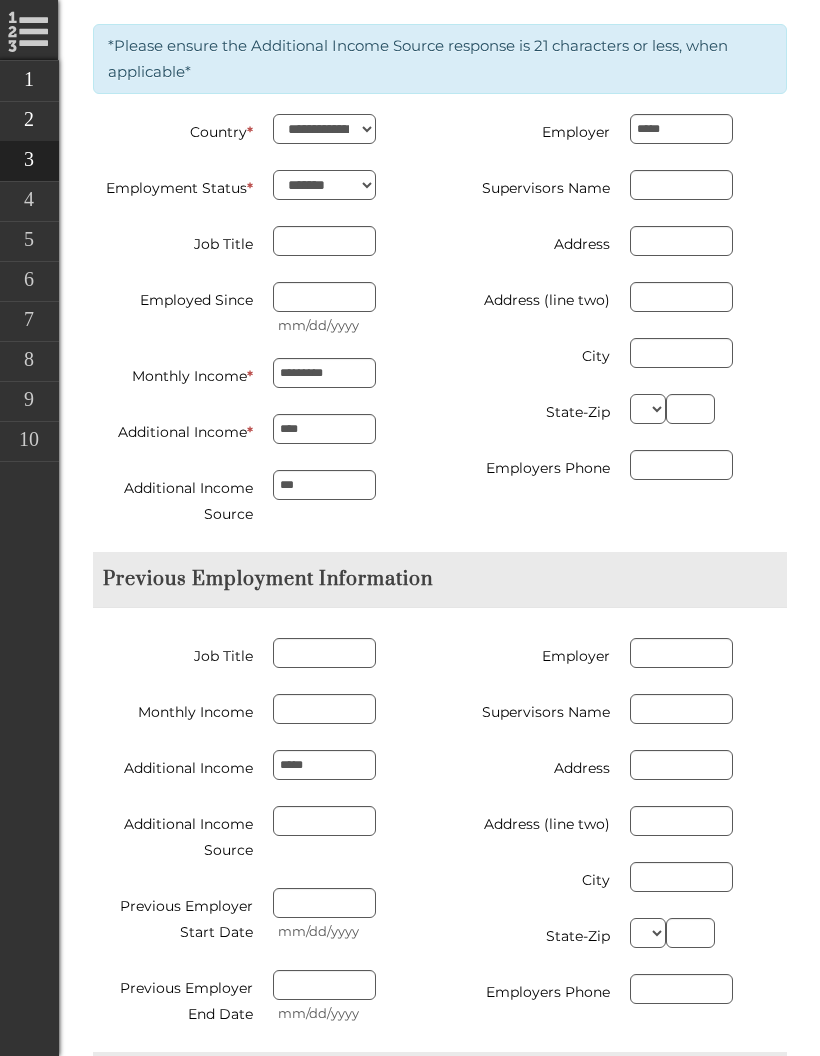 click on "*********" at bounding box center [324, 373] 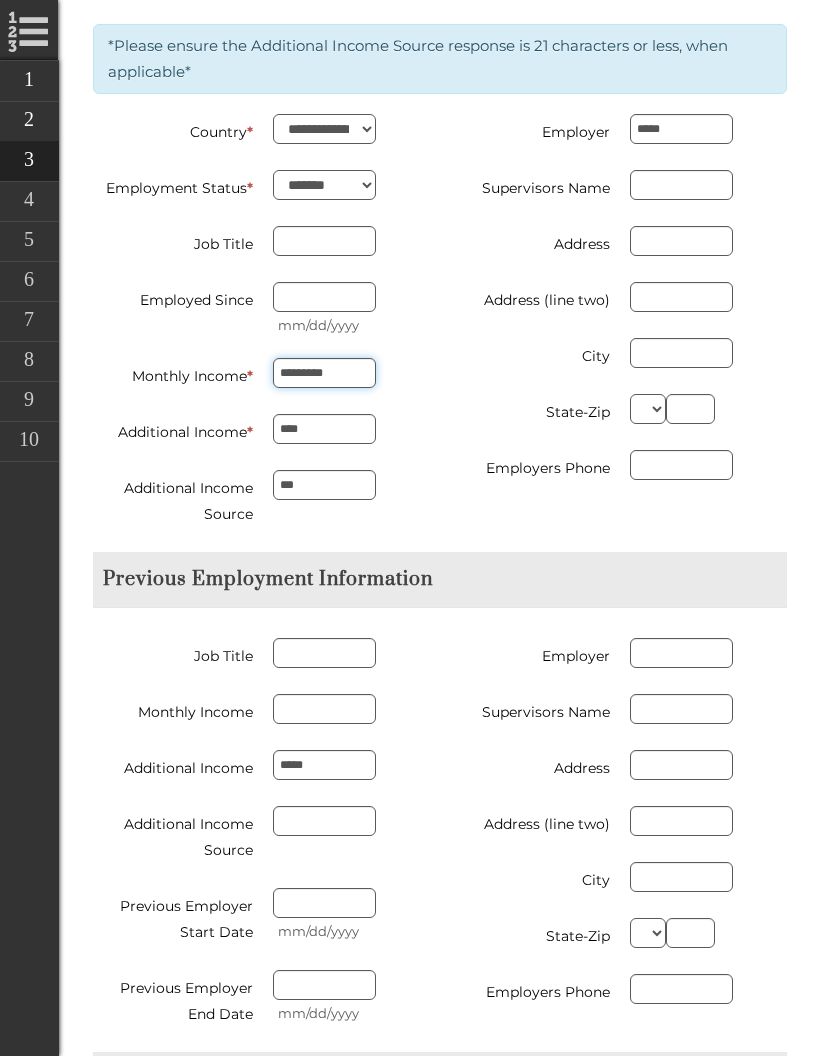type on "**********" 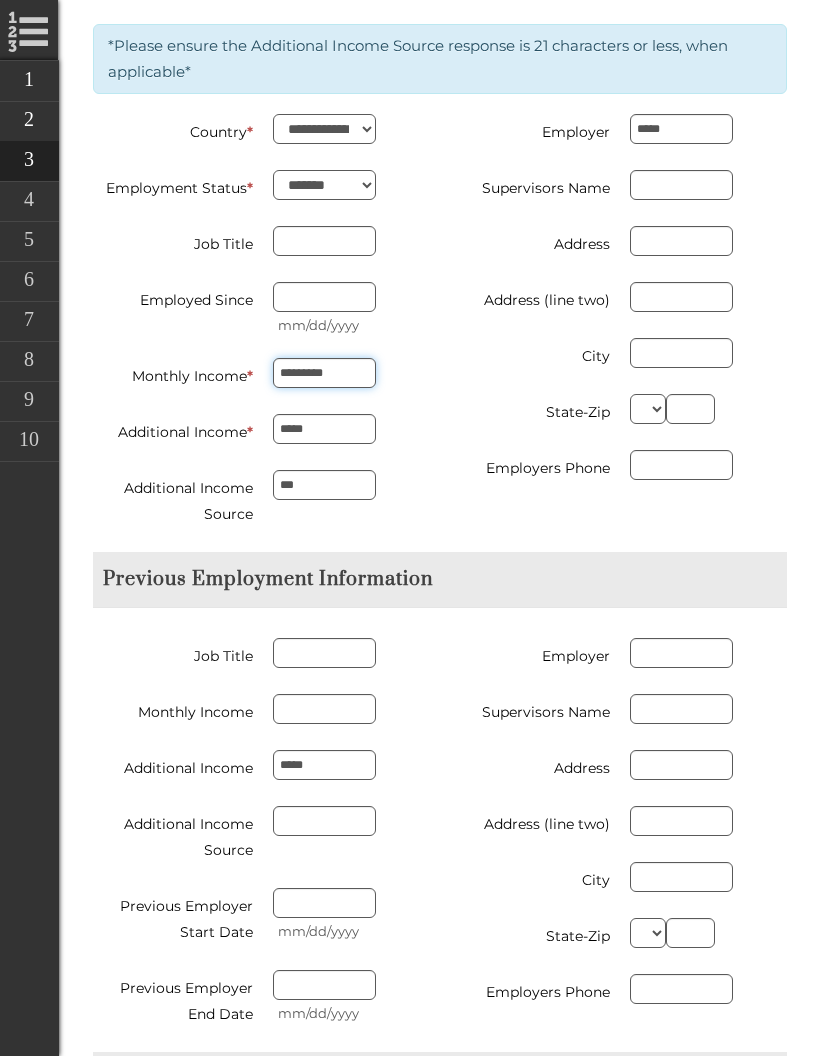 click on "*********" at bounding box center [324, 373] 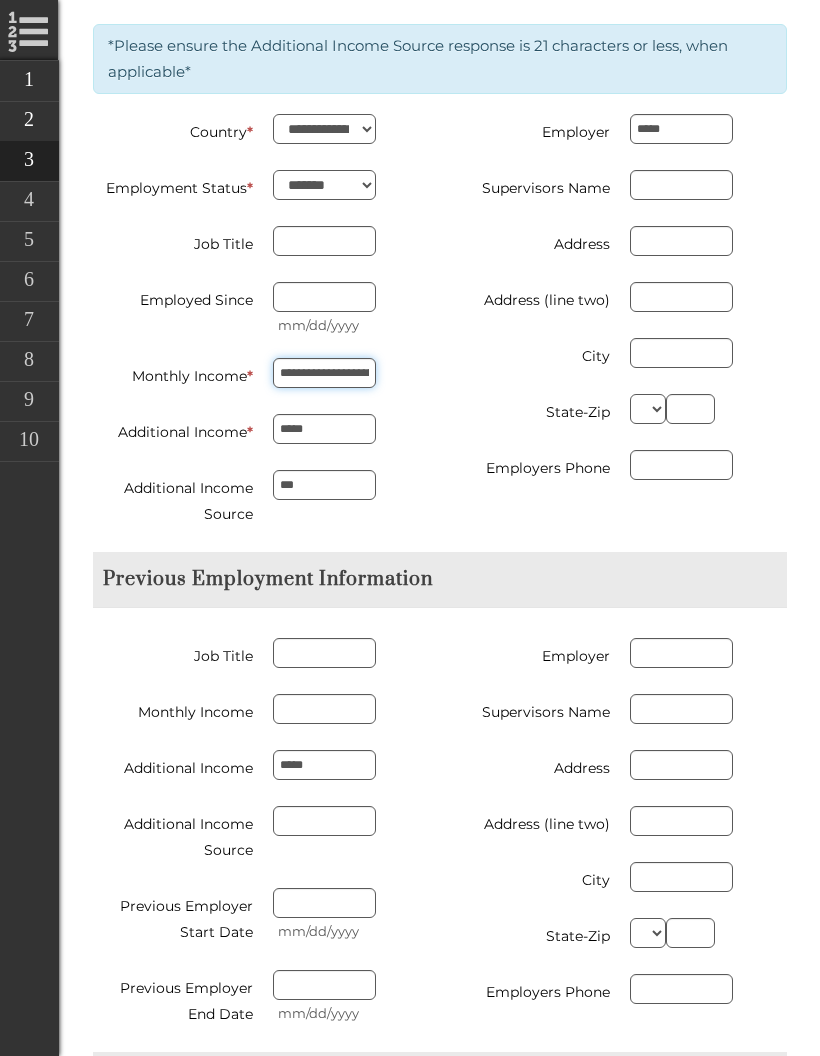 type on "**********" 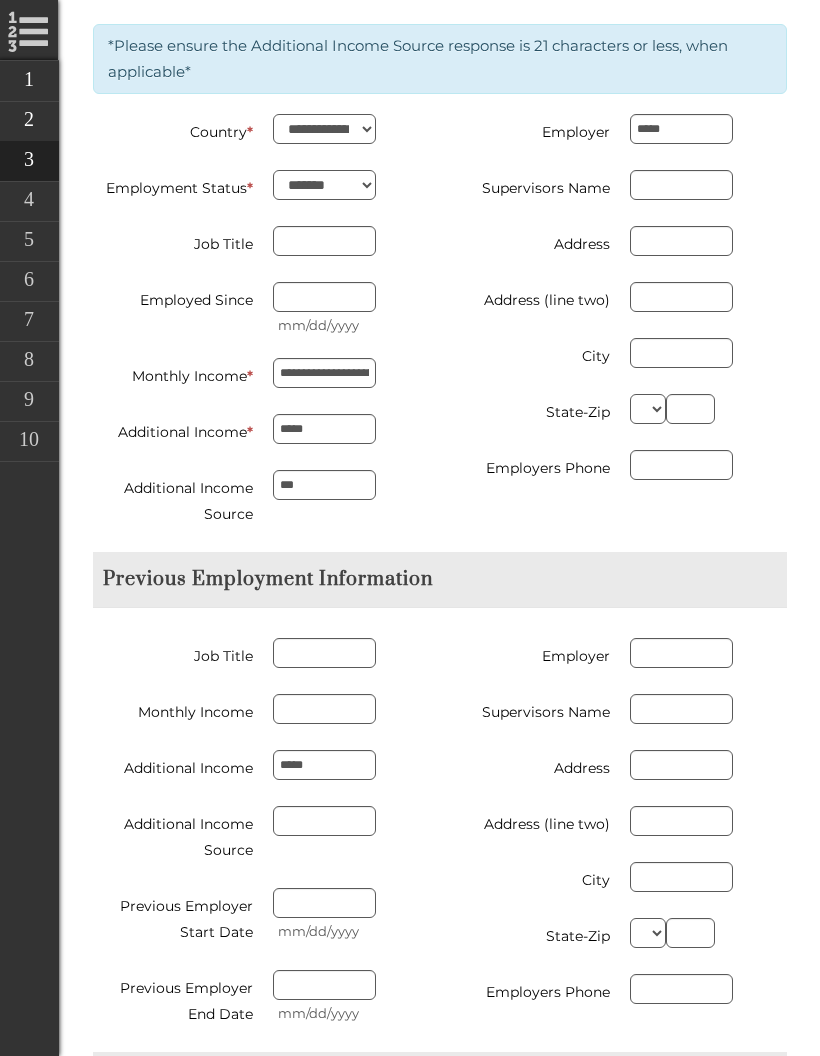 type on "**********" 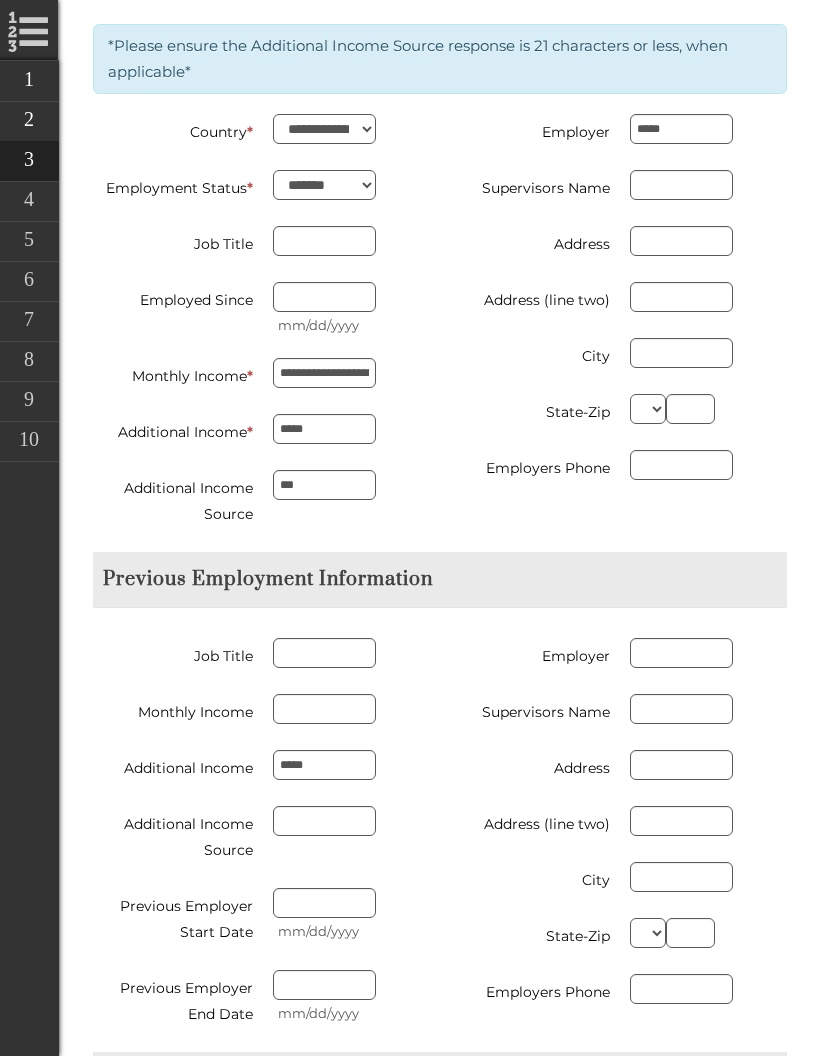 type on "********" 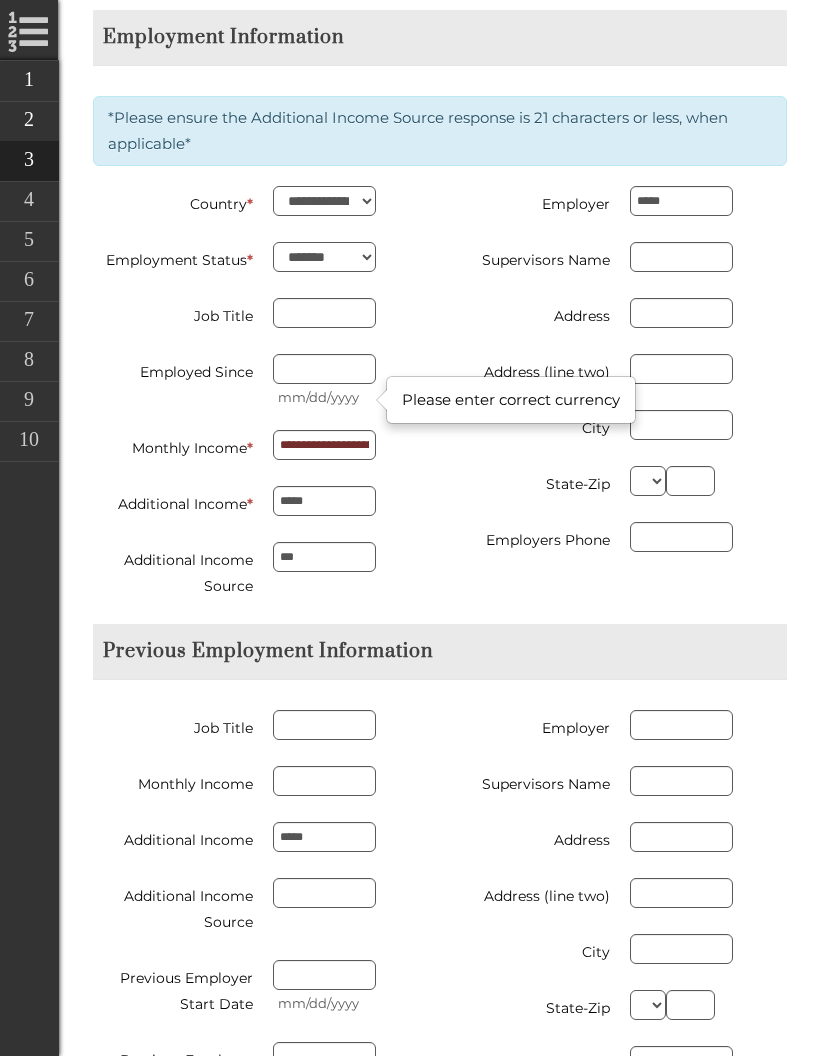 scroll, scrollTop: 1737, scrollLeft: 0, axis: vertical 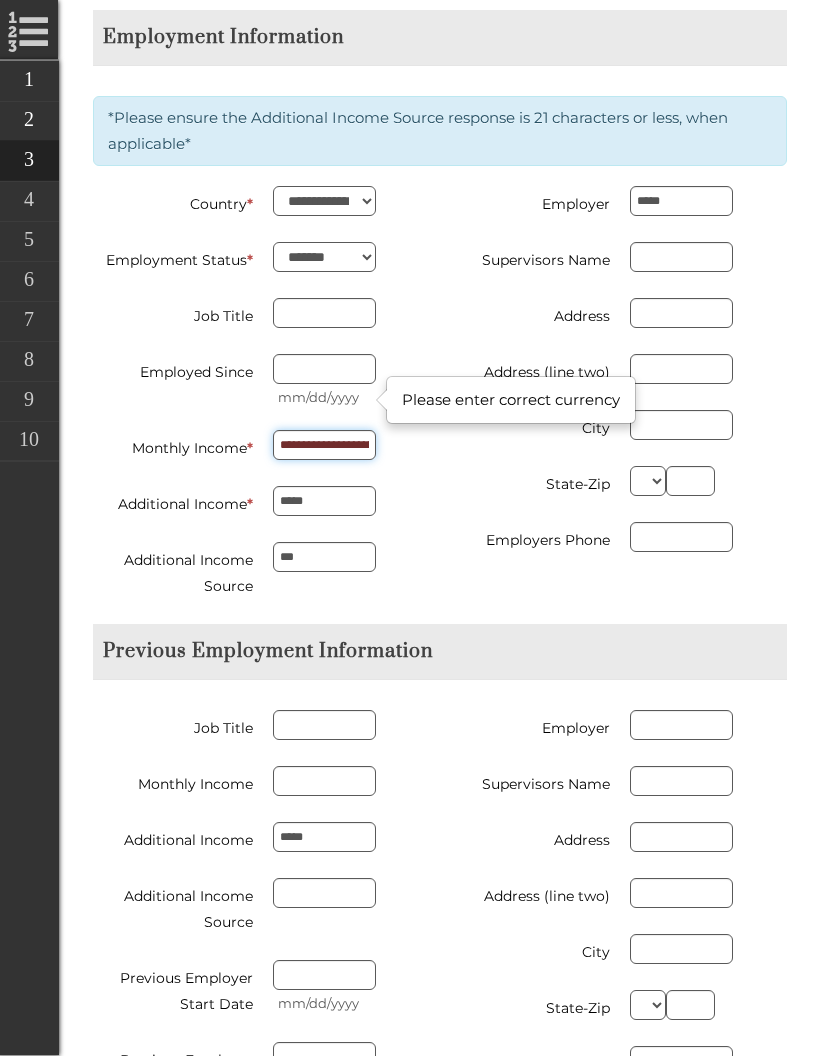 click on "**********" at bounding box center [324, 446] 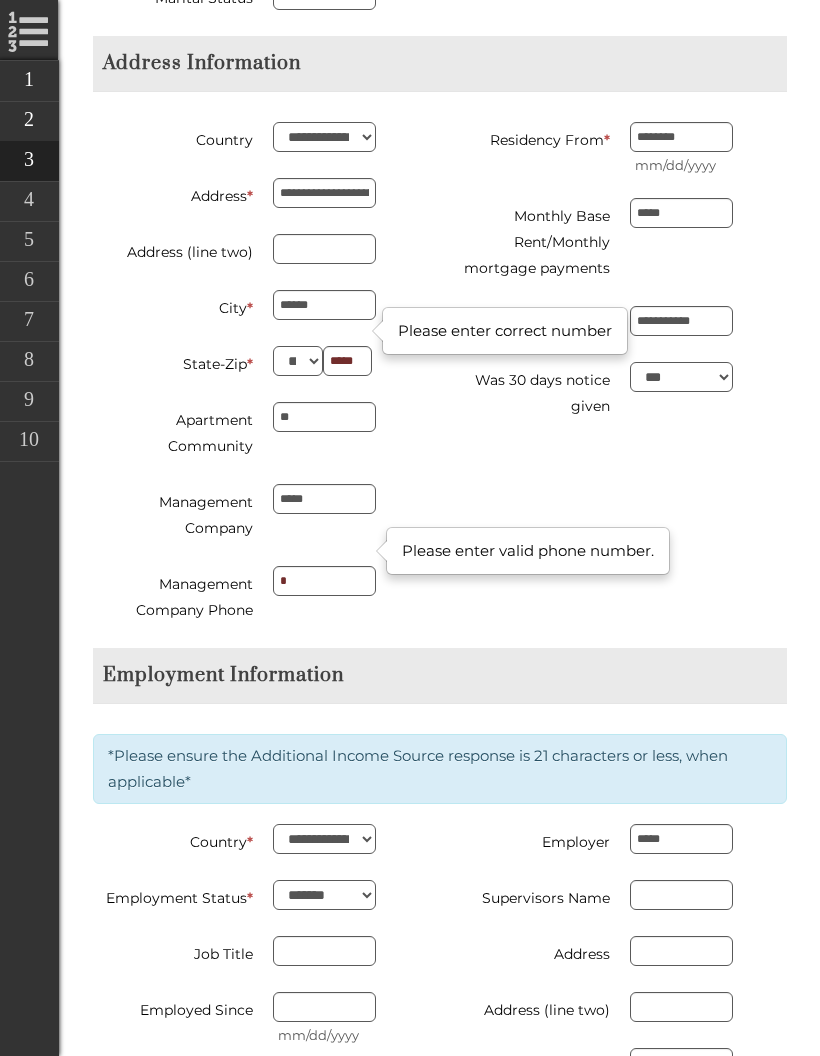 scroll, scrollTop: 1098, scrollLeft: 0, axis: vertical 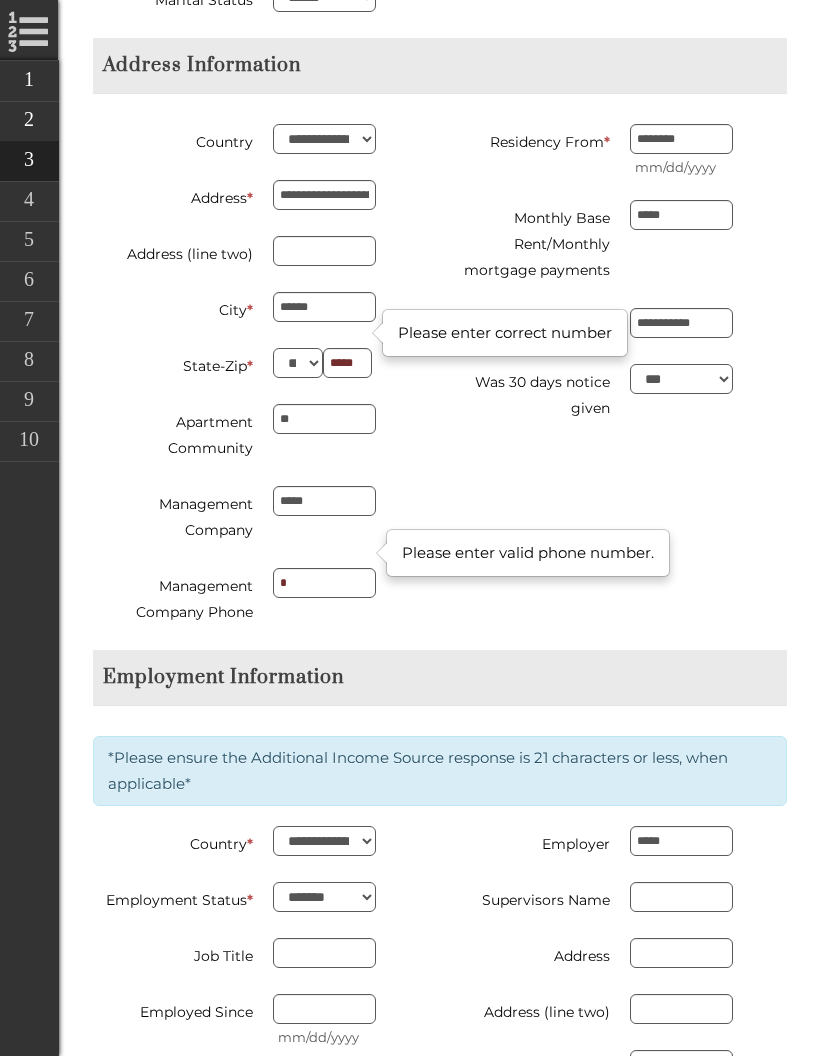type on "*********" 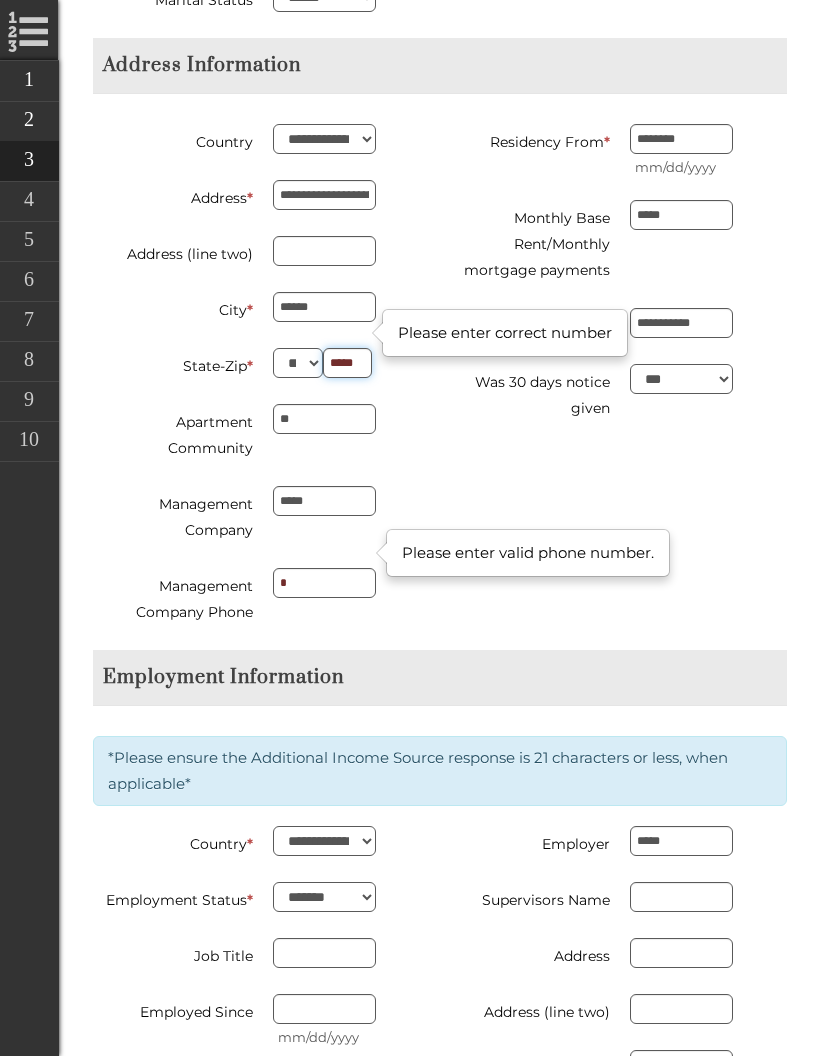click on "****" at bounding box center [348, 363] 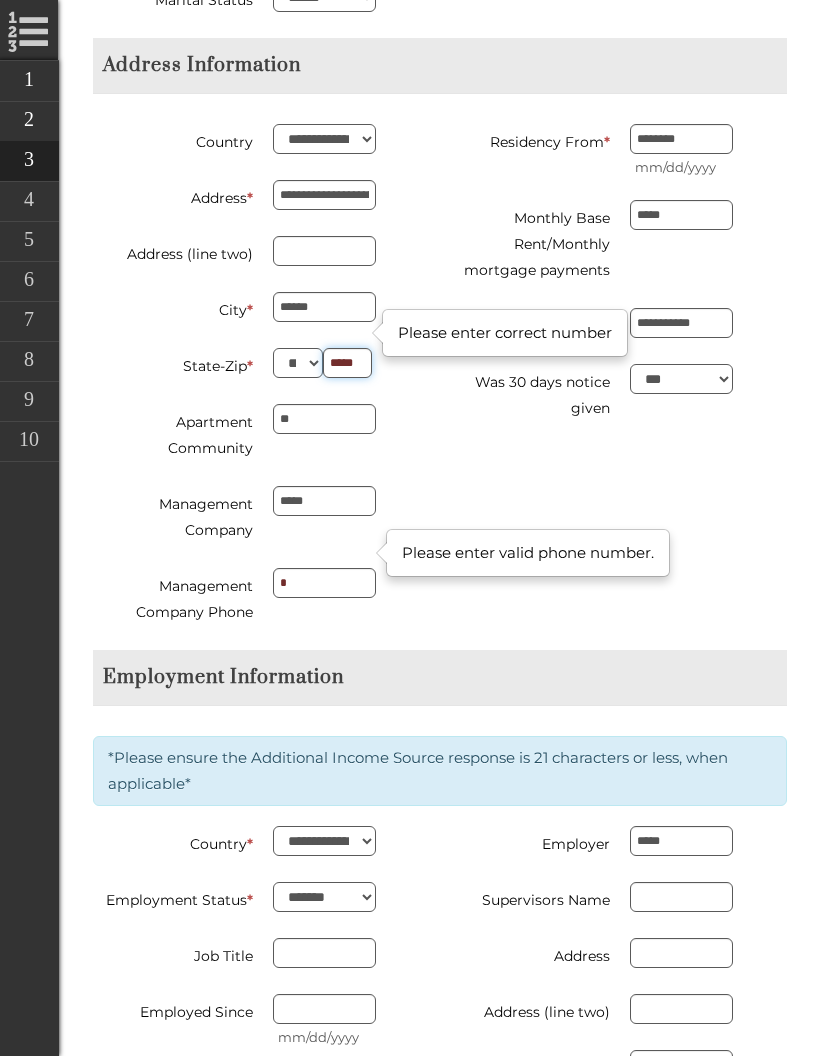 type on "**********" 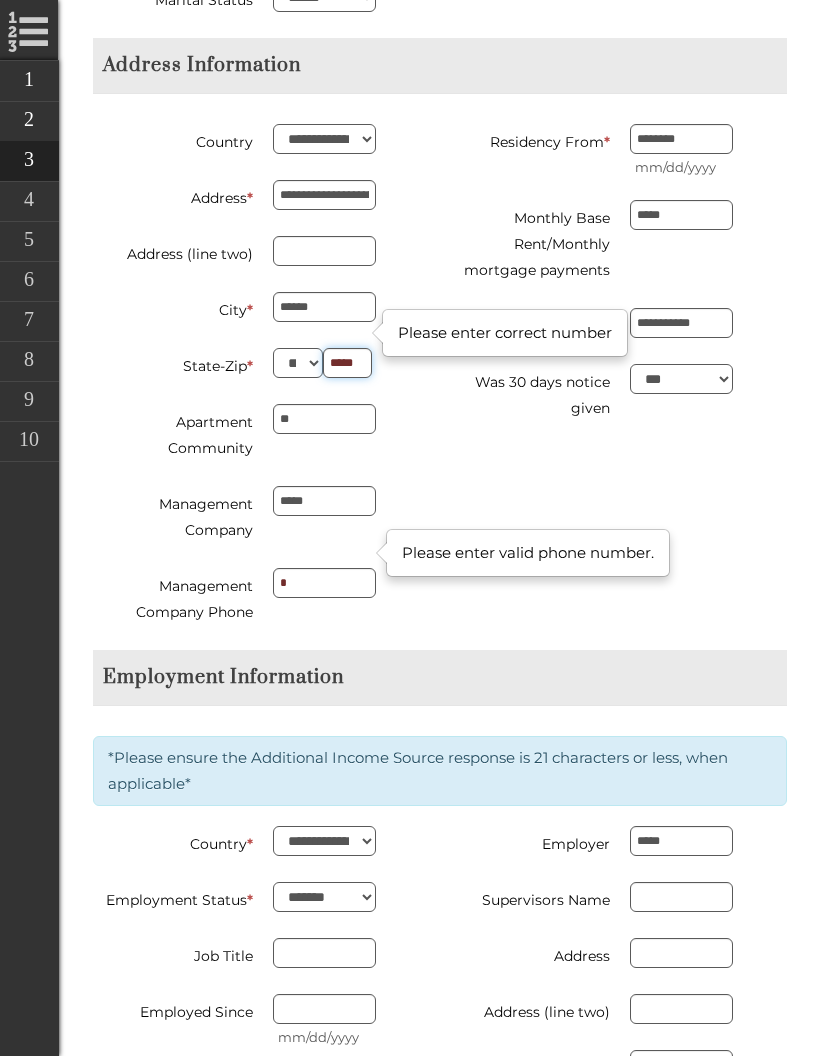 click on "****" at bounding box center (348, 363) 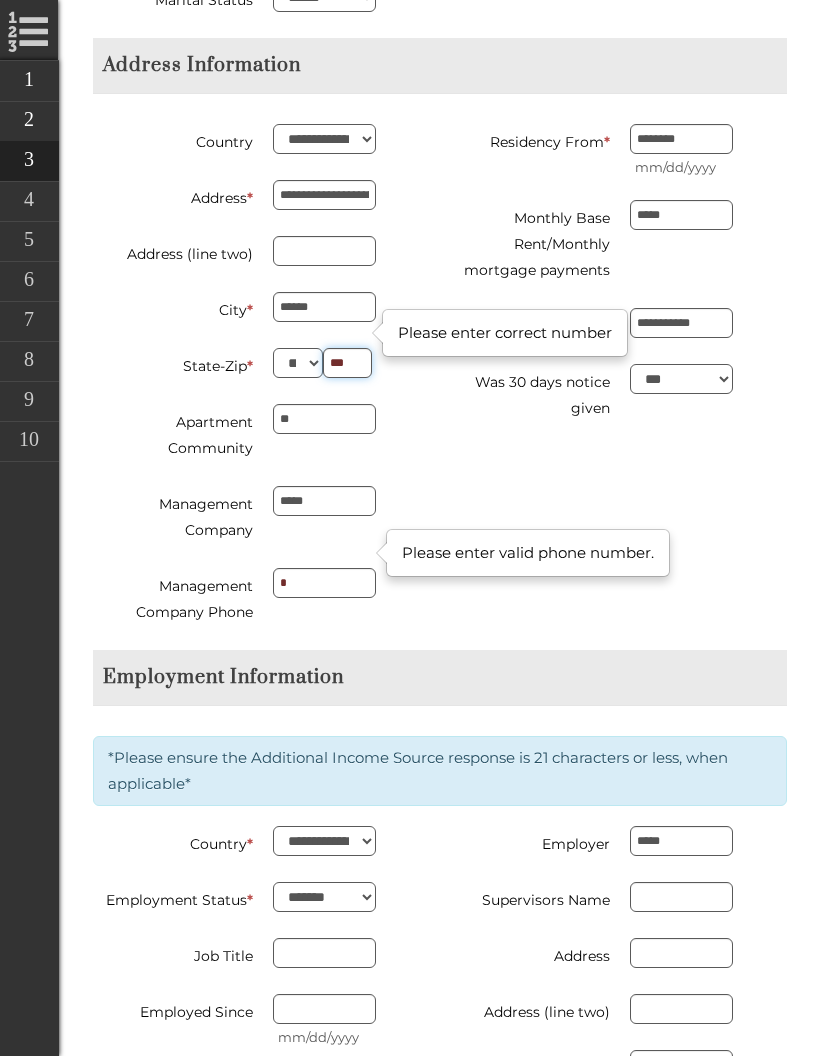 type on "*" 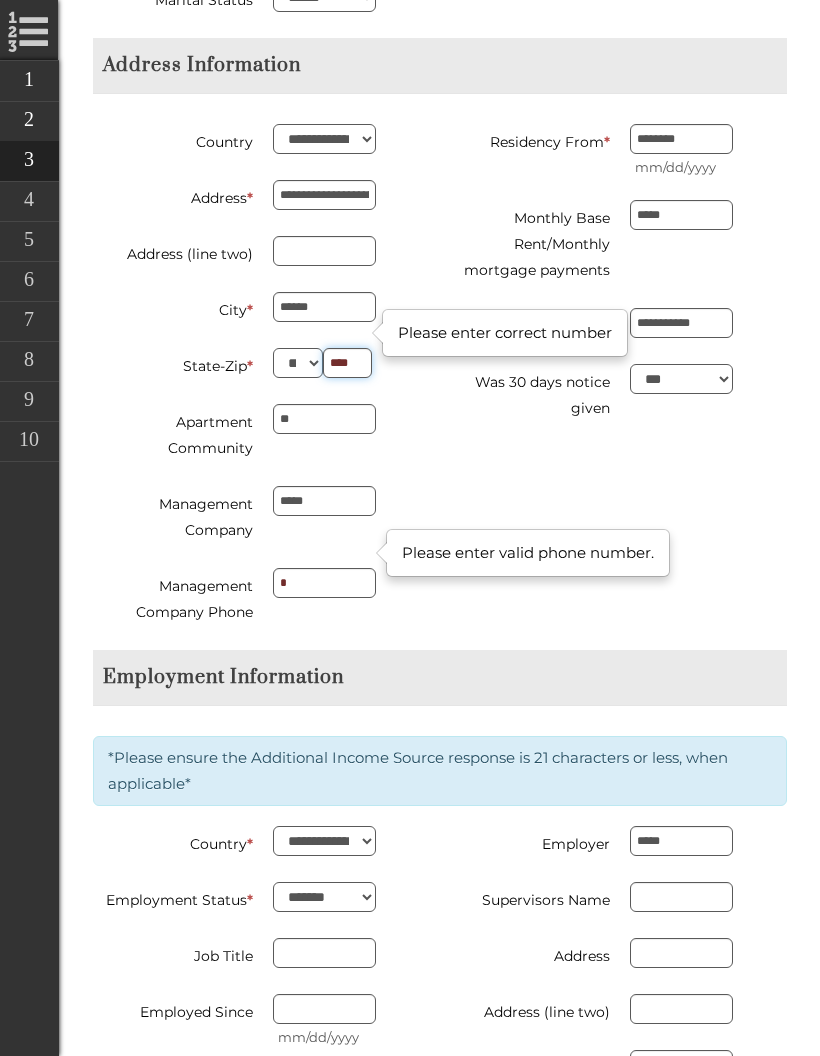 type on "****" 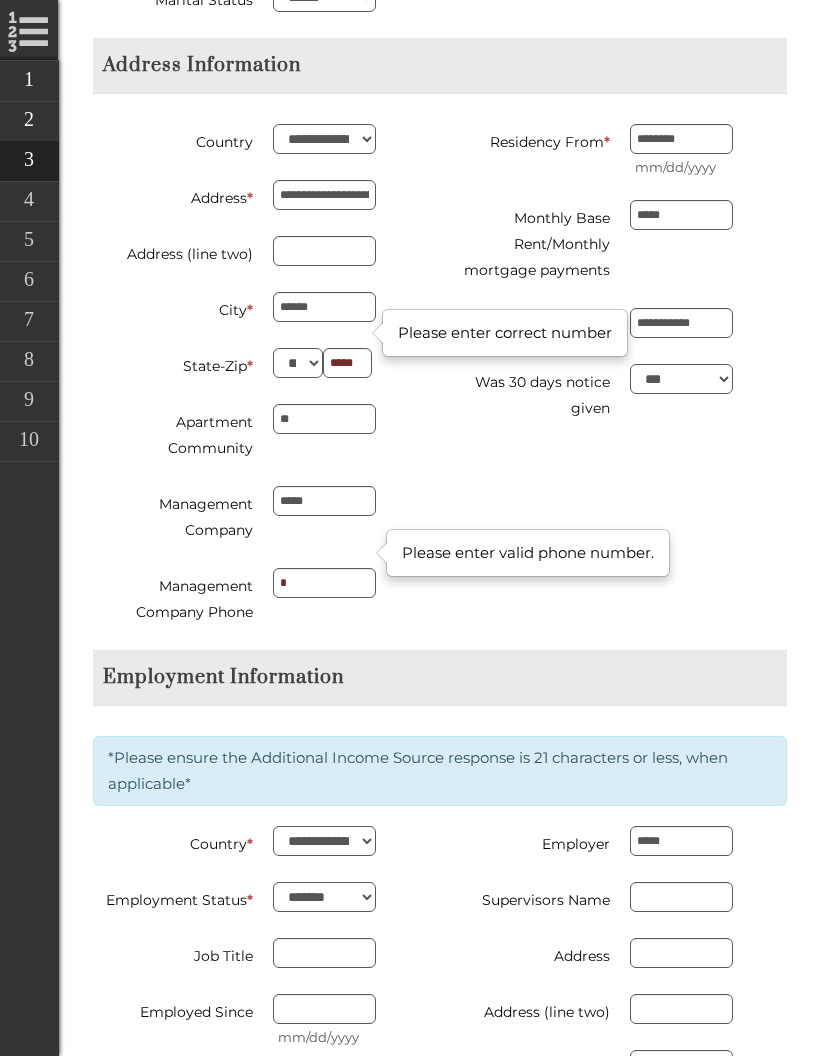 click on "**********" at bounding box center [440, 387] 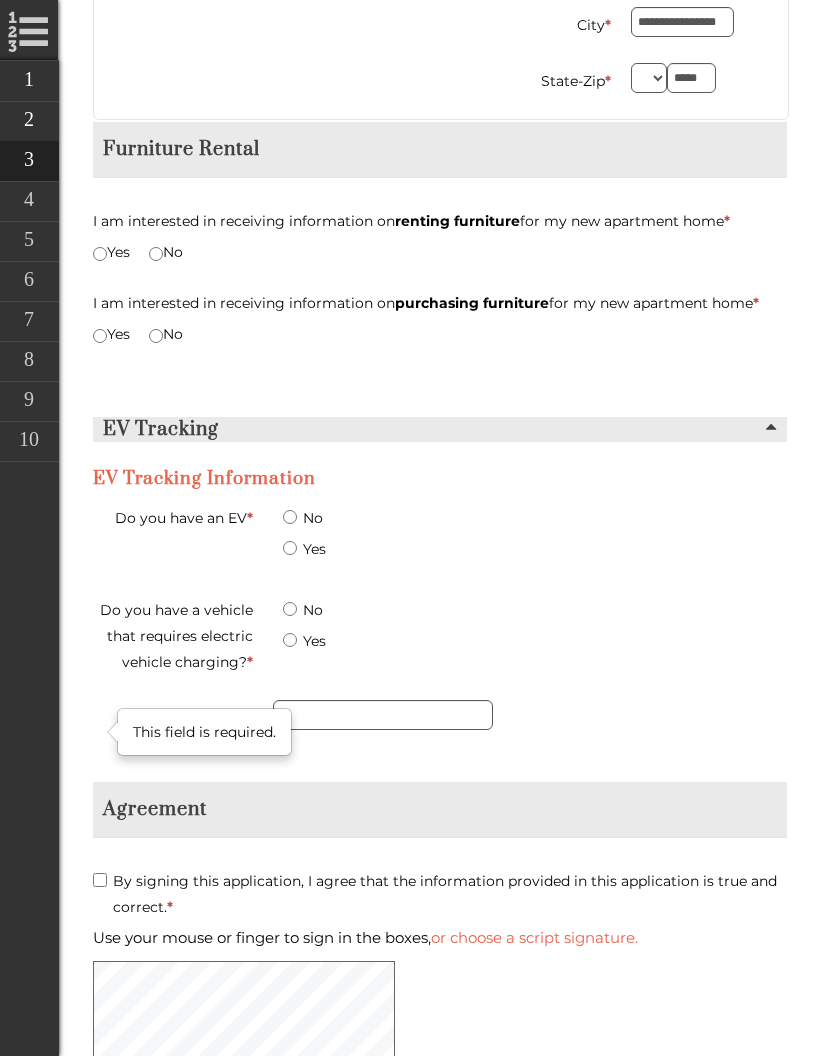 scroll, scrollTop: 4513, scrollLeft: 0, axis: vertical 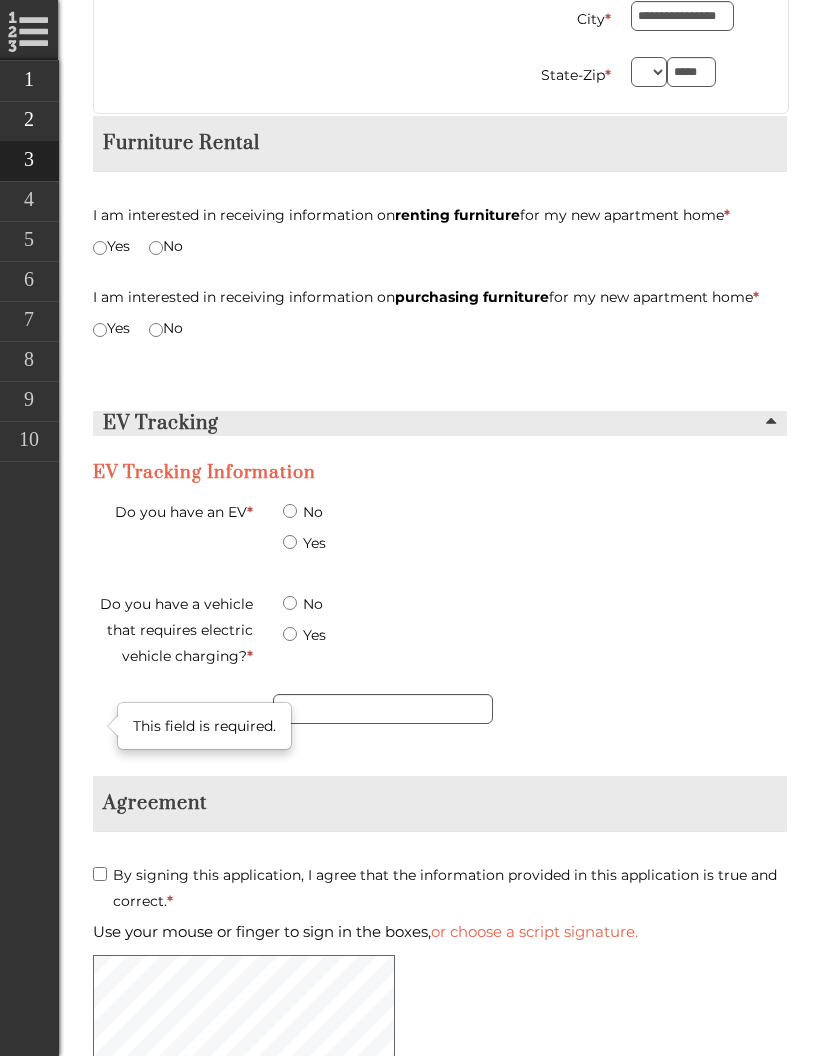 click on "Clear" at bounding box center [430, 1076] 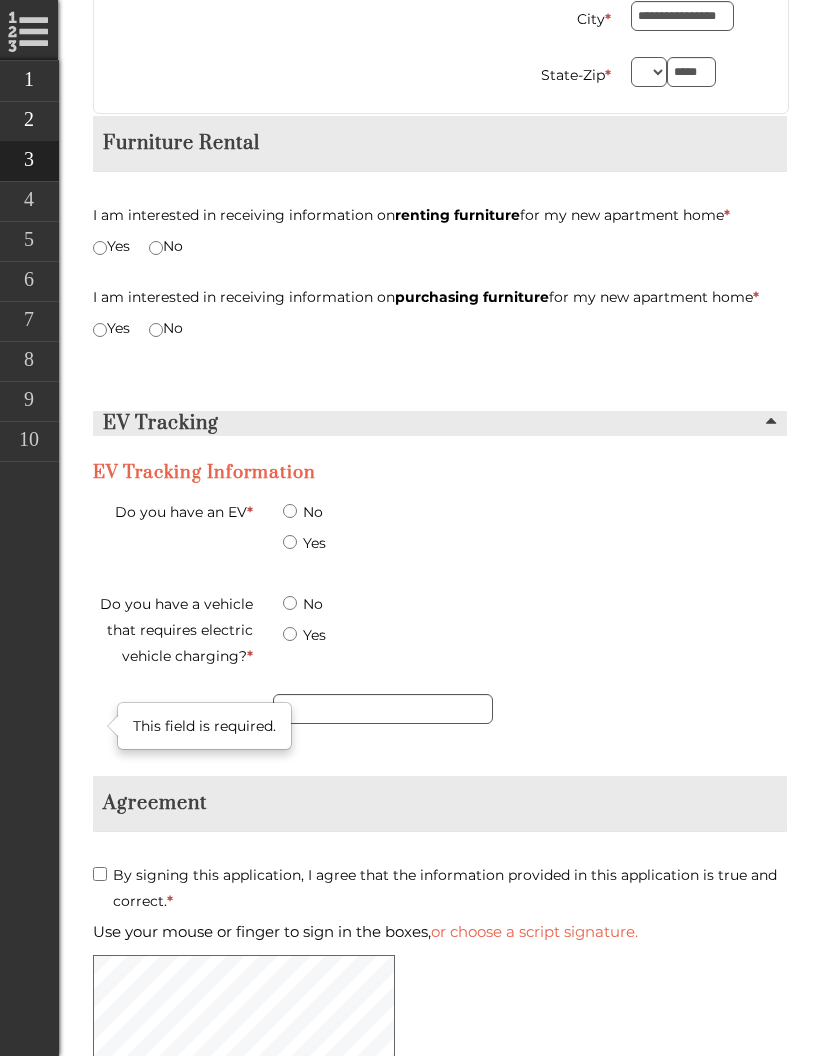 type on "**********" 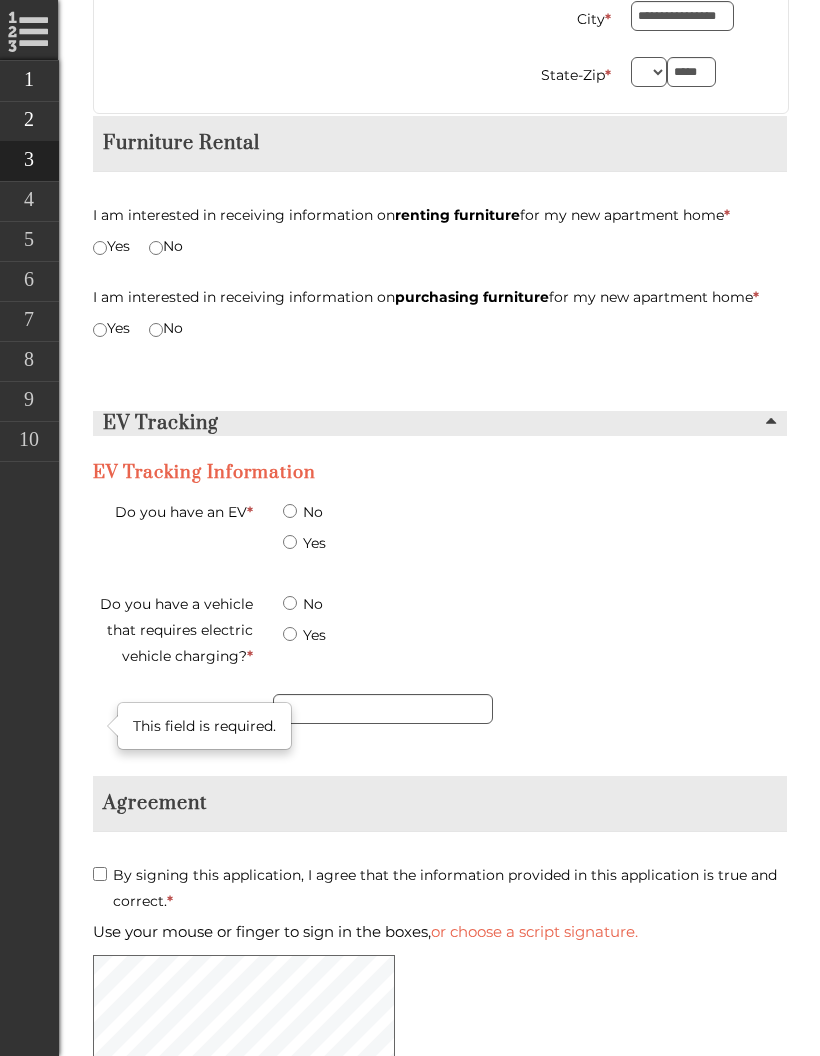 type on "********" 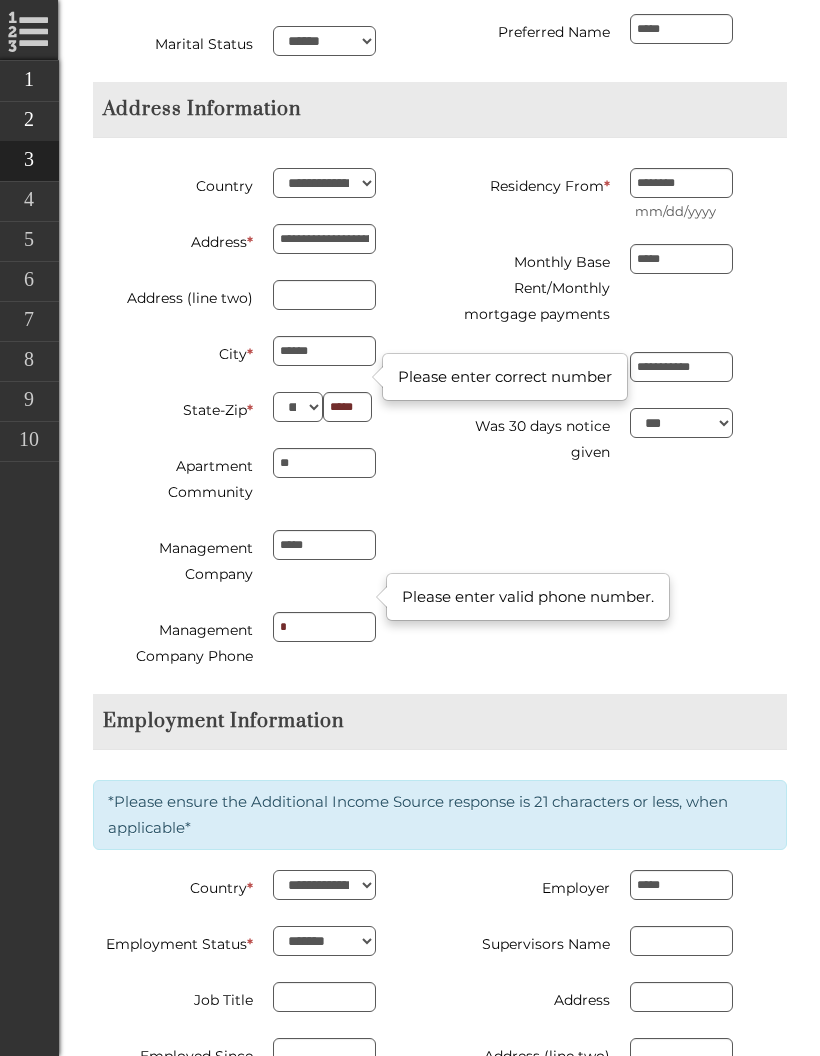 click on "*" at bounding box center (324, 627) 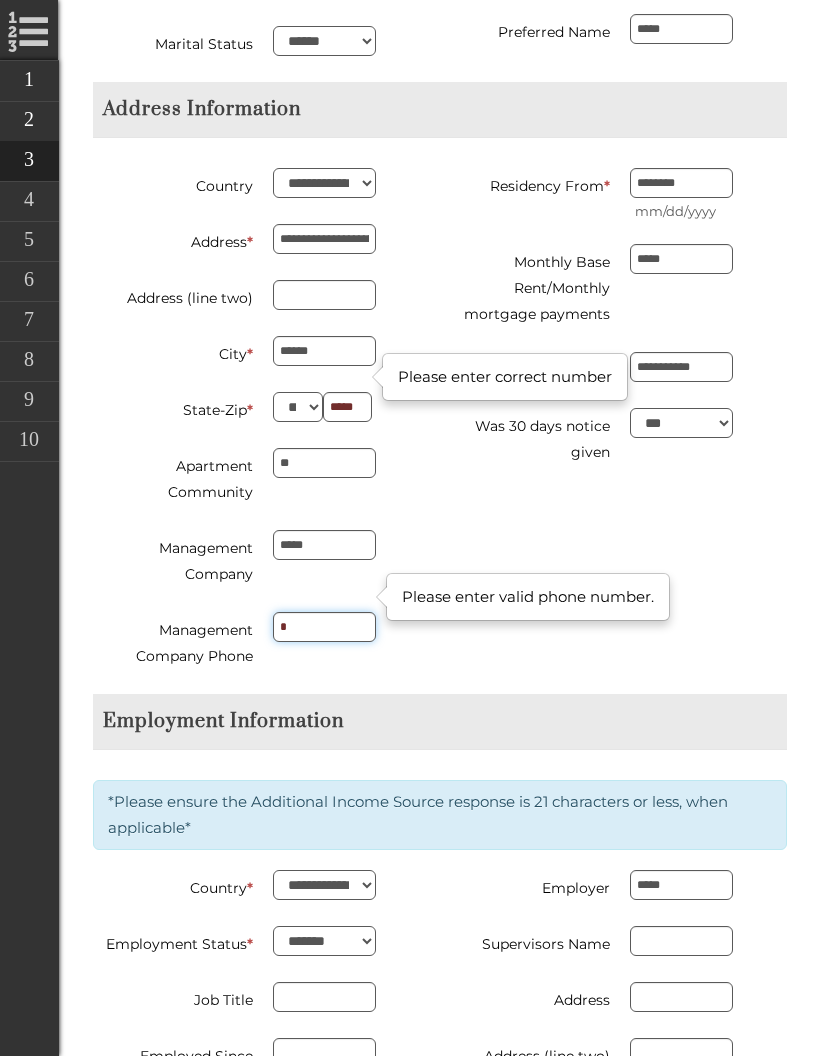 type on "**********" 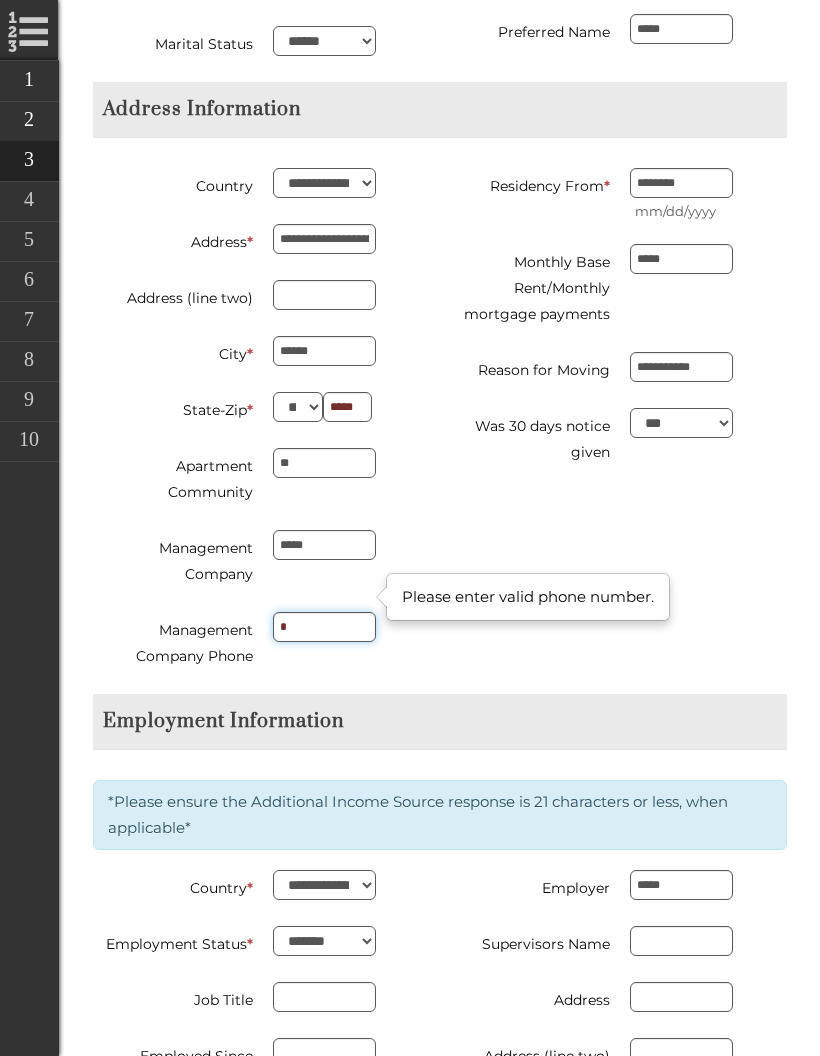 click on "*" at bounding box center [324, 627] 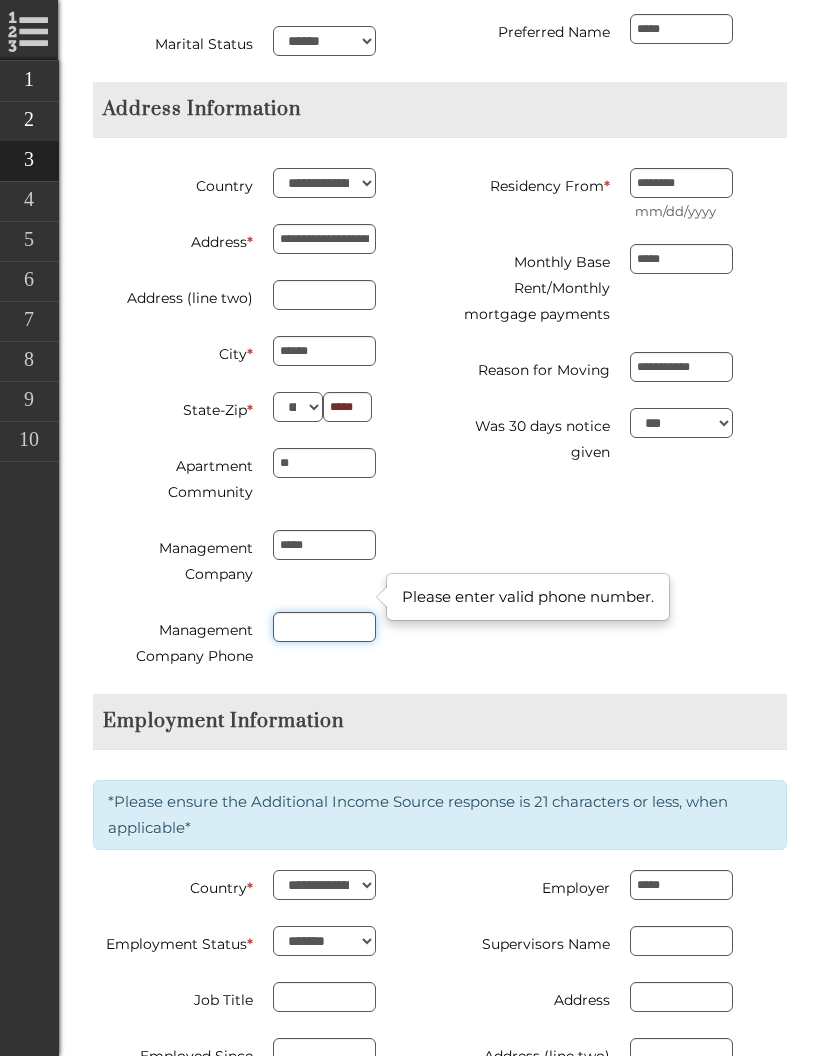 type on "*" 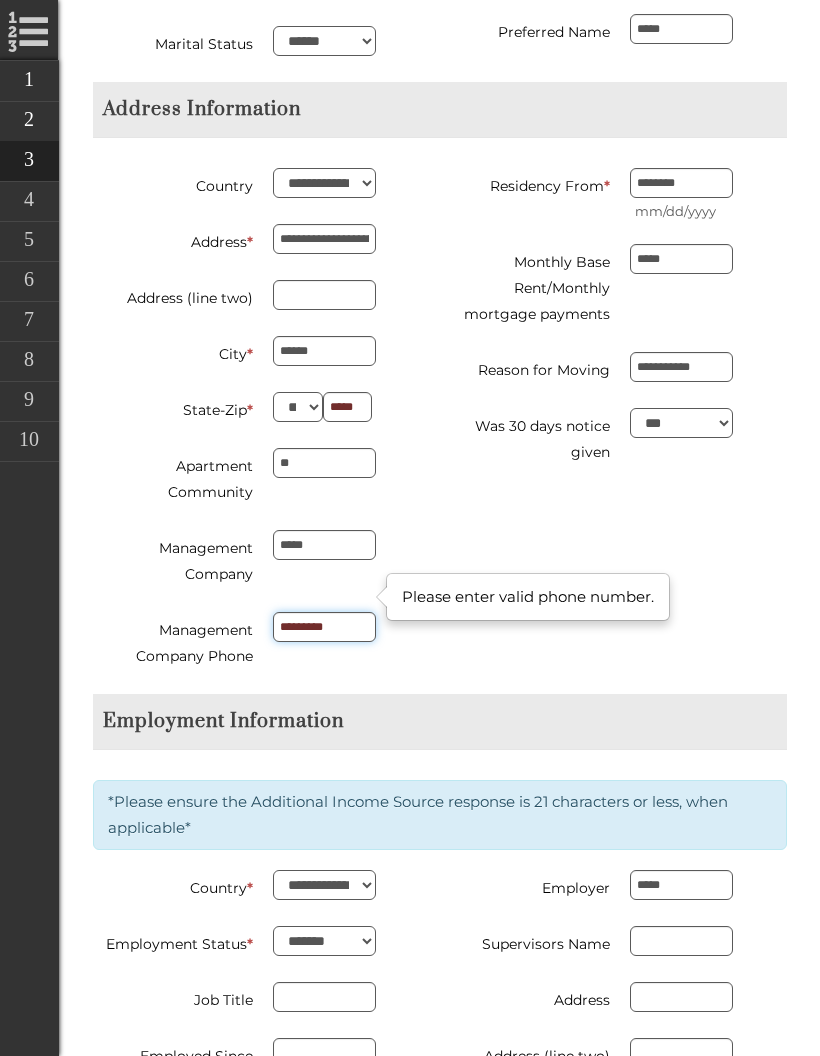 type on "**********" 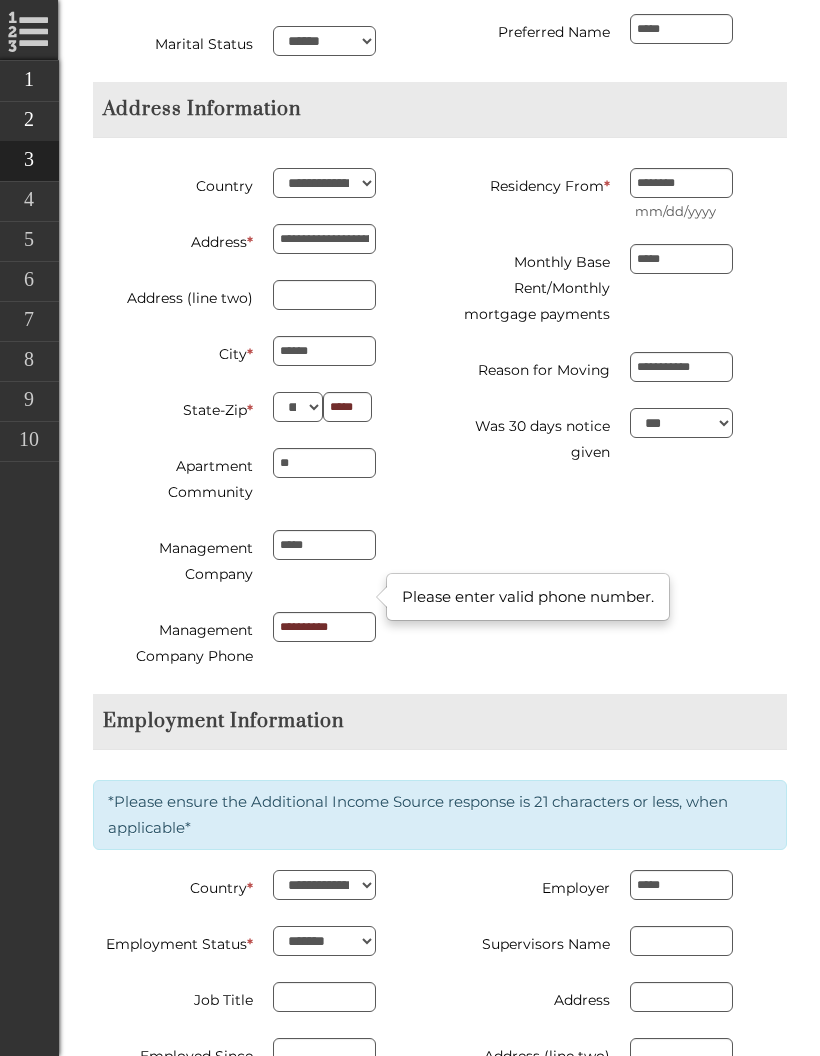 type on "**********" 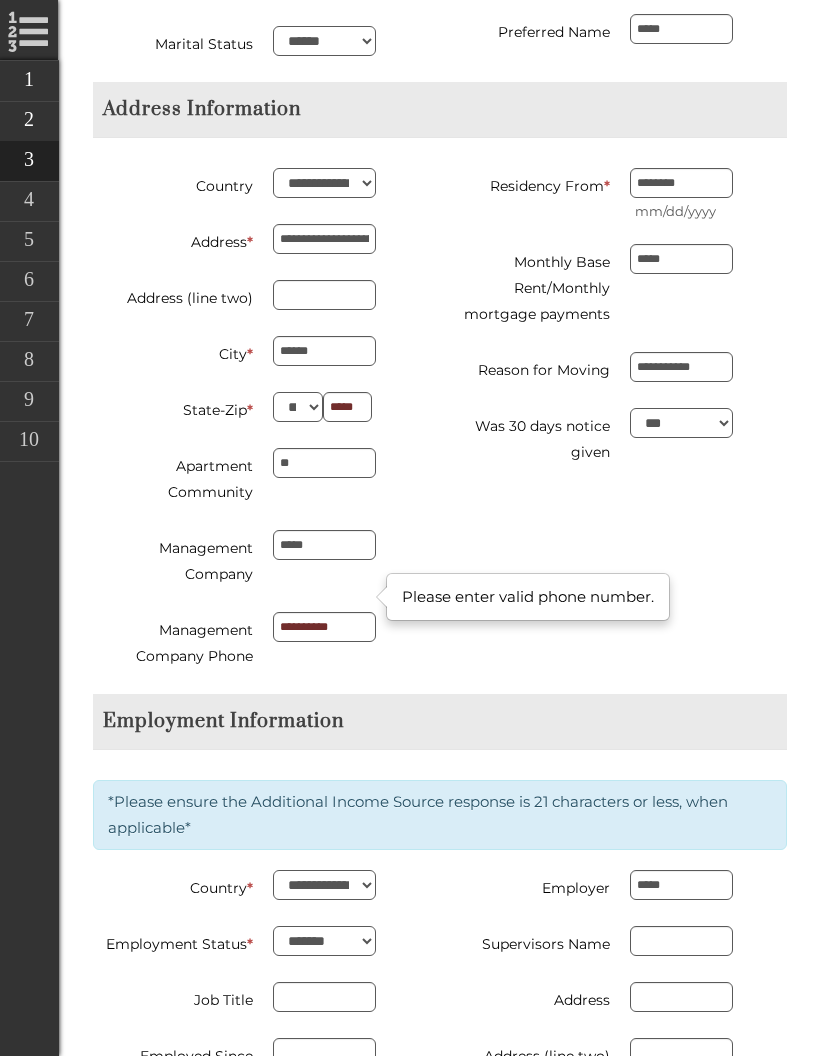 type on "**********" 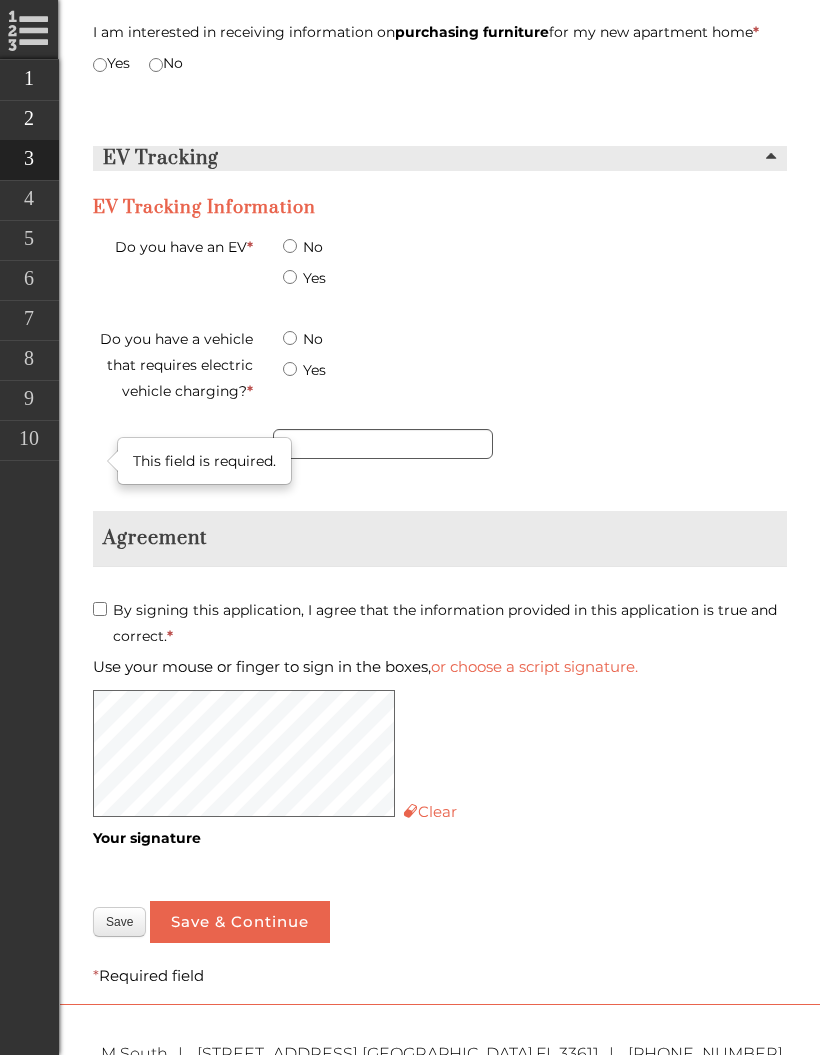 scroll, scrollTop: 4776, scrollLeft: 0, axis: vertical 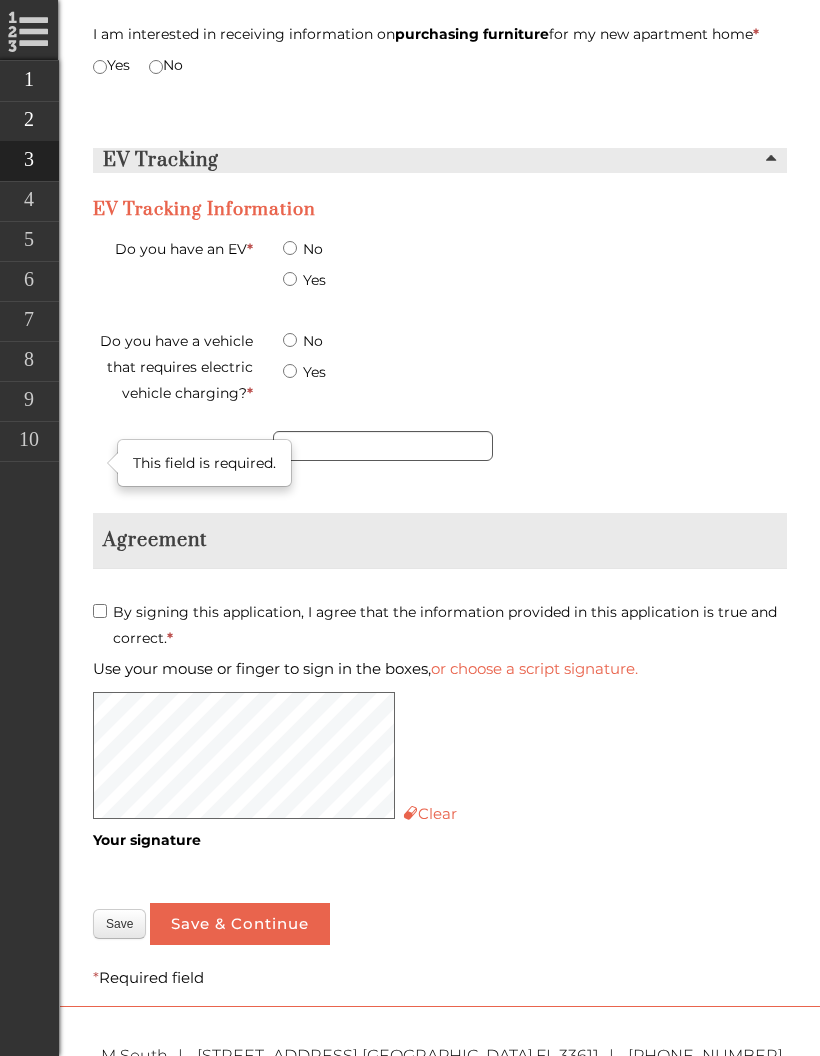 click on "Save & Continue" at bounding box center (240, 924) 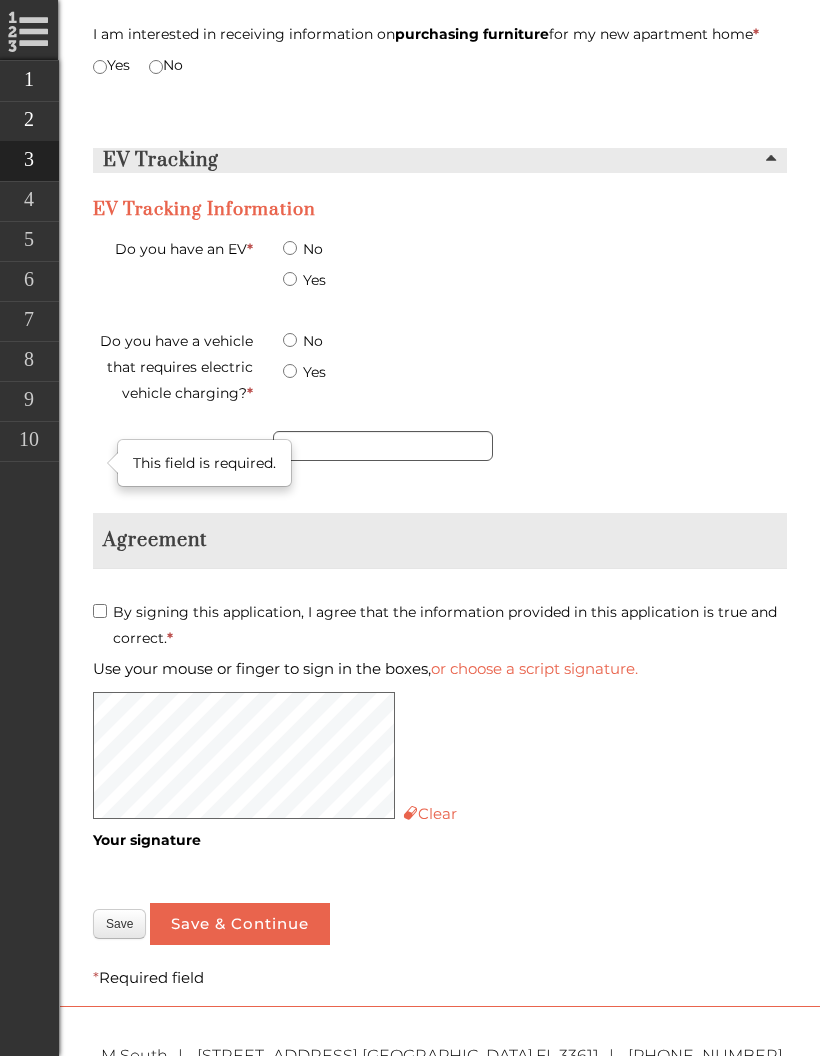 scroll, scrollTop: 1054, scrollLeft: 0, axis: vertical 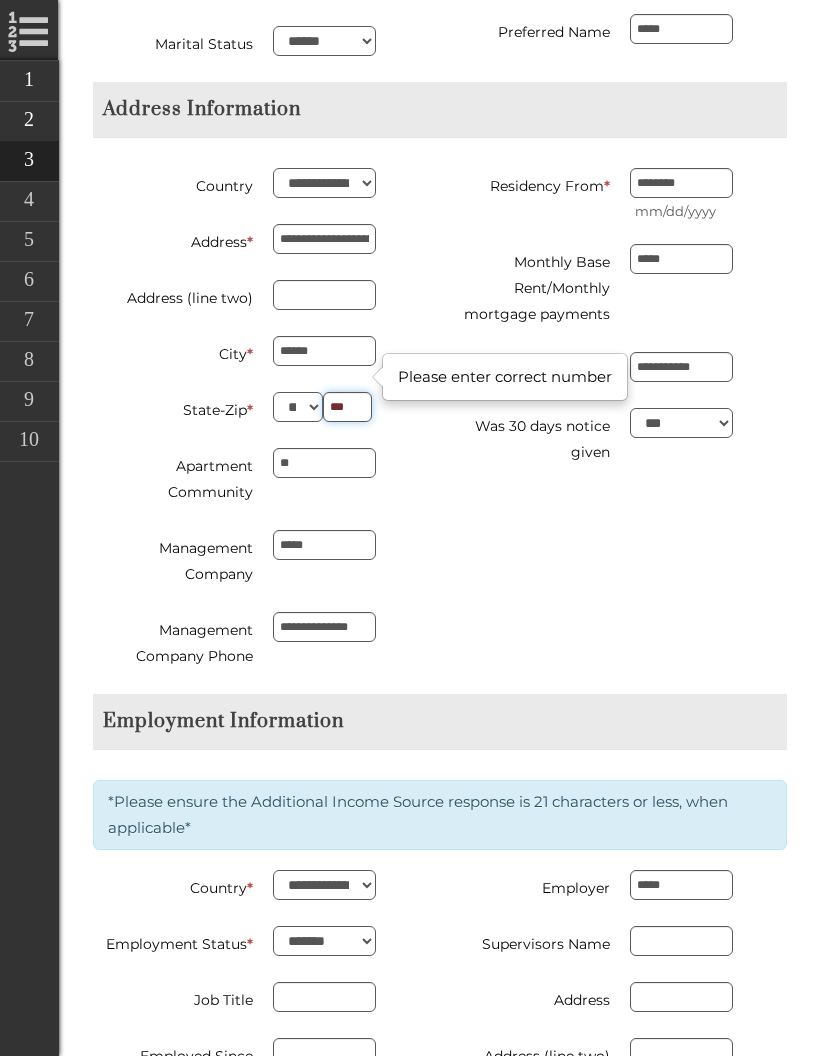 type on "*" 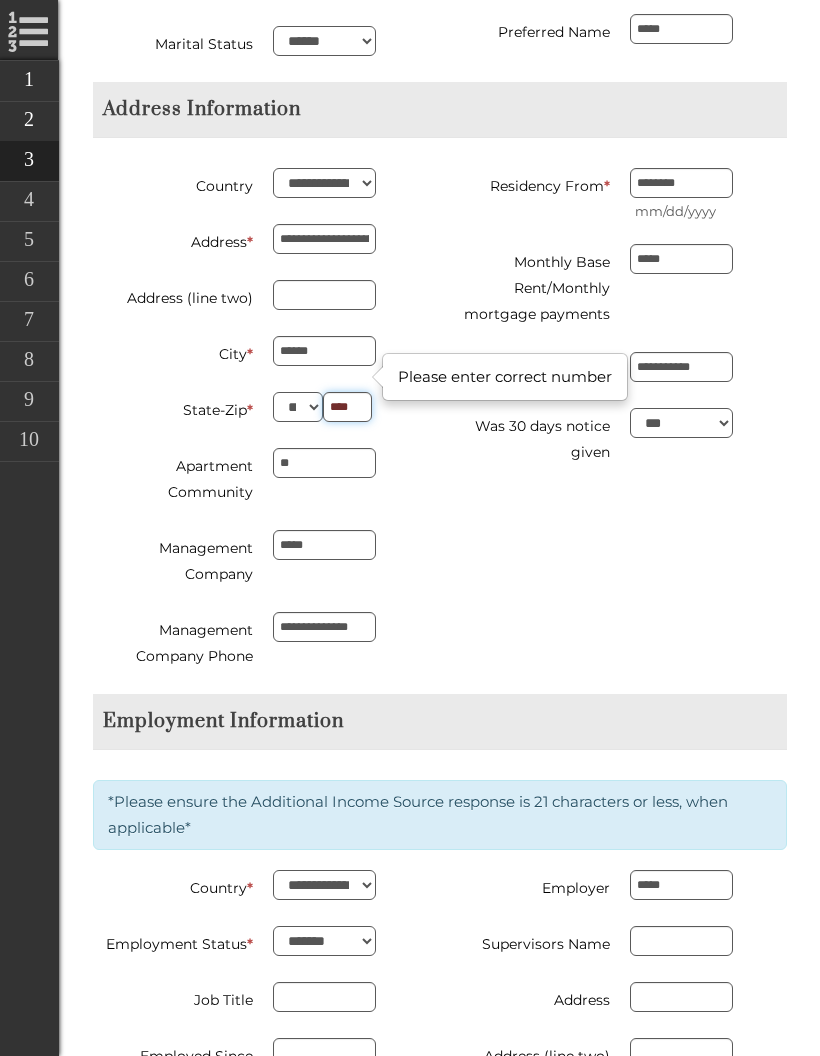 type on "*****" 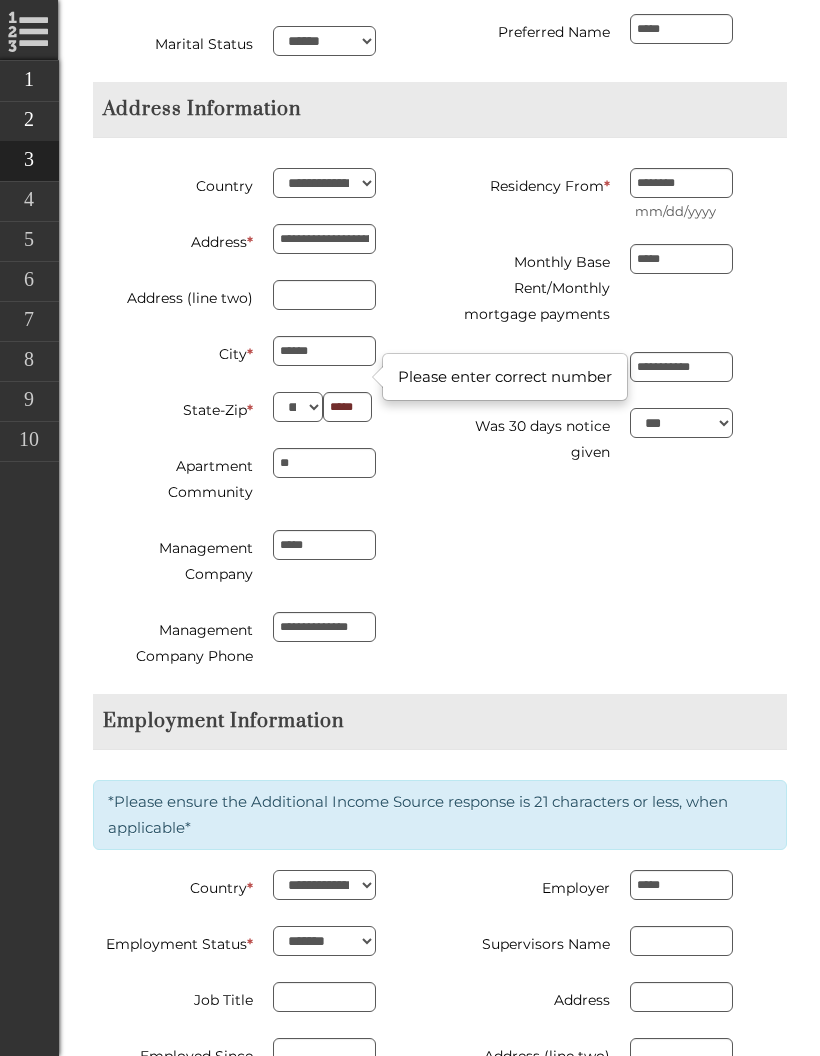 type on "**********" 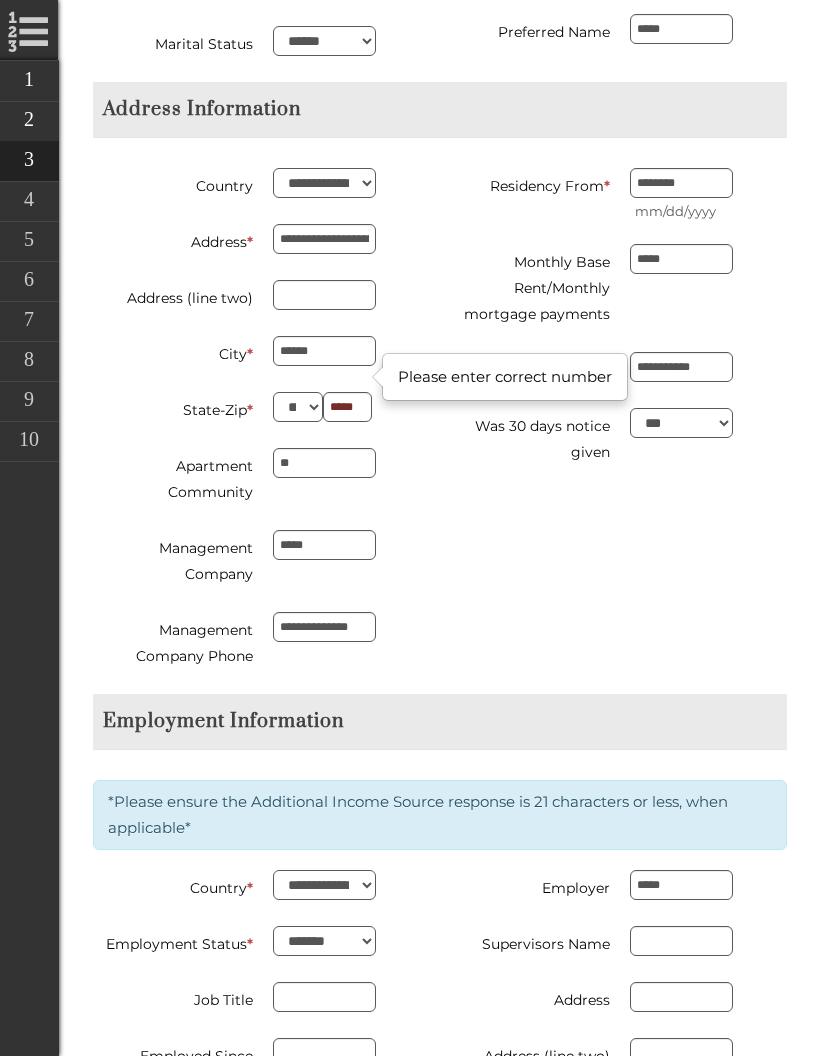 type on "********" 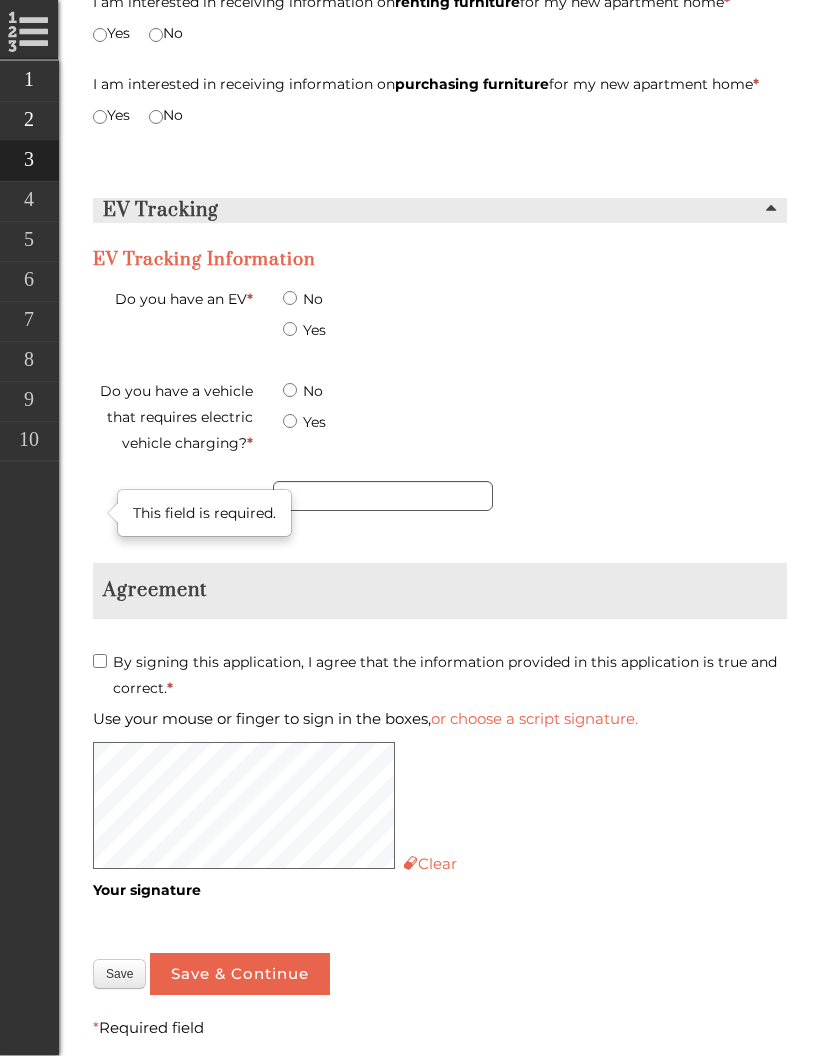 scroll, scrollTop: 4776, scrollLeft: 0, axis: vertical 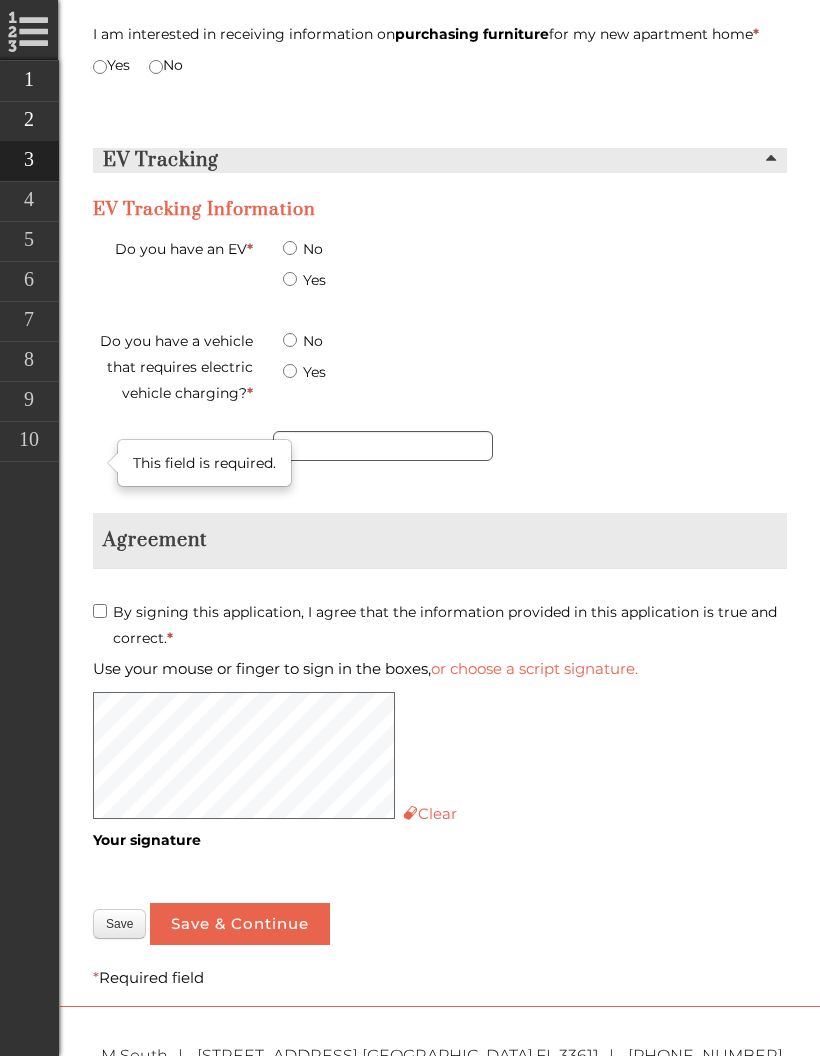 type on "*****" 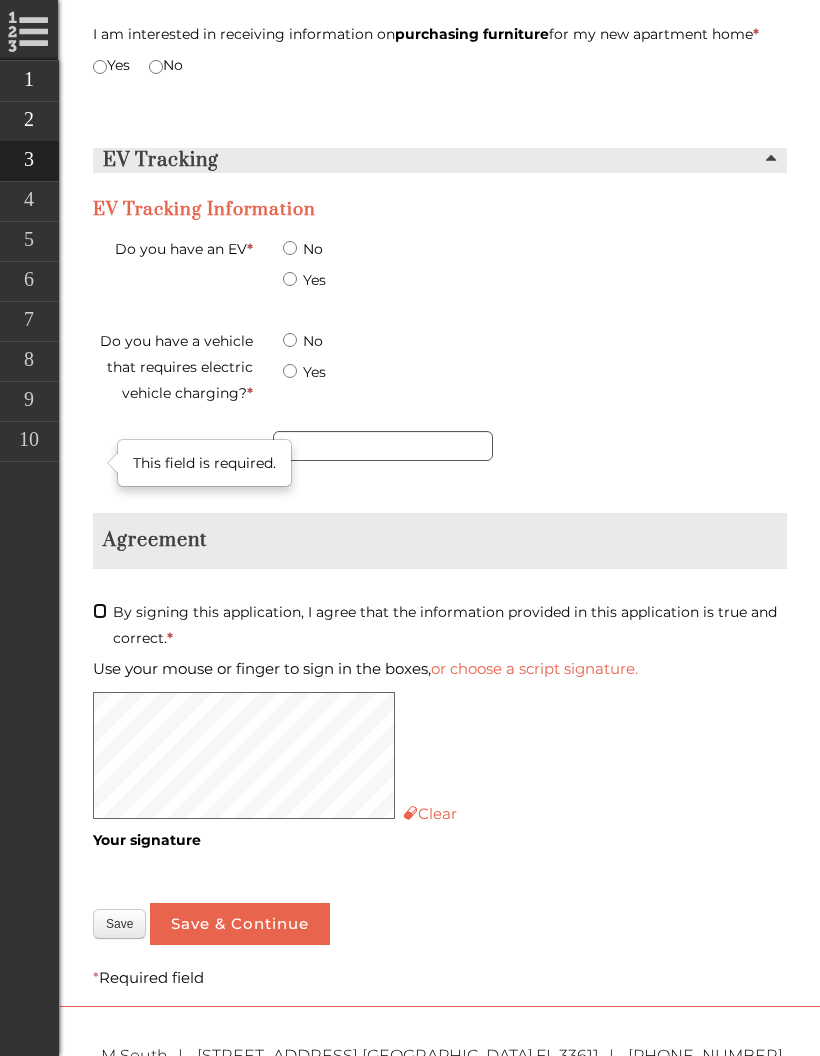 type on "**********" 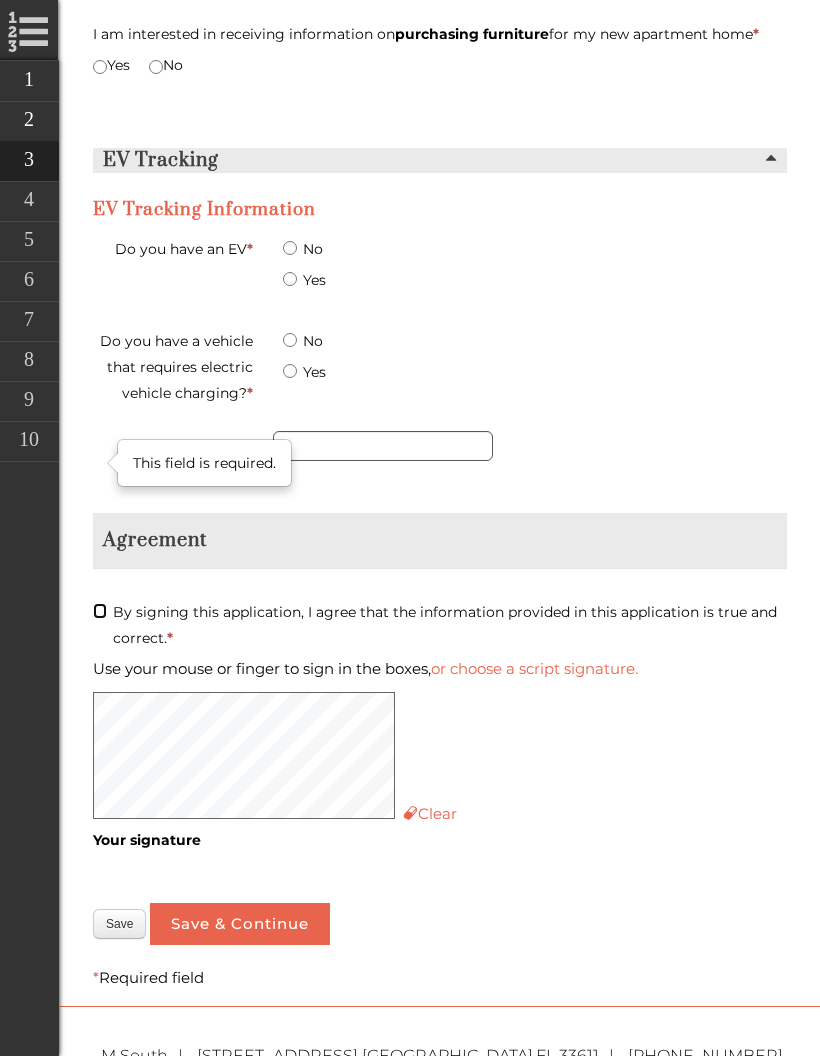 type 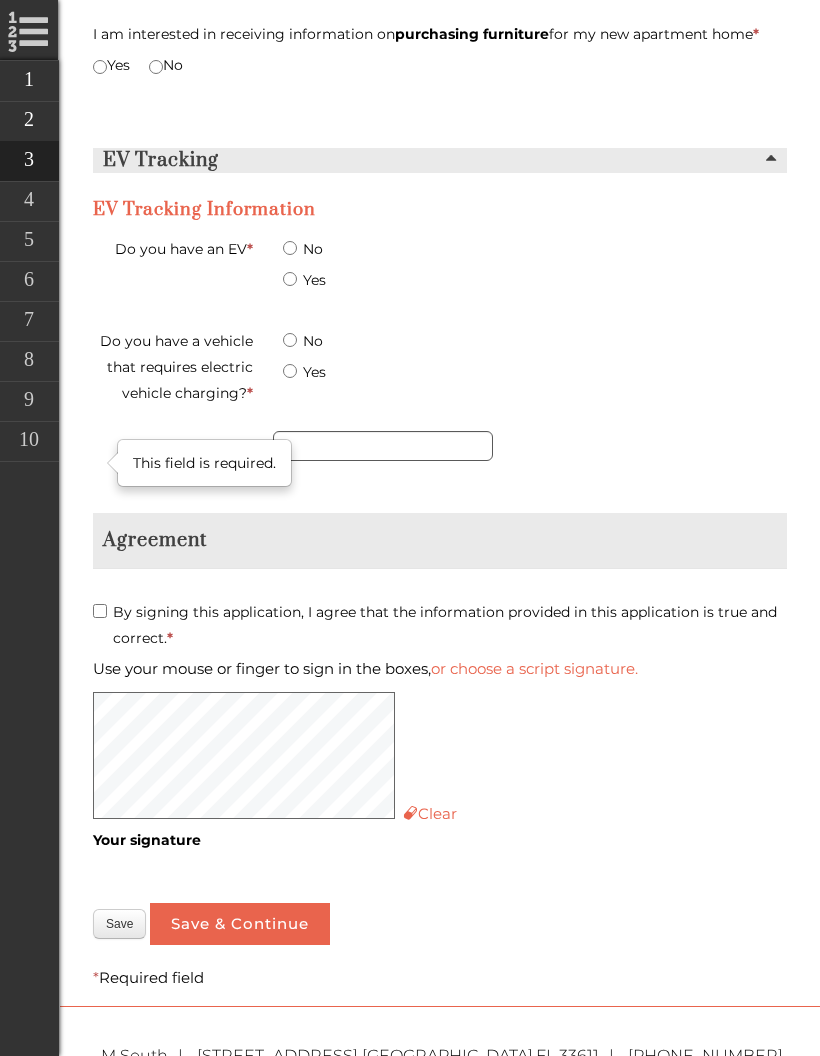 click on "Save & Continue" at bounding box center (240, 924) 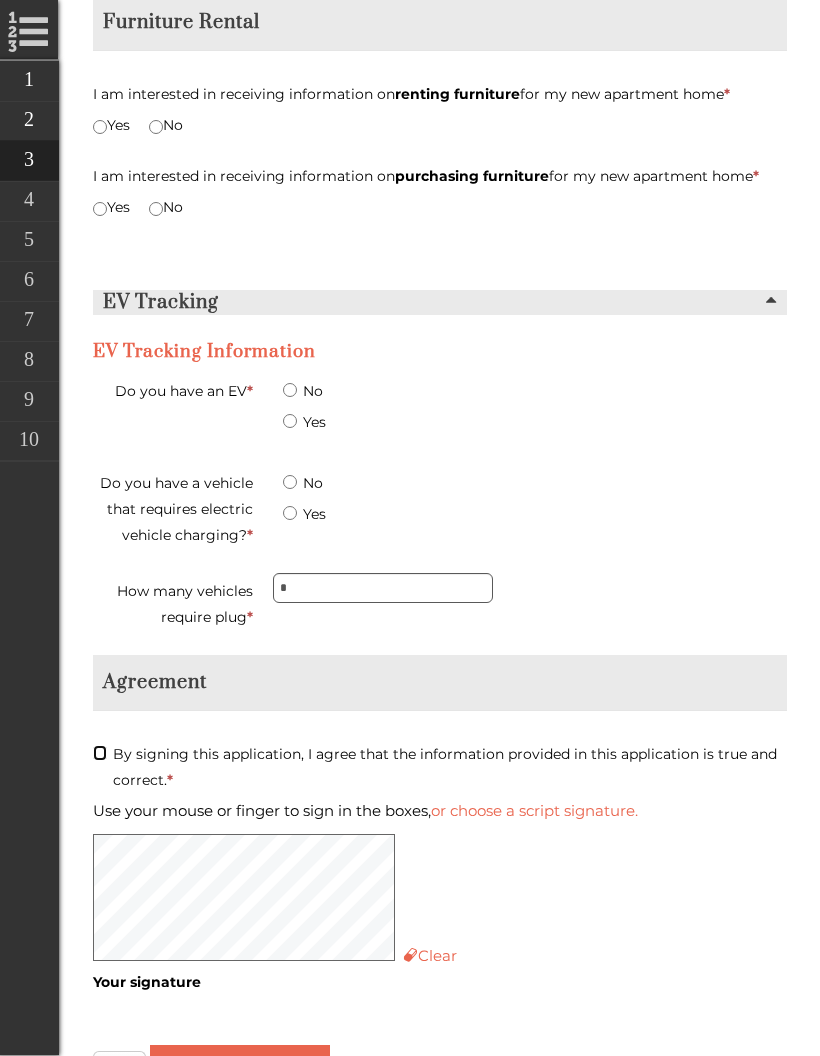 scroll, scrollTop: 4647, scrollLeft: 0, axis: vertical 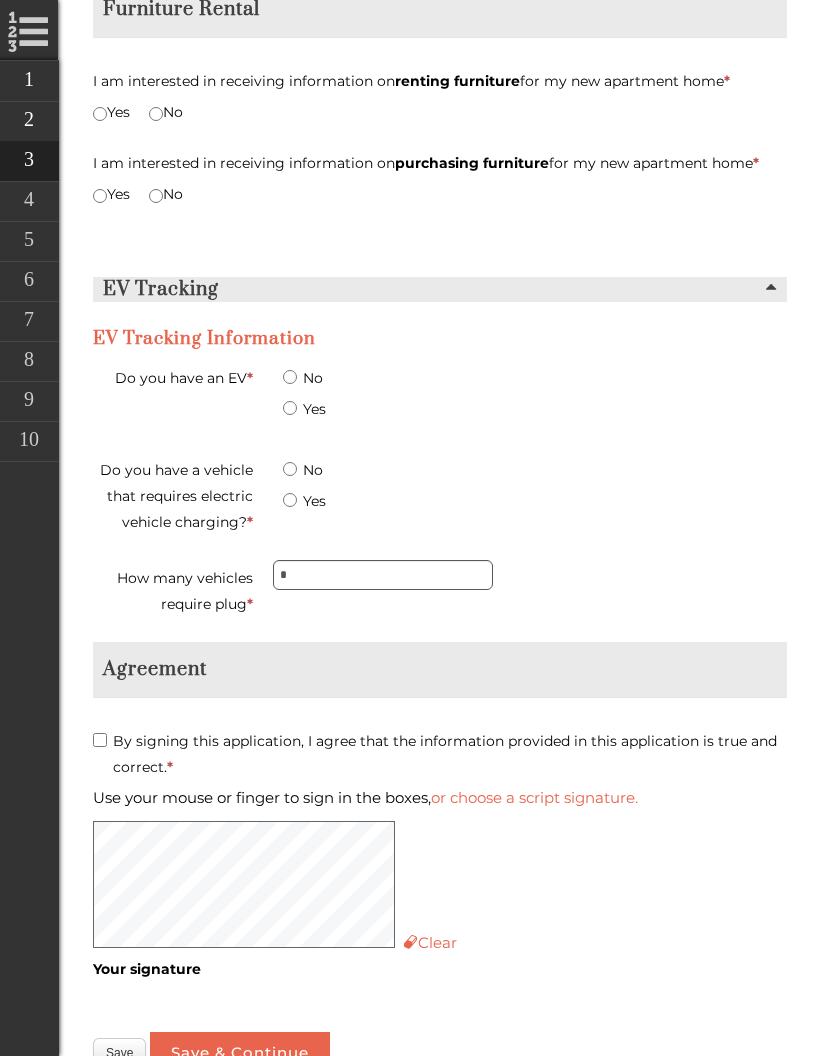 click on "Save & Continue" at bounding box center [240, 1053] 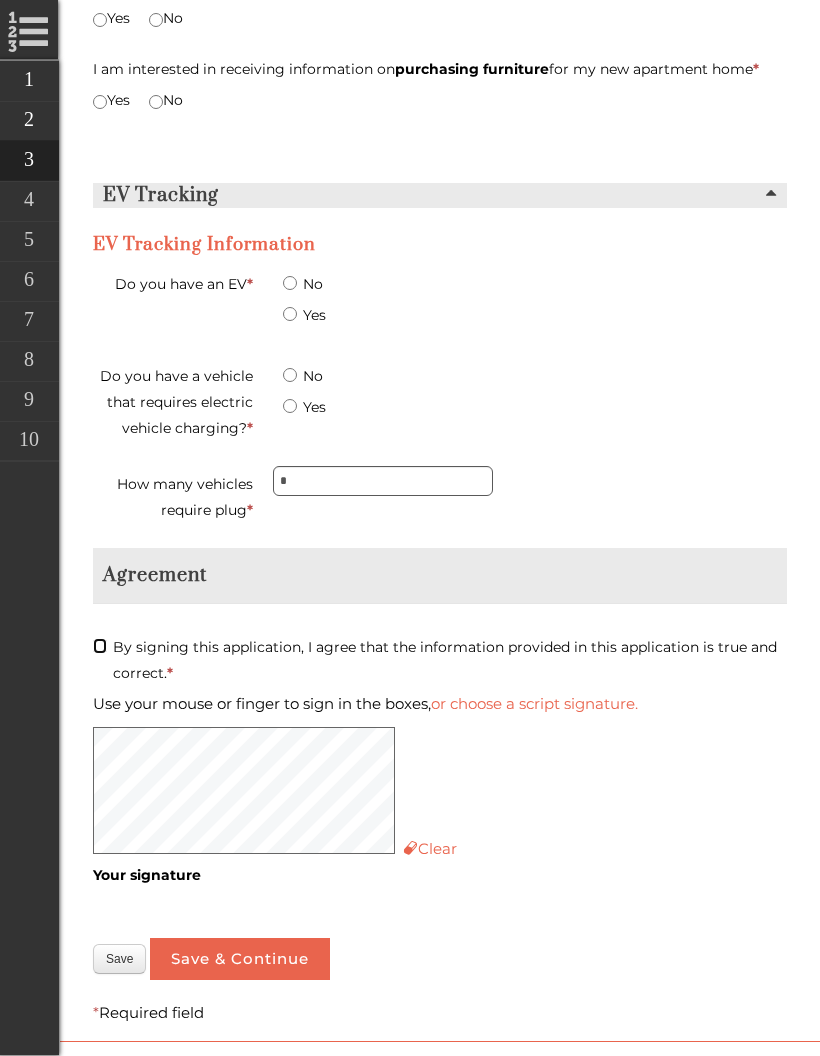 scroll, scrollTop: 4750, scrollLeft: 0, axis: vertical 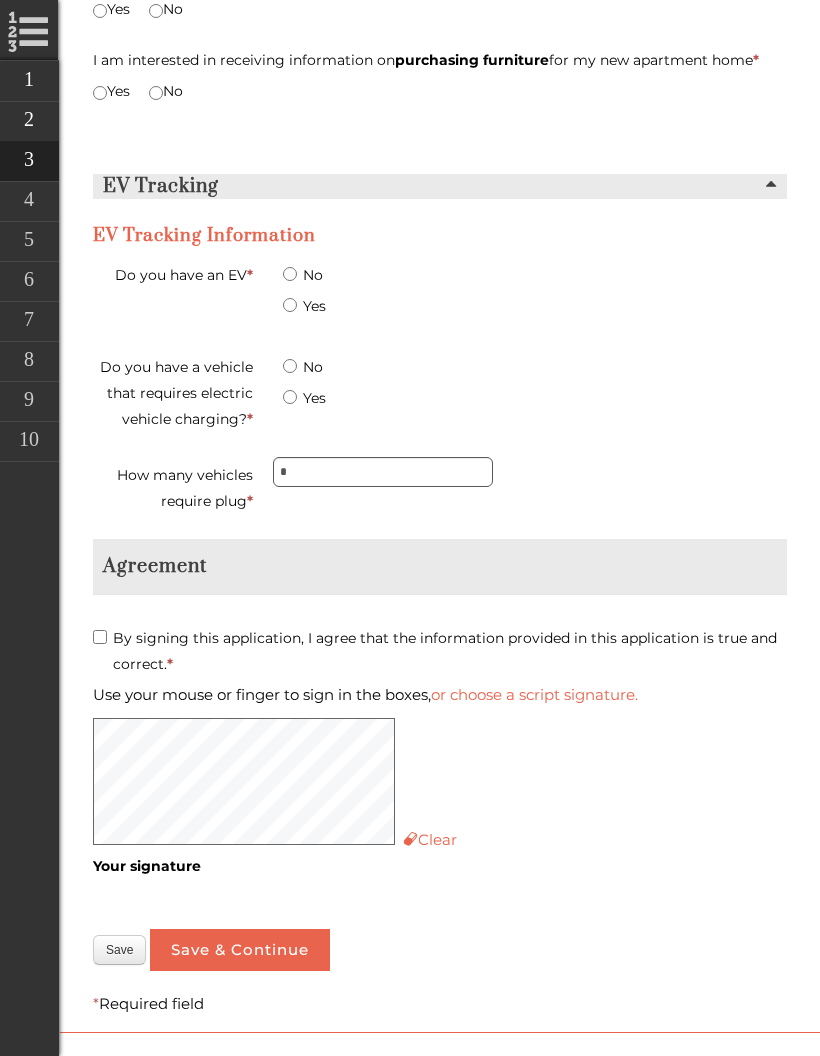click on "Save & Continue" at bounding box center [240, 950] 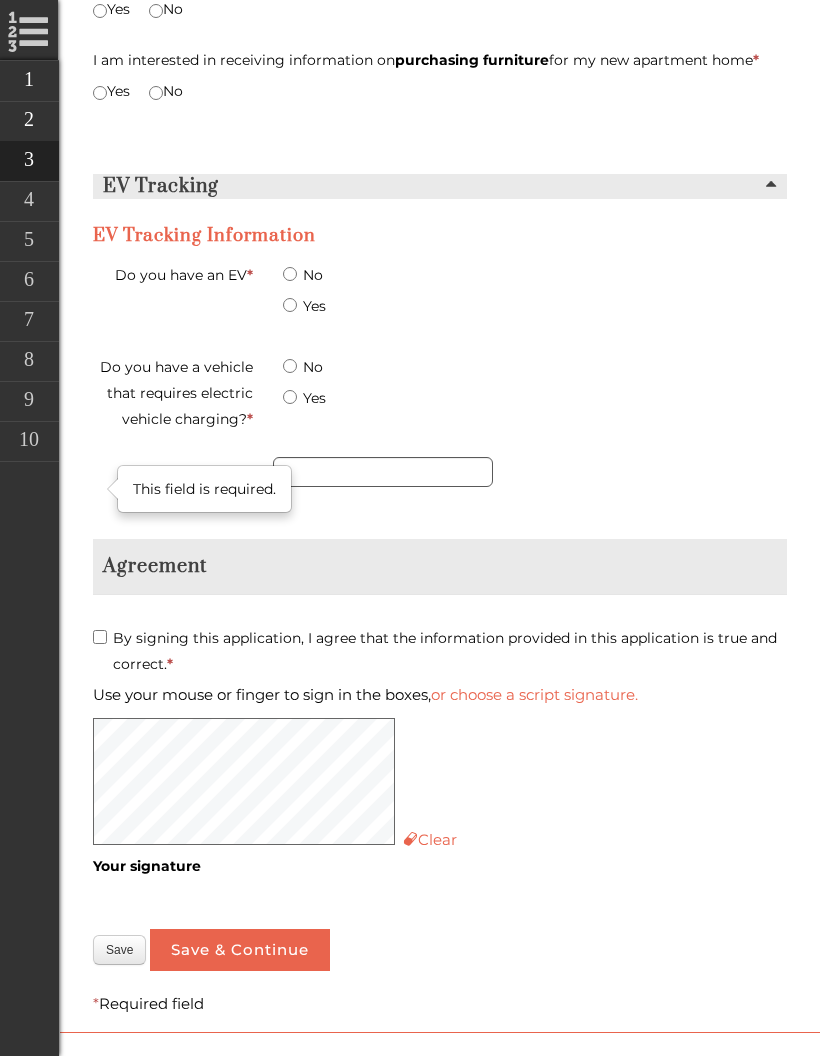 click on "Save & Continue" at bounding box center [240, 950] 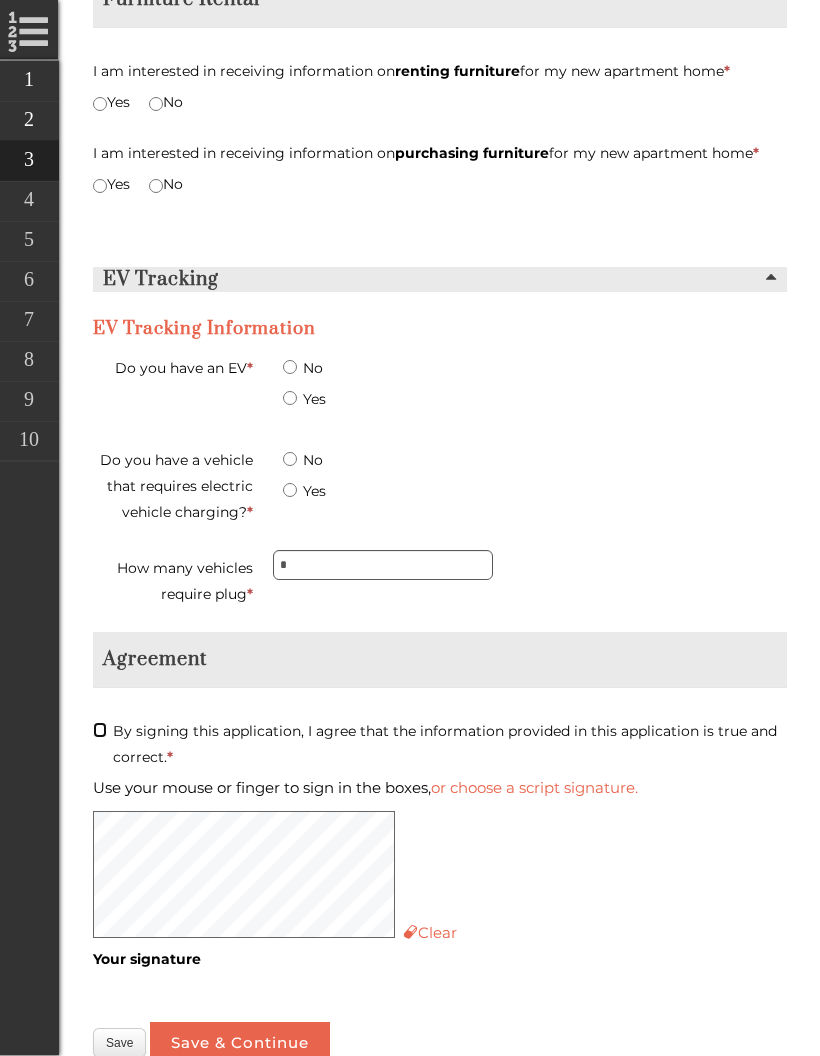scroll, scrollTop: 4657, scrollLeft: 0, axis: vertical 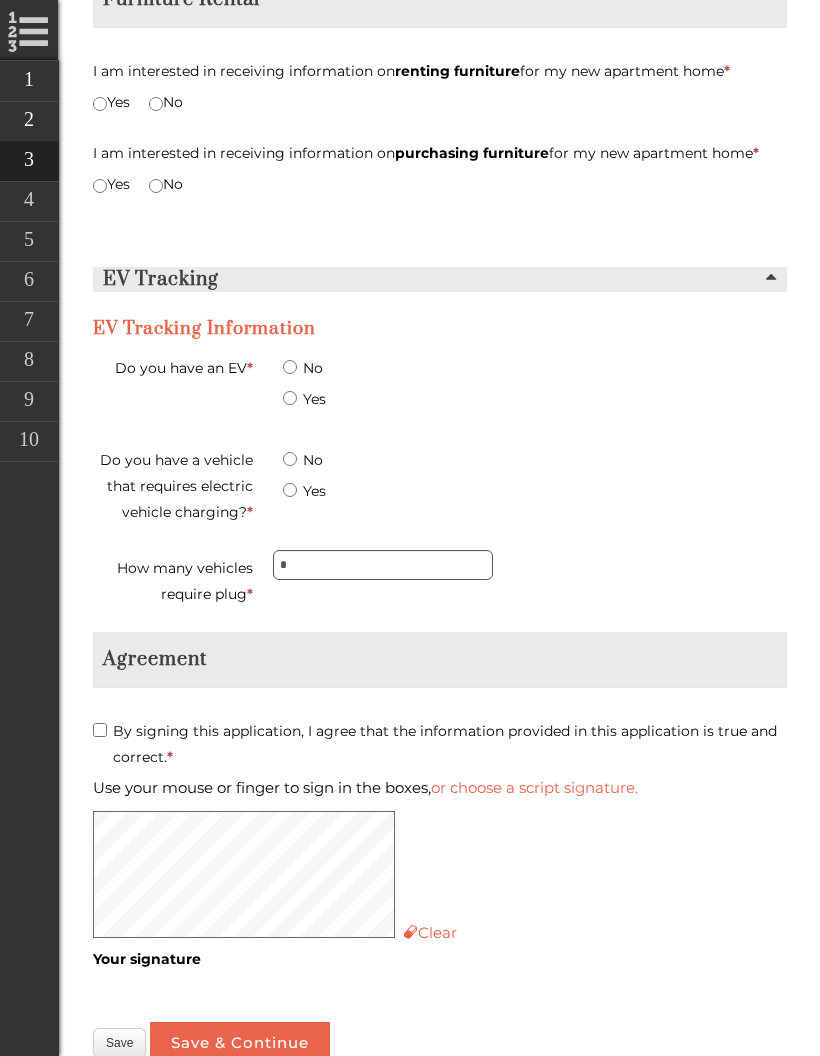 click on "Save & Continue" at bounding box center (240, 1043) 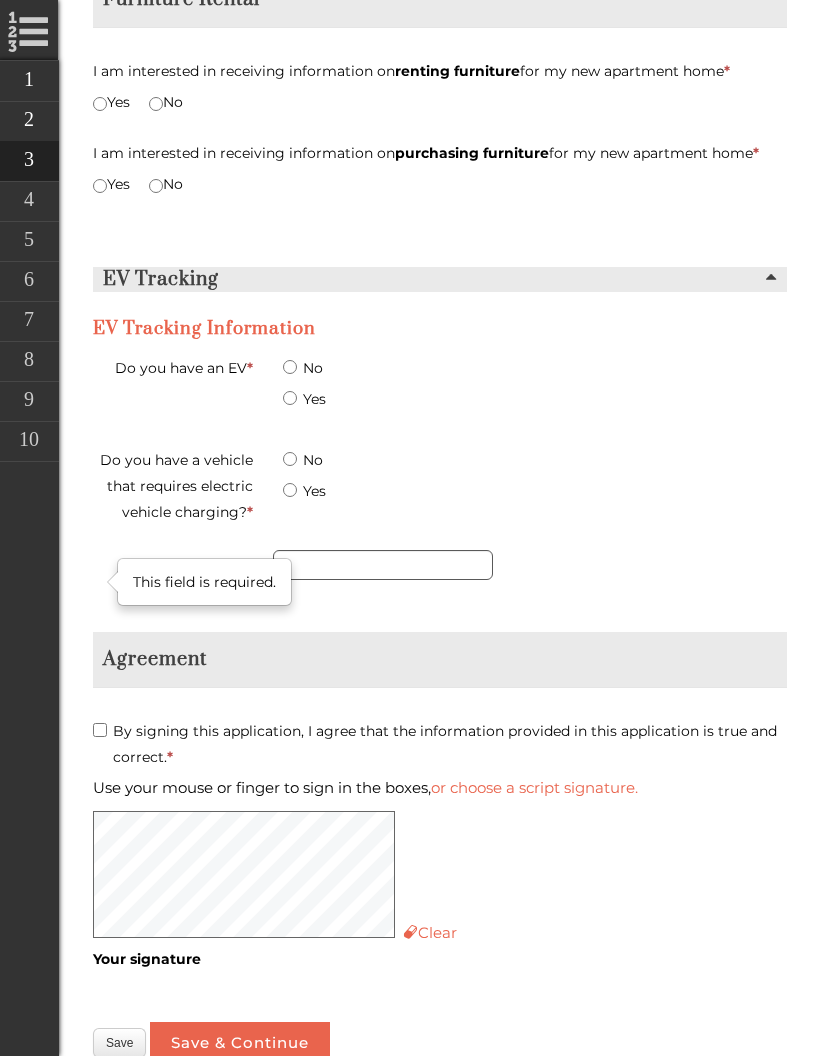 click on "Save & Continue" at bounding box center (240, 1043) 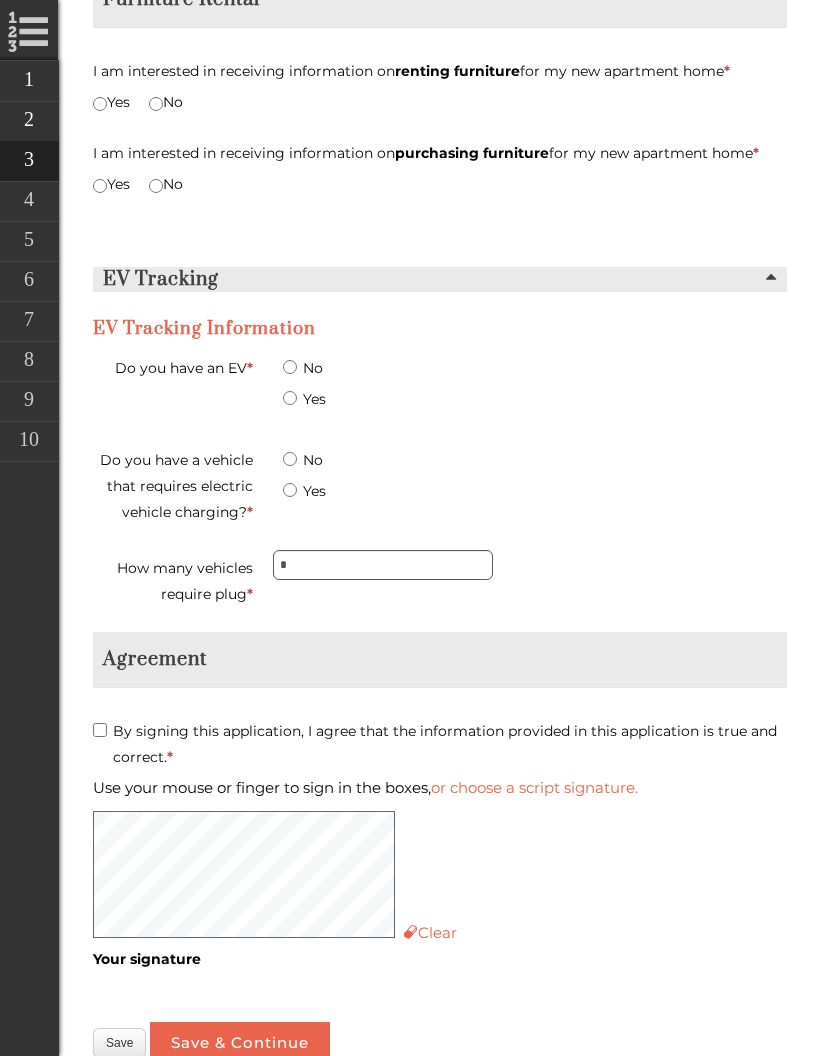 click on "Save & Continue" at bounding box center (240, 1043) 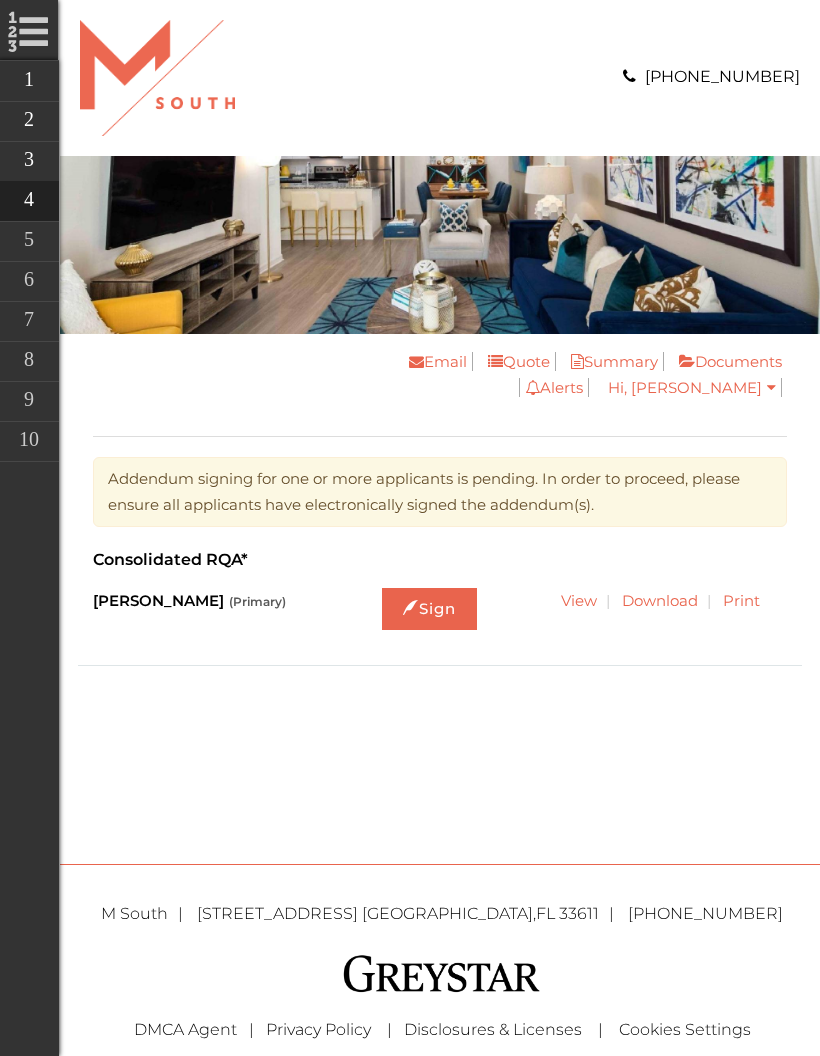 scroll, scrollTop: 0, scrollLeft: 0, axis: both 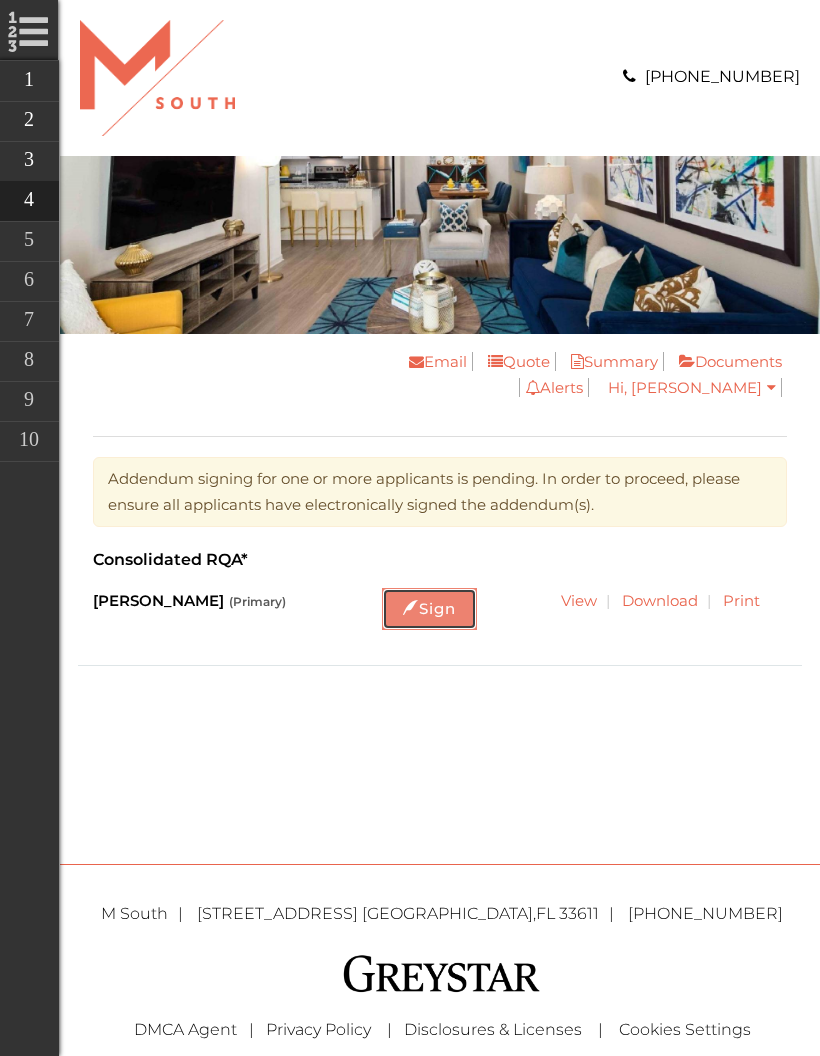 click on "Sign" at bounding box center [429, 609] 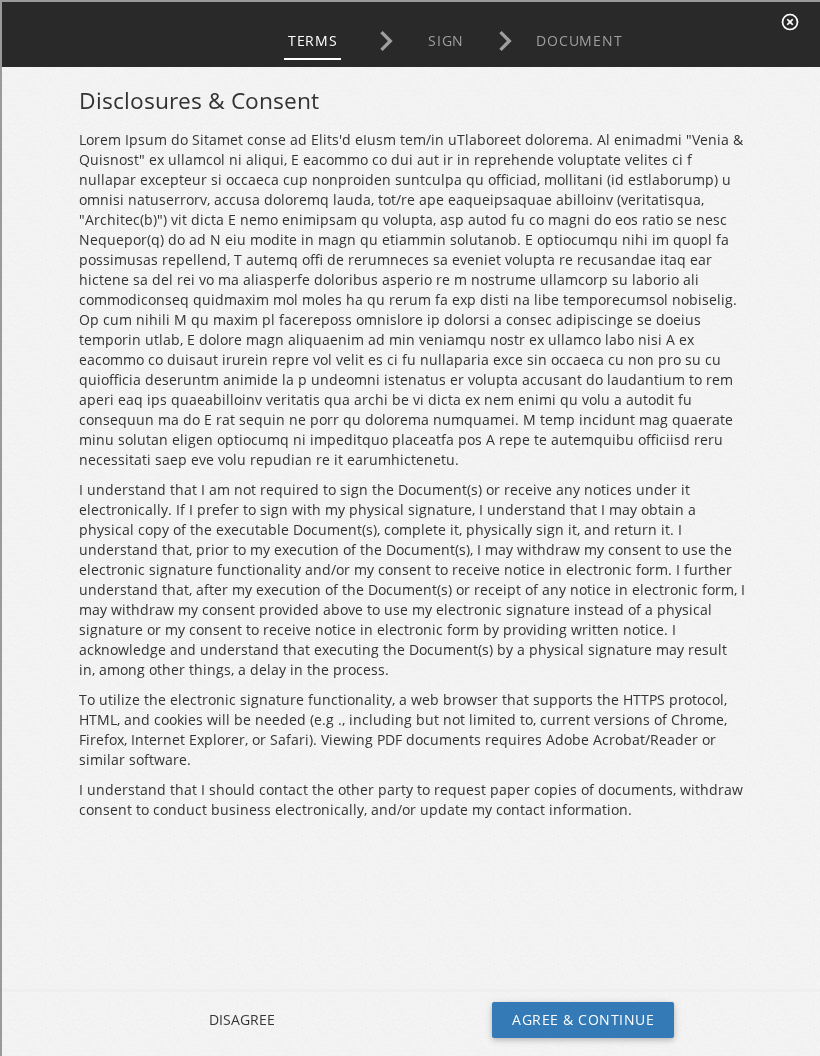 scroll, scrollTop: 0, scrollLeft: 0, axis: both 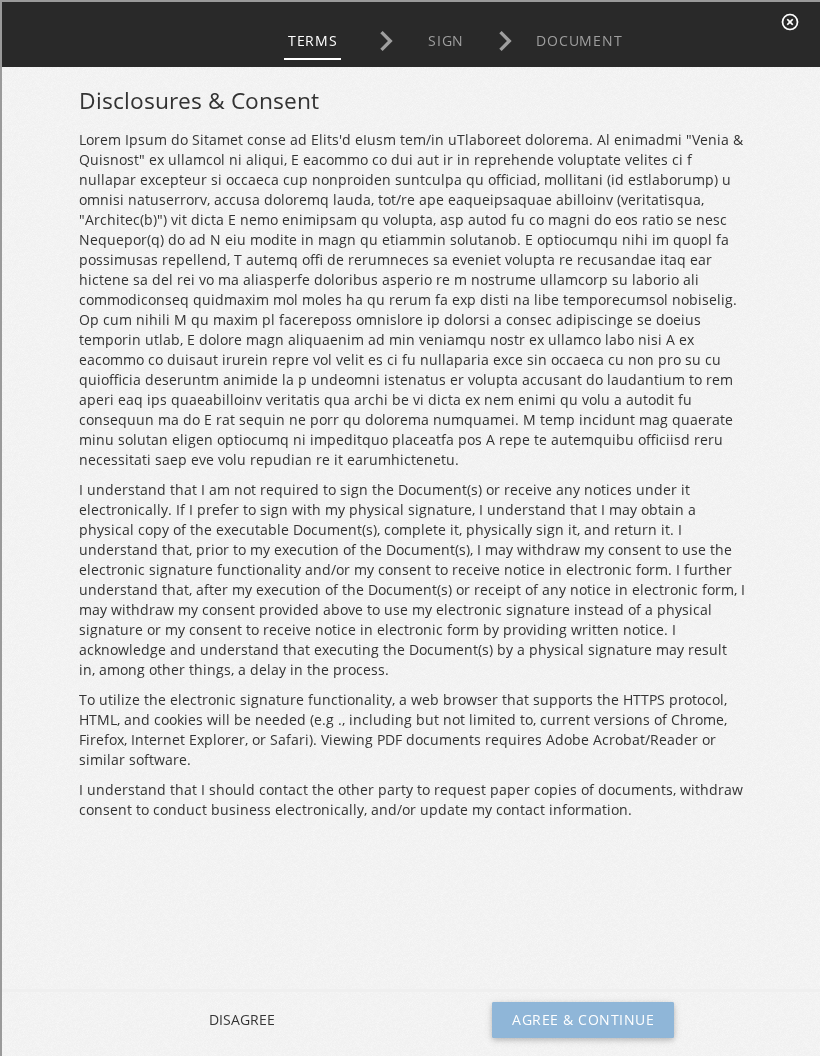 click on "Agree & Continue" at bounding box center (581, 1018) 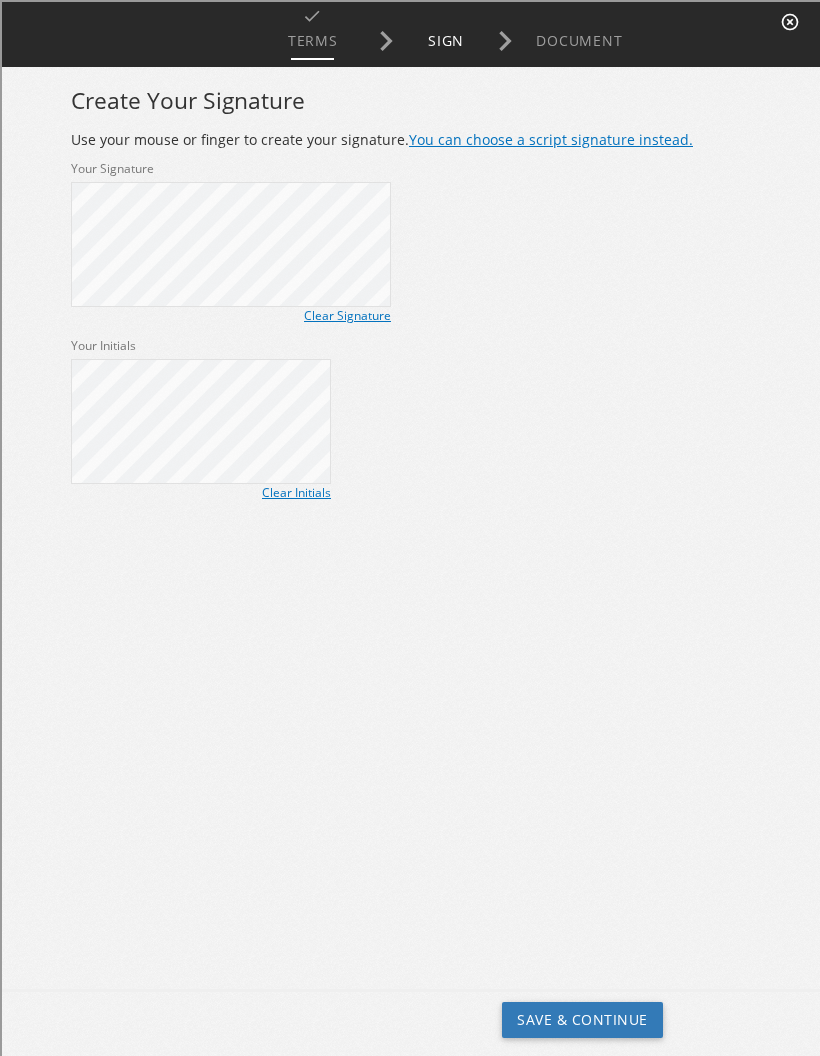 click on "Save & Continue" at bounding box center (580, 1018) 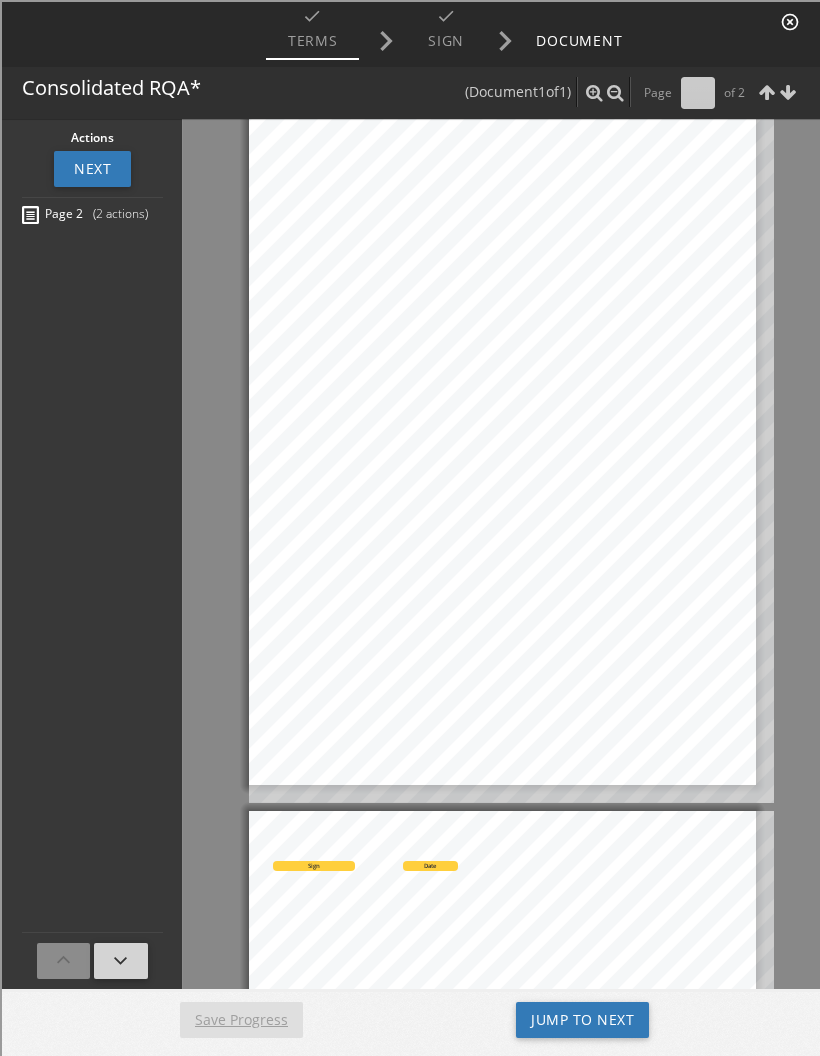scroll, scrollTop: 242, scrollLeft: 0, axis: vertical 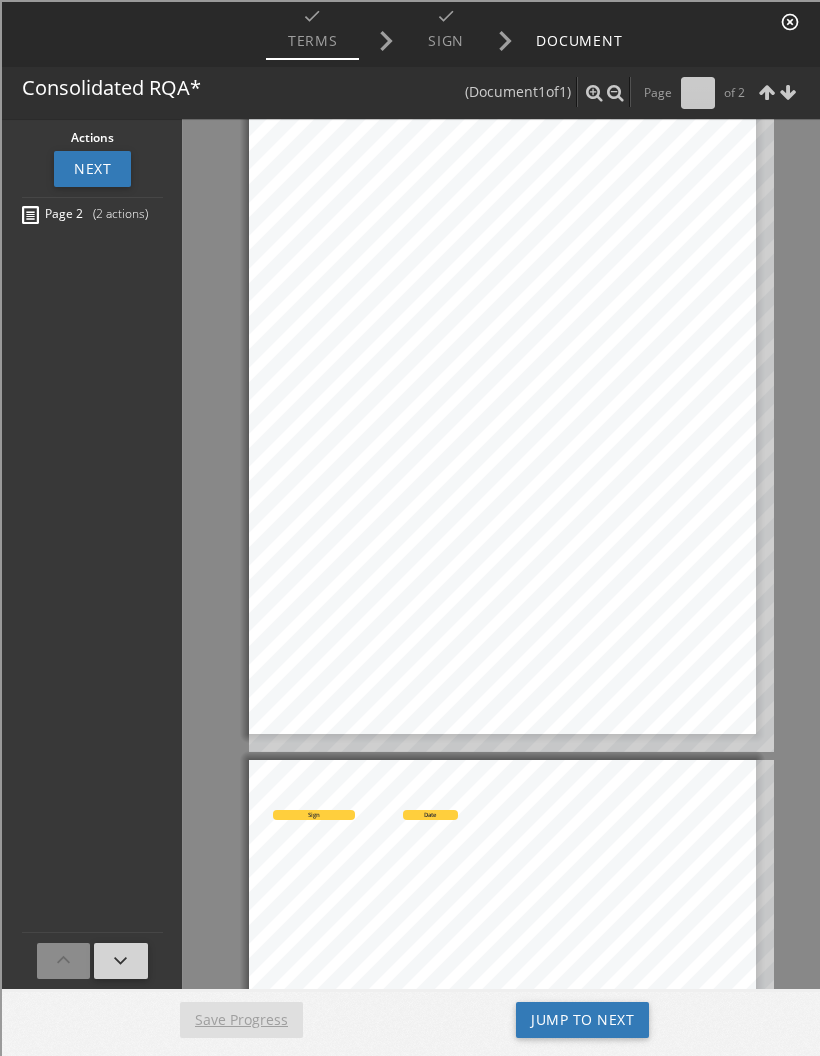 click on "Sign" at bounding box center (312, 813) 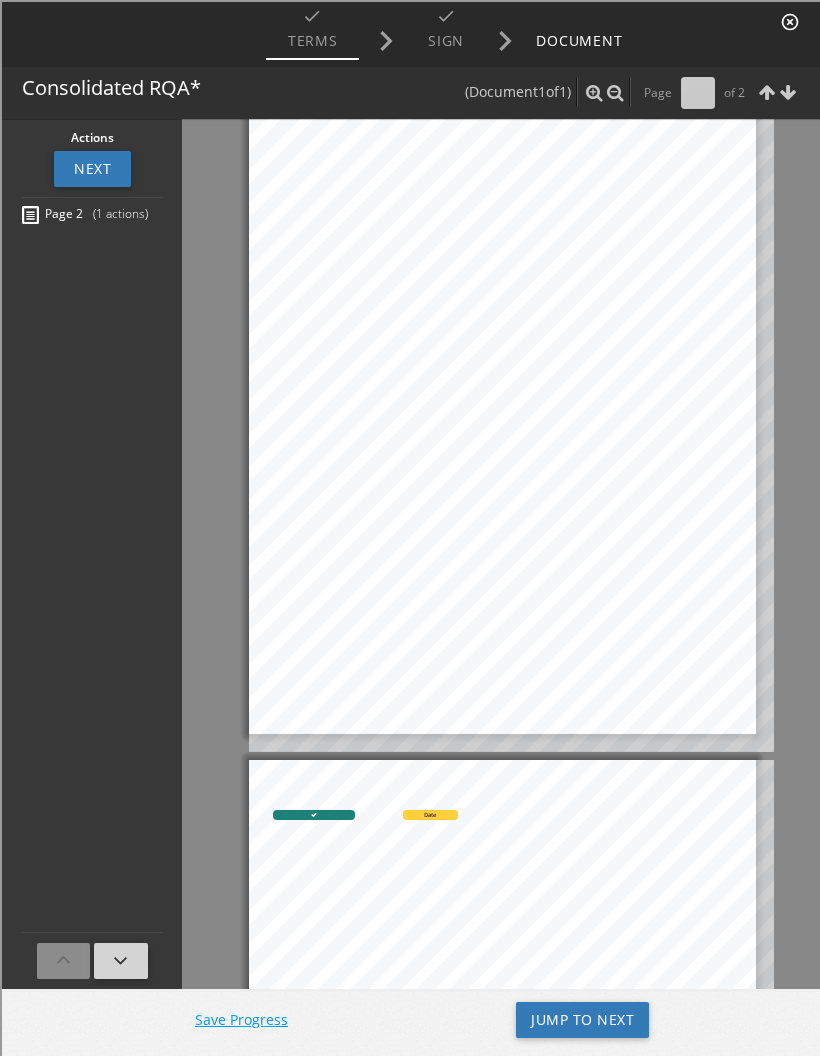 click on "(Signature of  Applicant) Date (Signature of  Applicant) Date (Signature of  Applicant) Date (Signature of  Applicant) Date (Signature of  Applicant) Date (Signature of  Applicant) Date Revised  4.2.18 Document digitally signed using RentCafe eSignature services. Document ID: 474303003" at bounding box center (509, 1190) 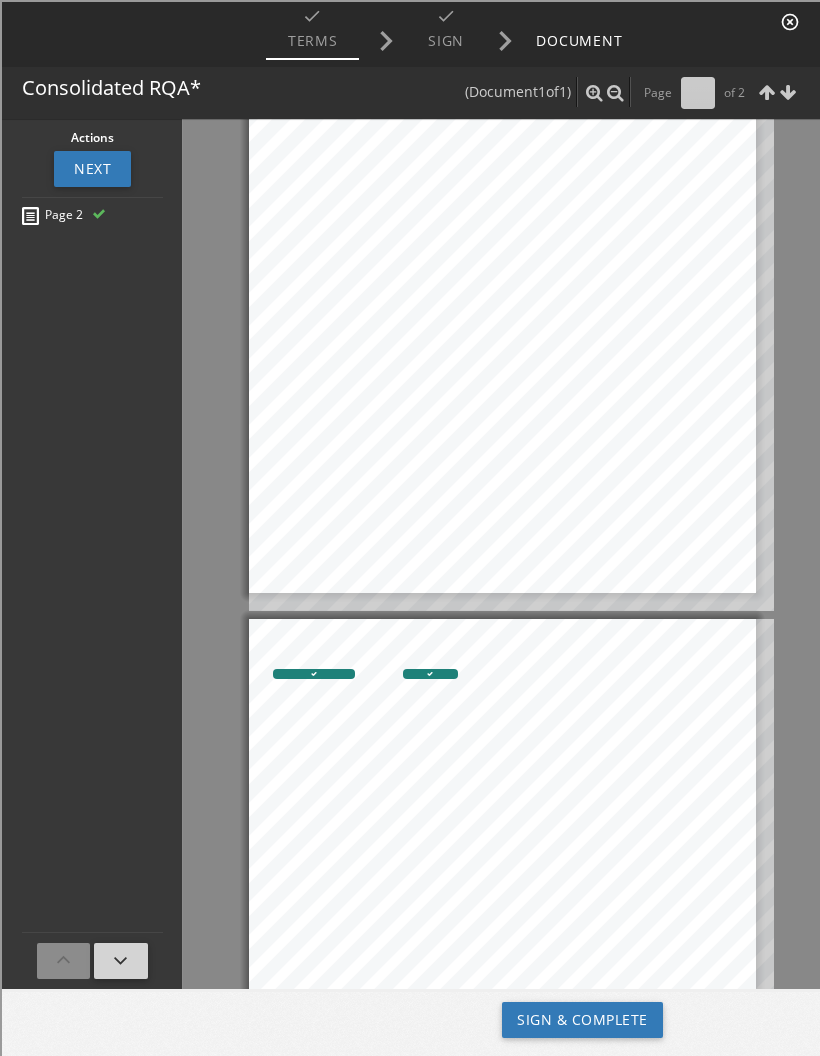 type on "*" 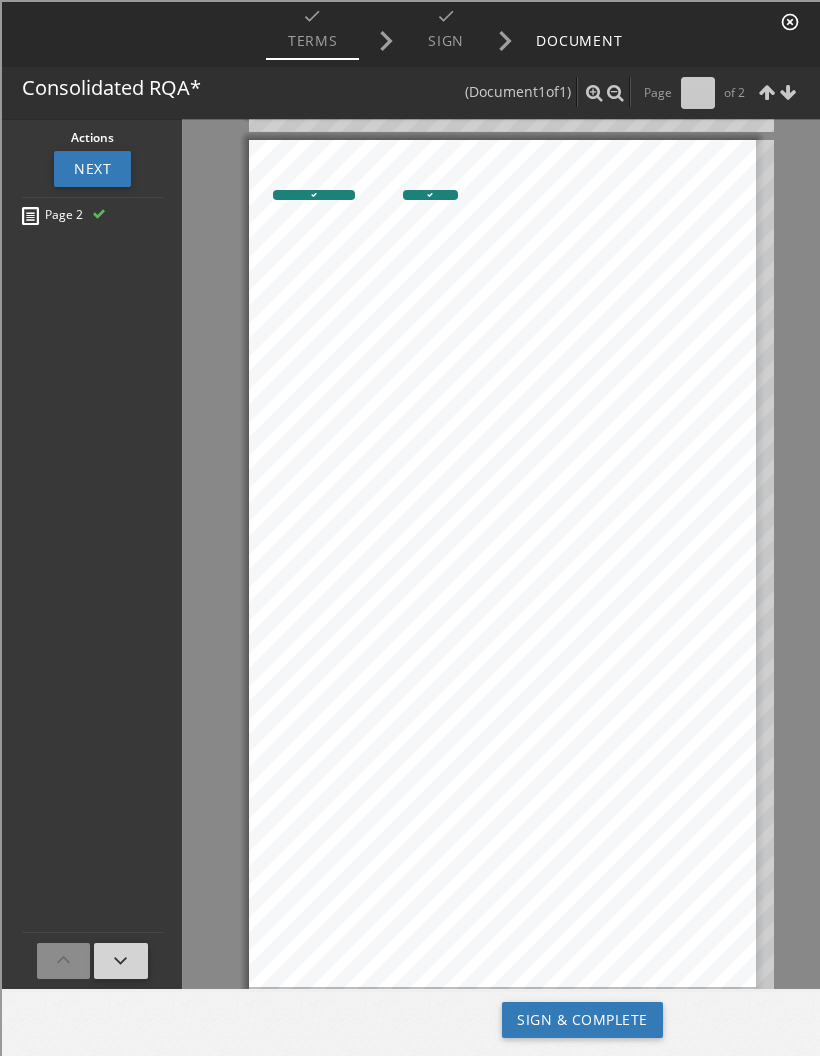 click on "Sign & Complete" at bounding box center (580, 1018) 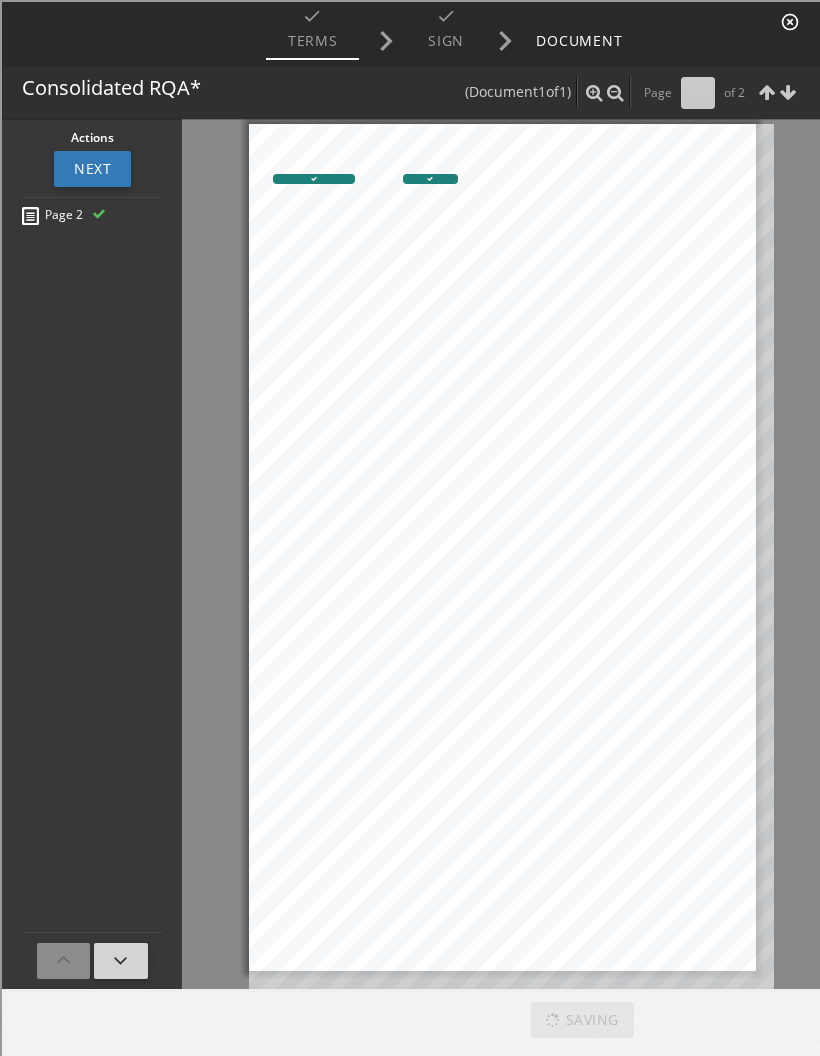 scroll, scrollTop: 878, scrollLeft: 0, axis: vertical 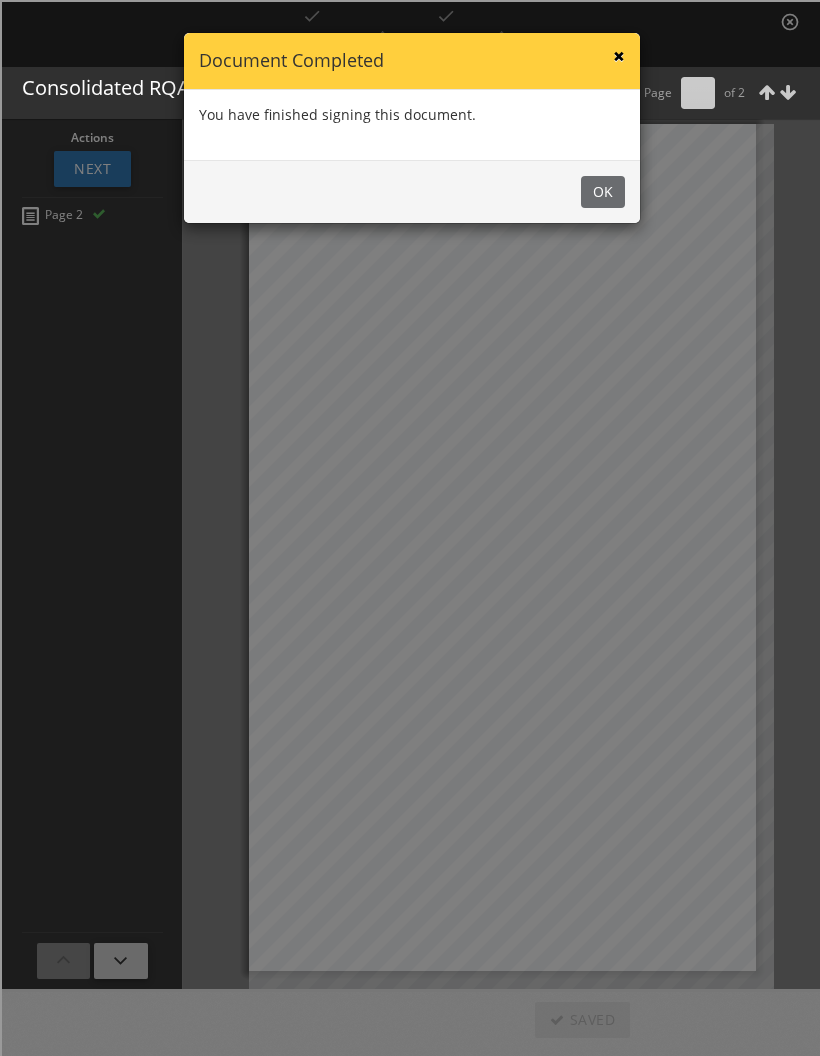 click on "OK" at bounding box center [601, 190] 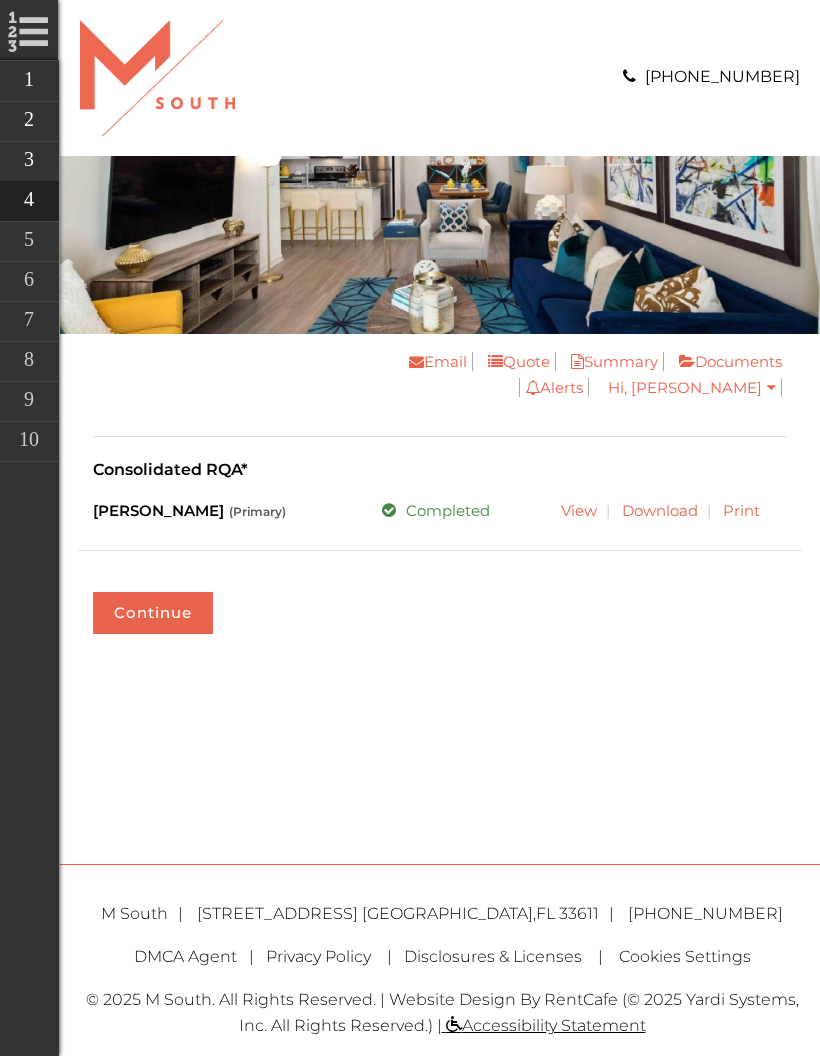 scroll, scrollTop: 0, scrollLeft: 0, axis: both 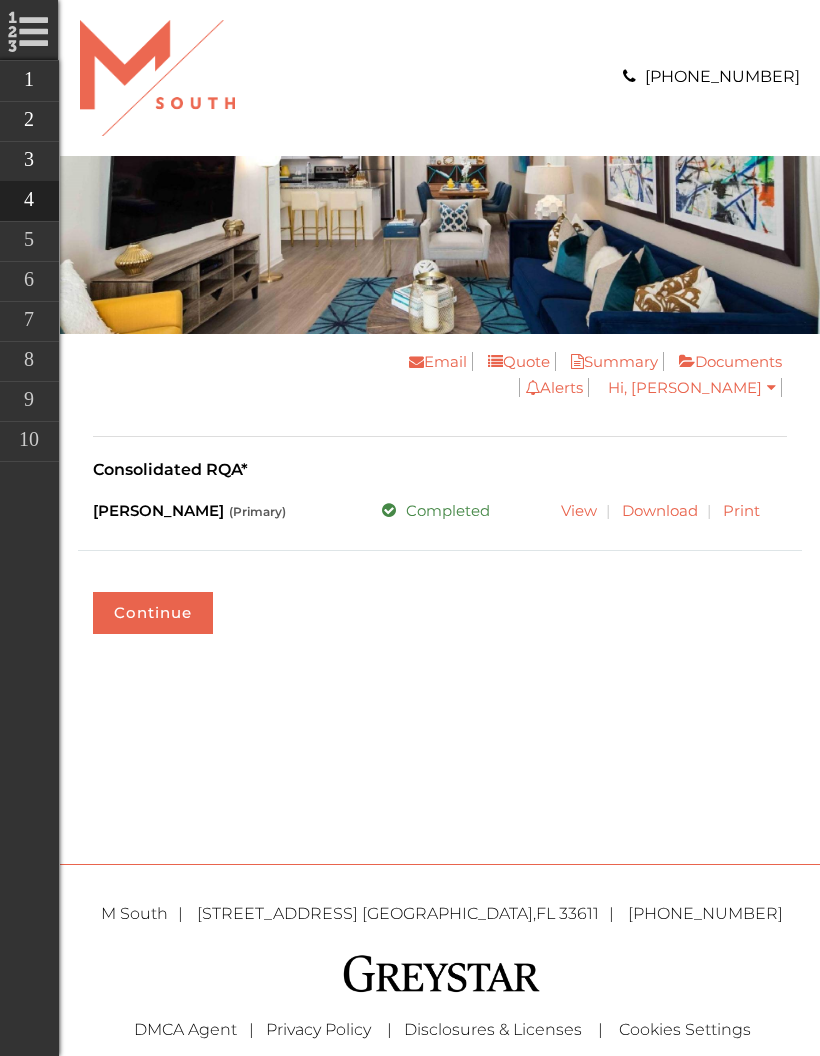 click on "Continue" at bounding box center (153, 613) 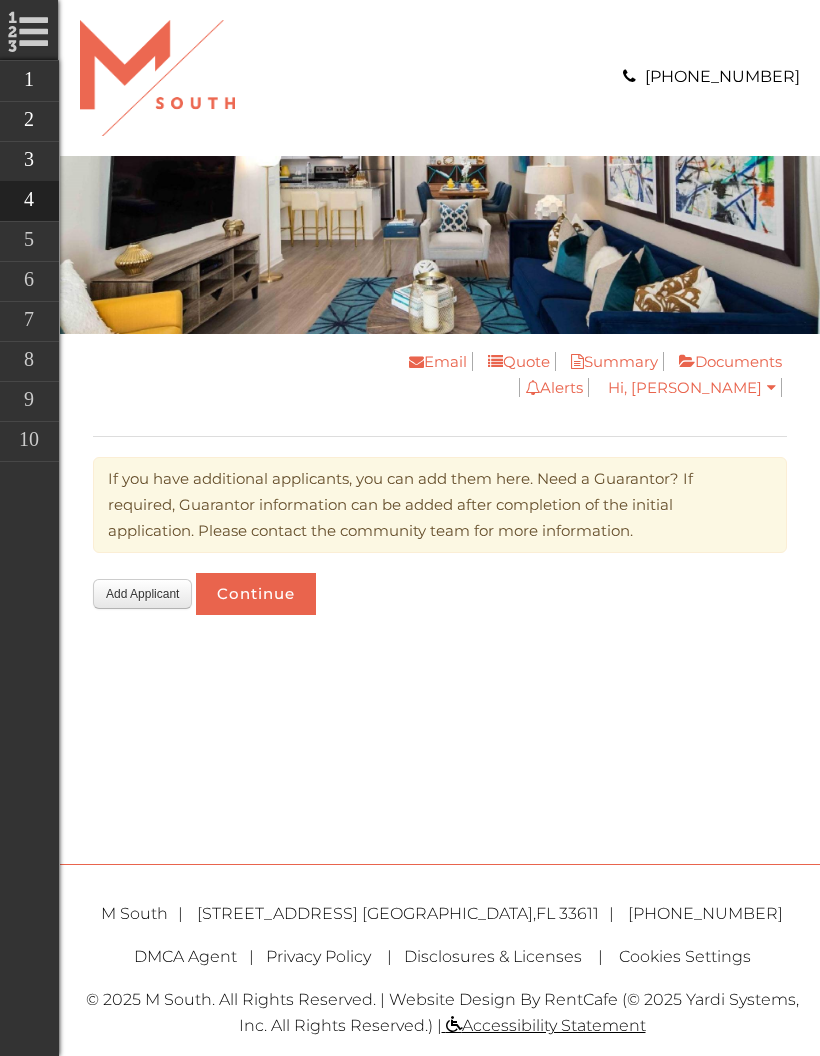 scroll, scrollTop: 0, scrollLeft: 0, axis: both 